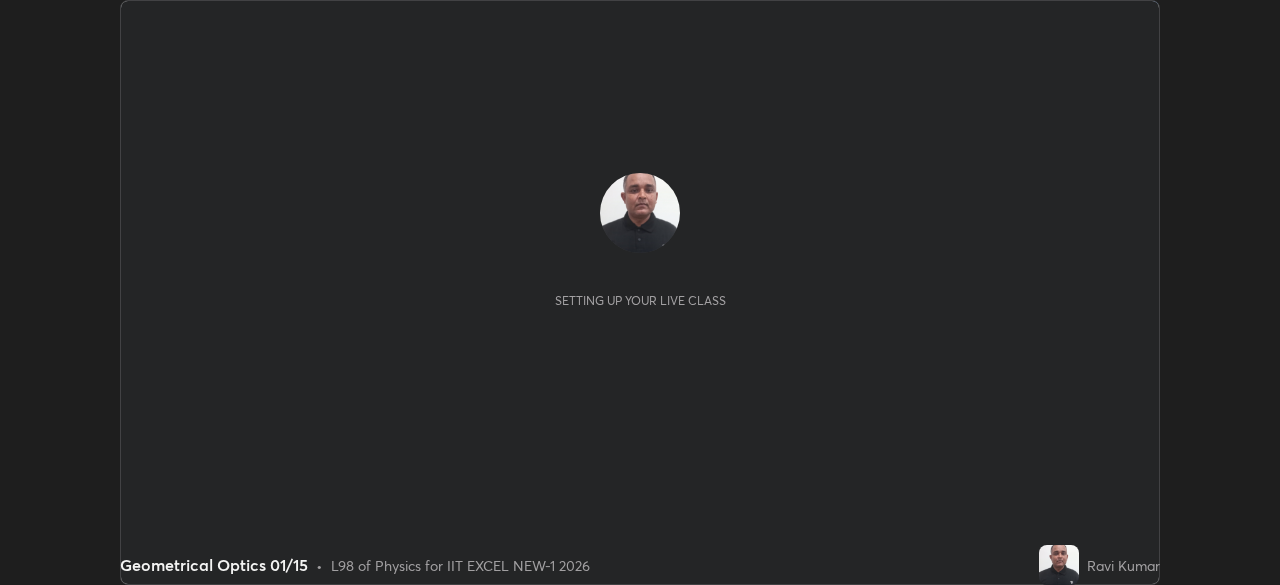 scroll, scrollTop: 0, scrollLeft: 0, axis: both 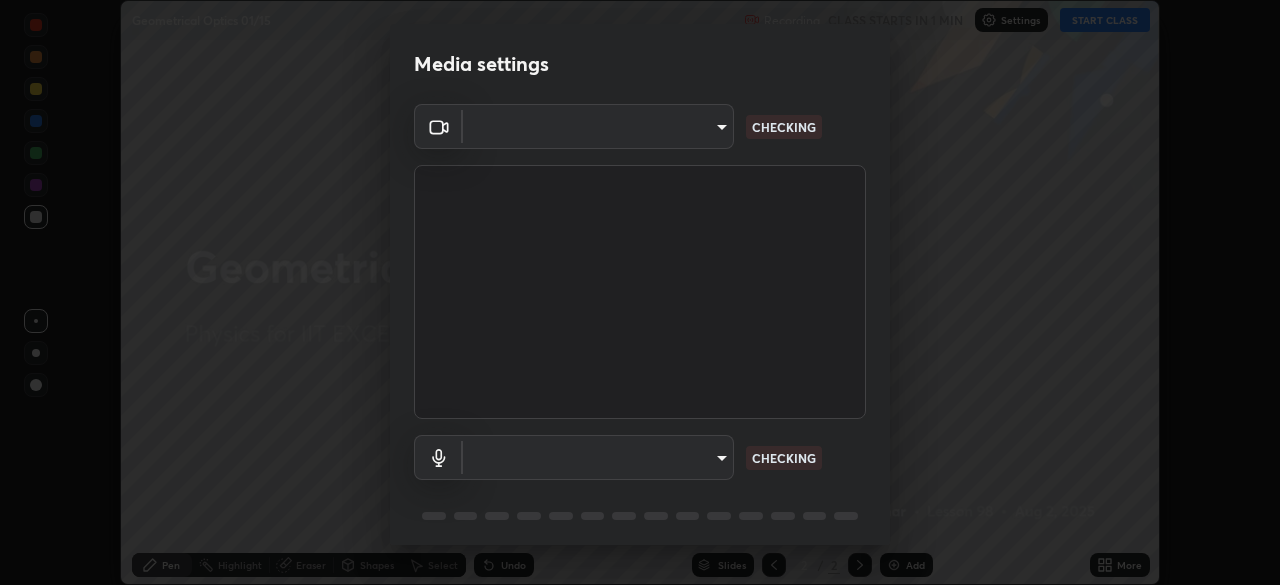type on "[HASH]" 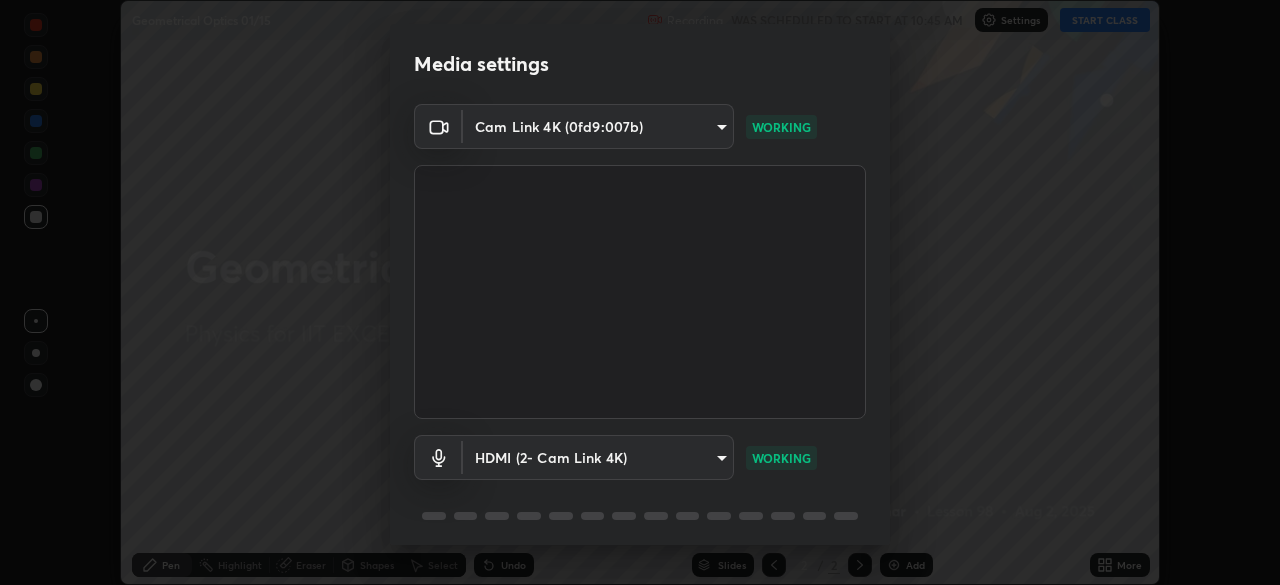 scroll, scrollTop: 71, scrollLeft: 0, axis: vertical 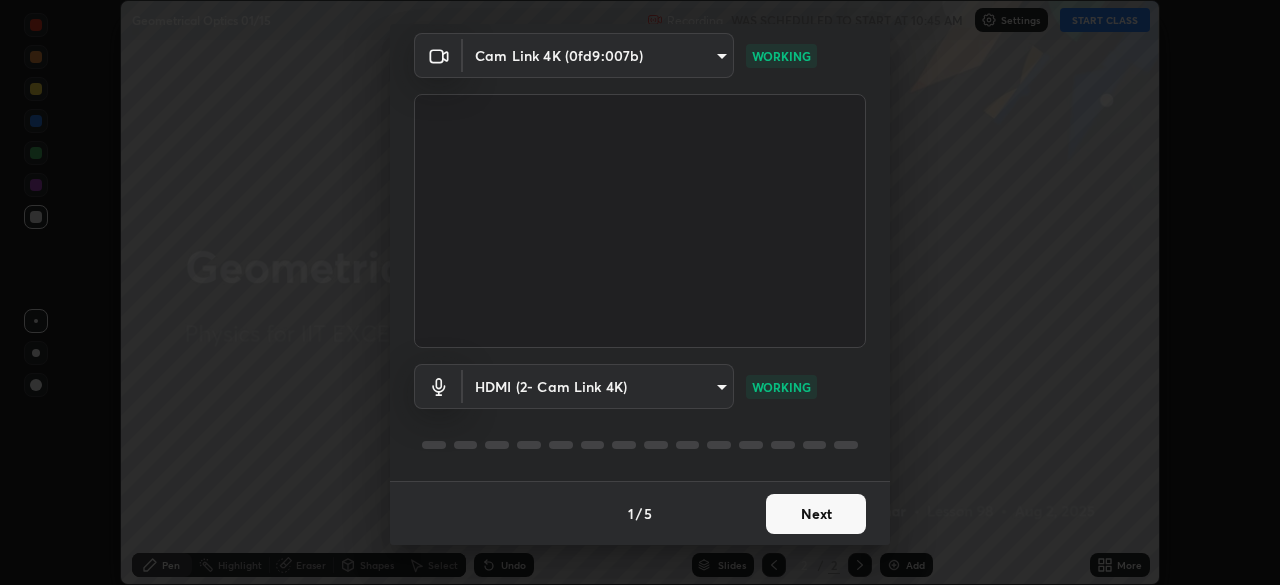 click on "Next" at bounding box center [816, 514] 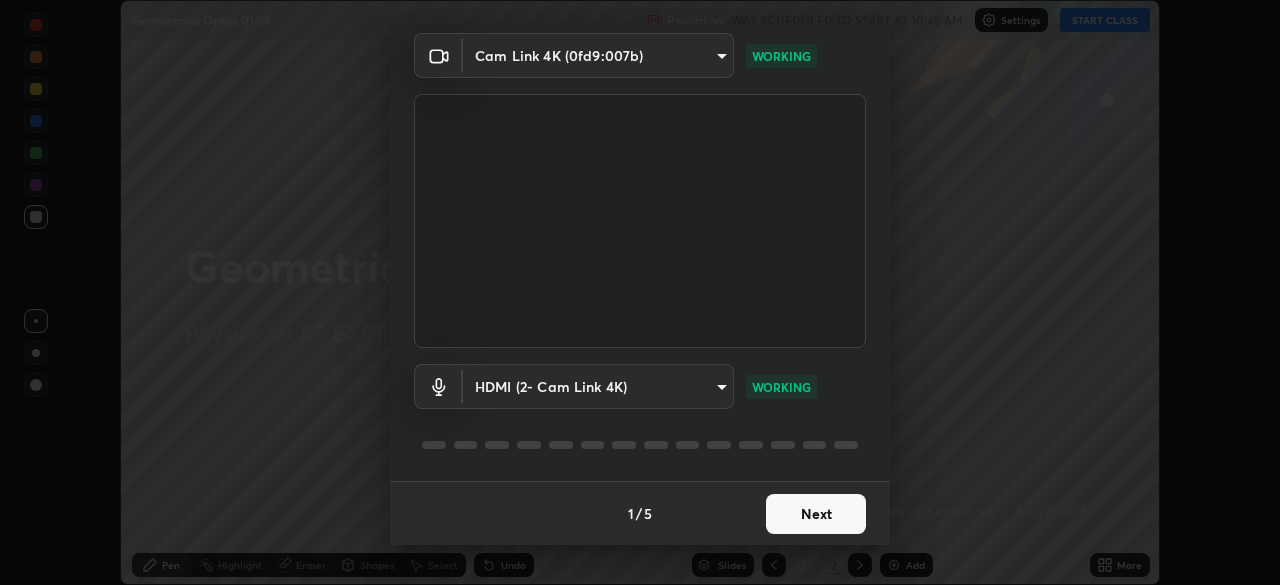 scroll, scrollTop: 0, scrollLeft: 0, axis: both 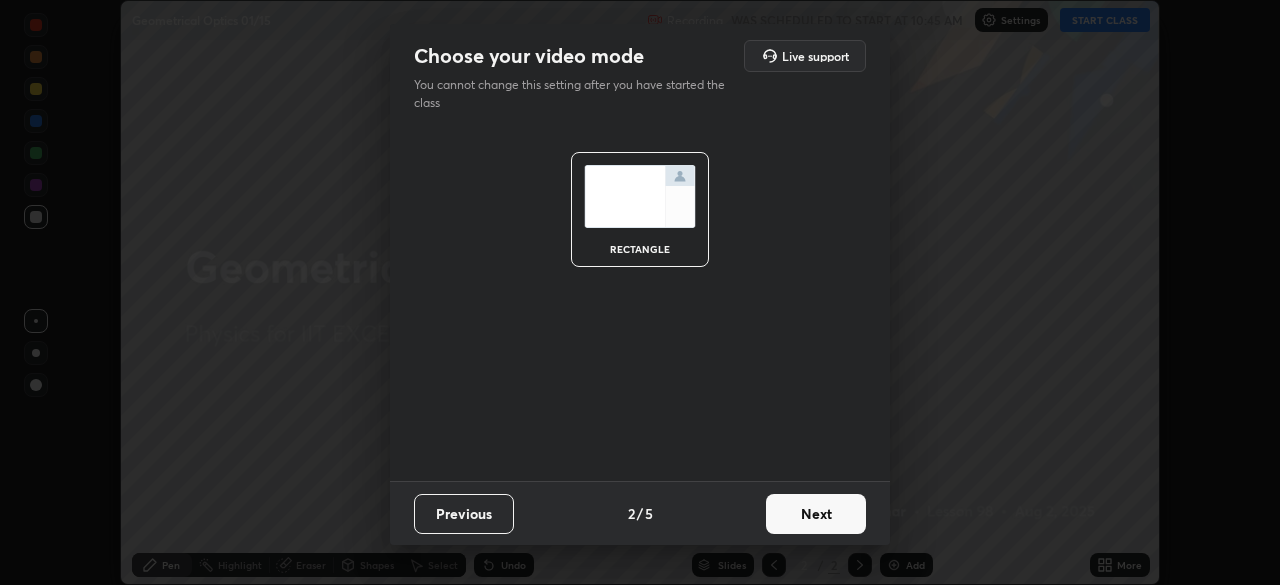 click on "Next" at bounding box center [816, 514] 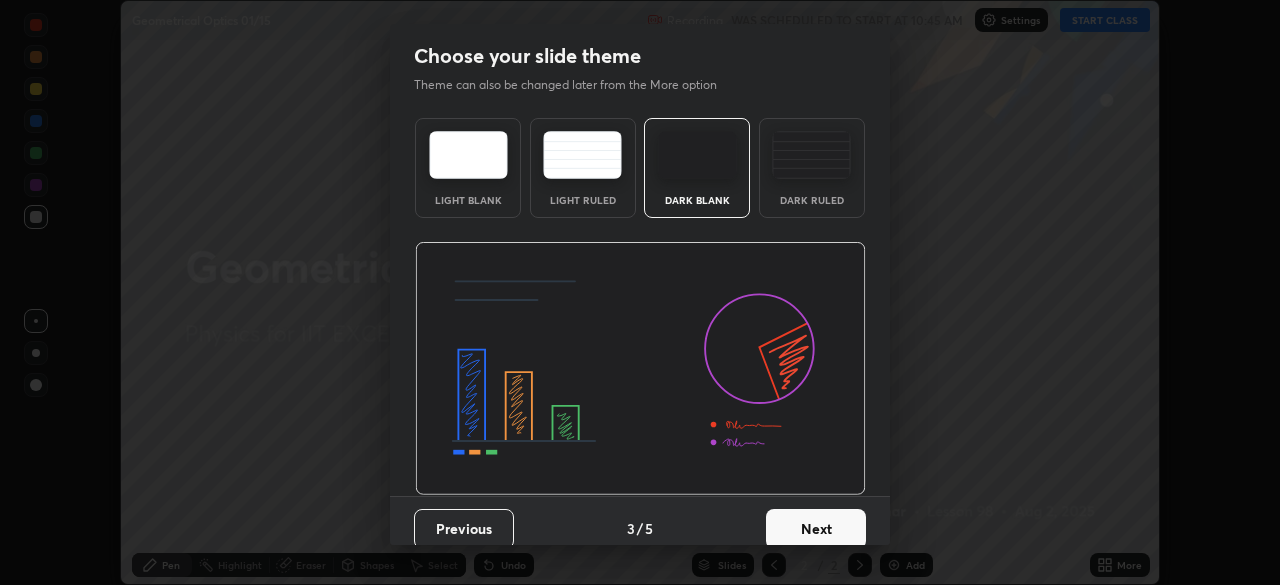click on "Next" at bounding box center [816, 529] 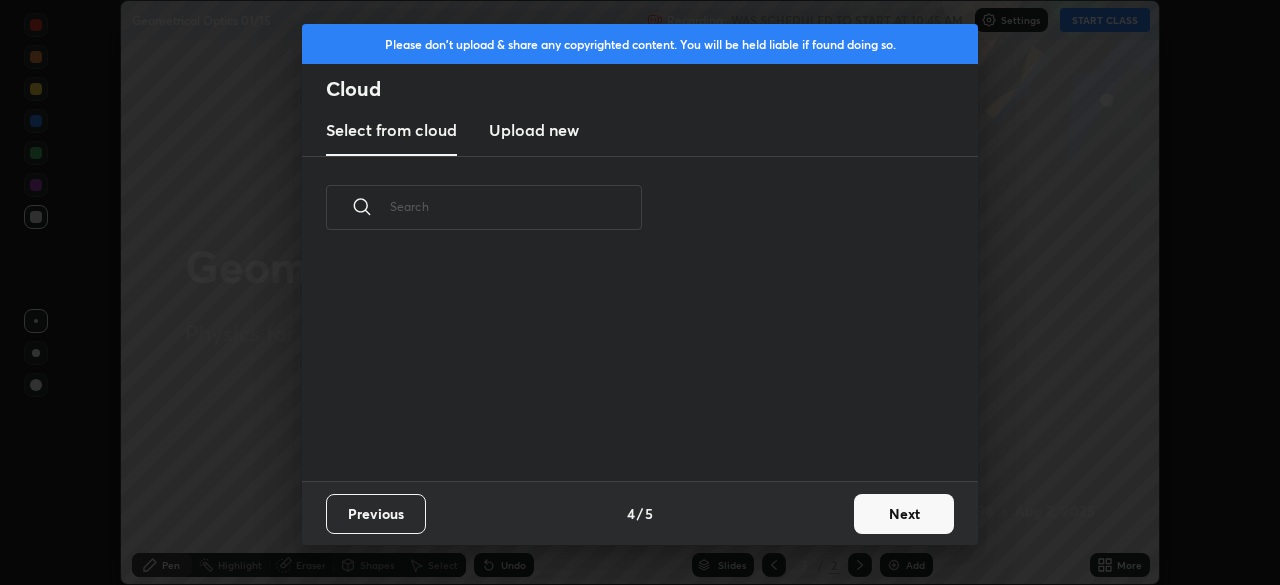 click on "Next" at bounding box center (904, 514) 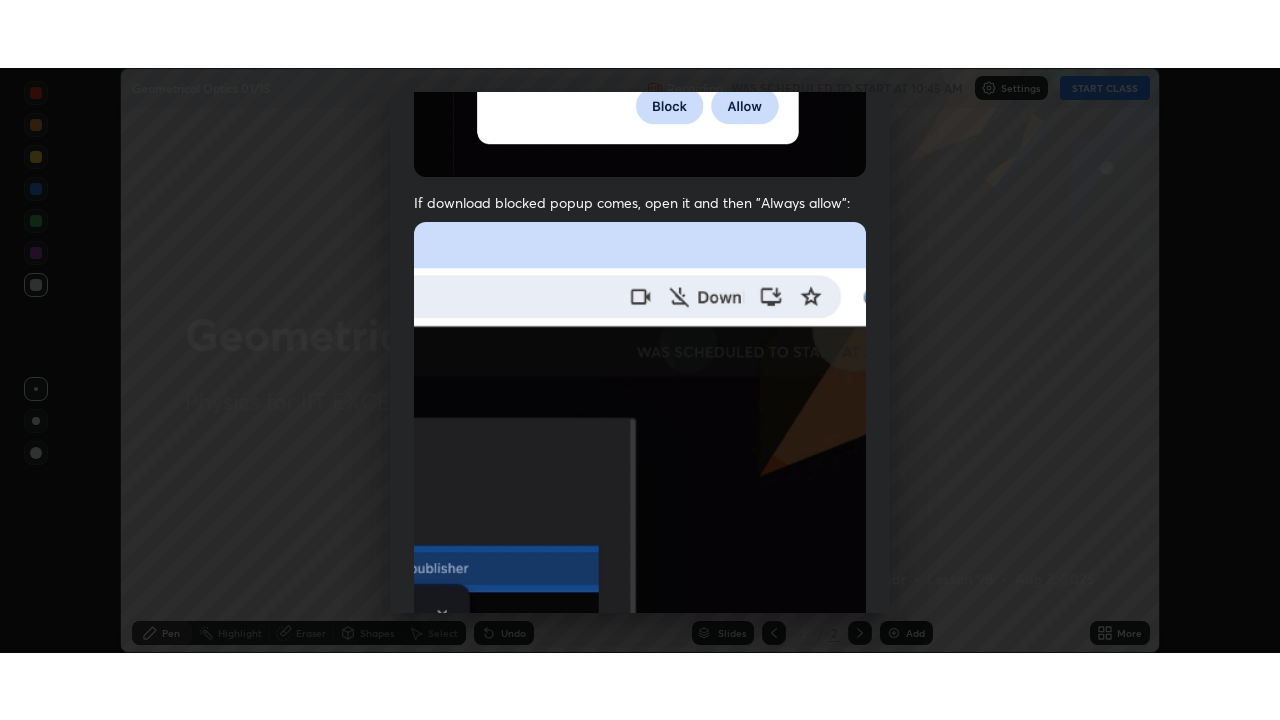 scroll, scrollTop: 479, scrollLeft: 0, axis: vertical 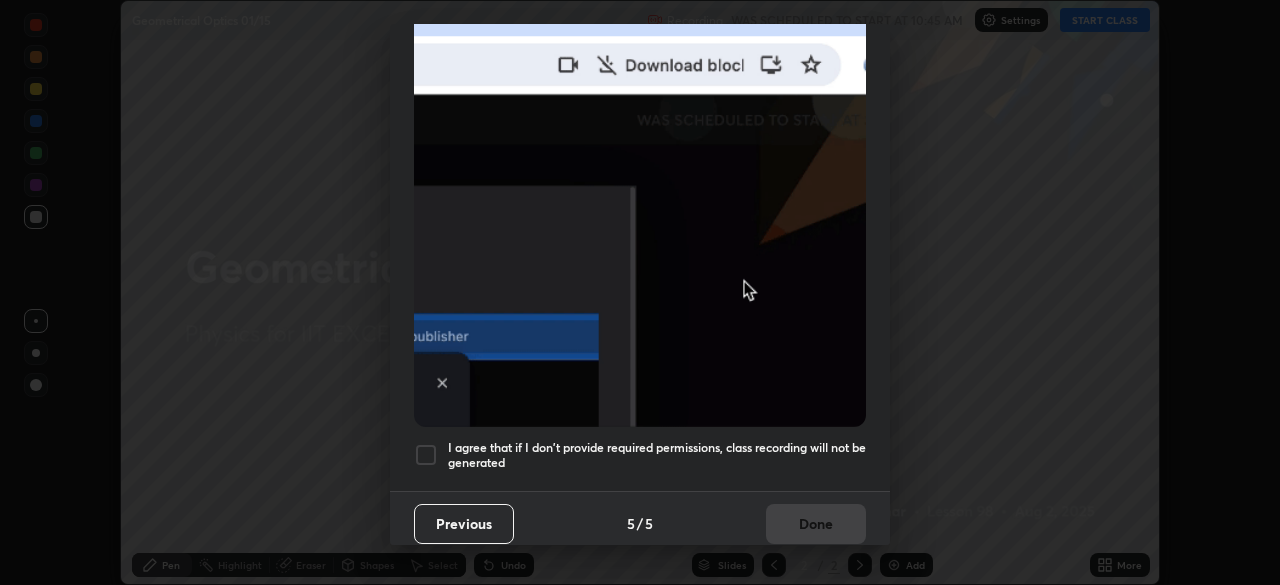 click at bounding box center [426, 455] 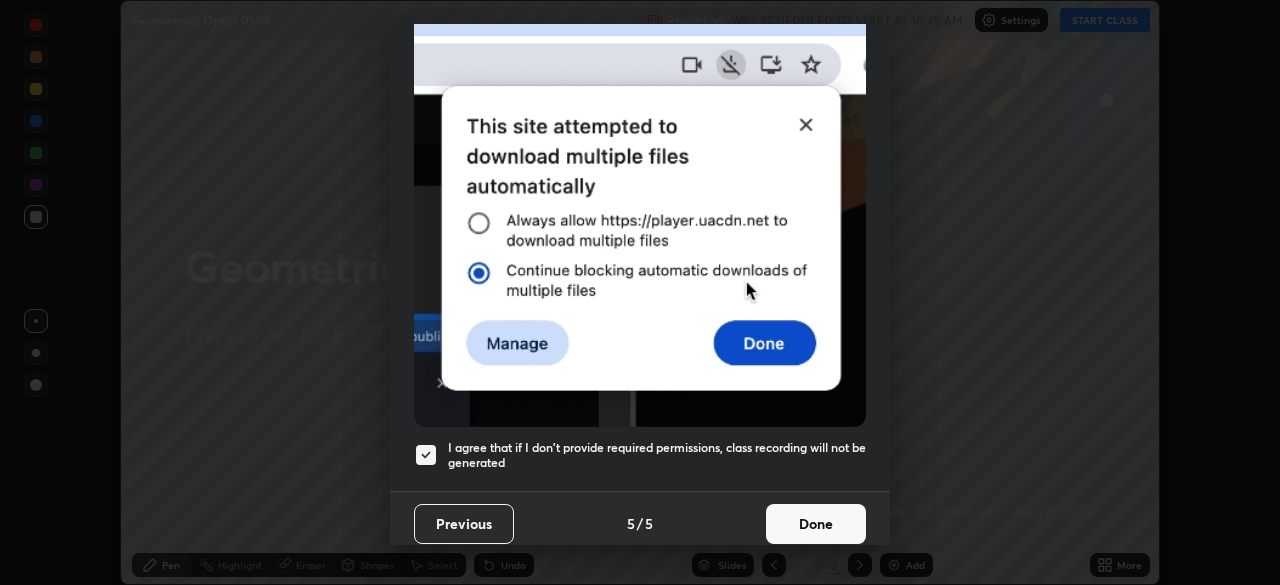 click on "Done" at bounding box center [816, 524] 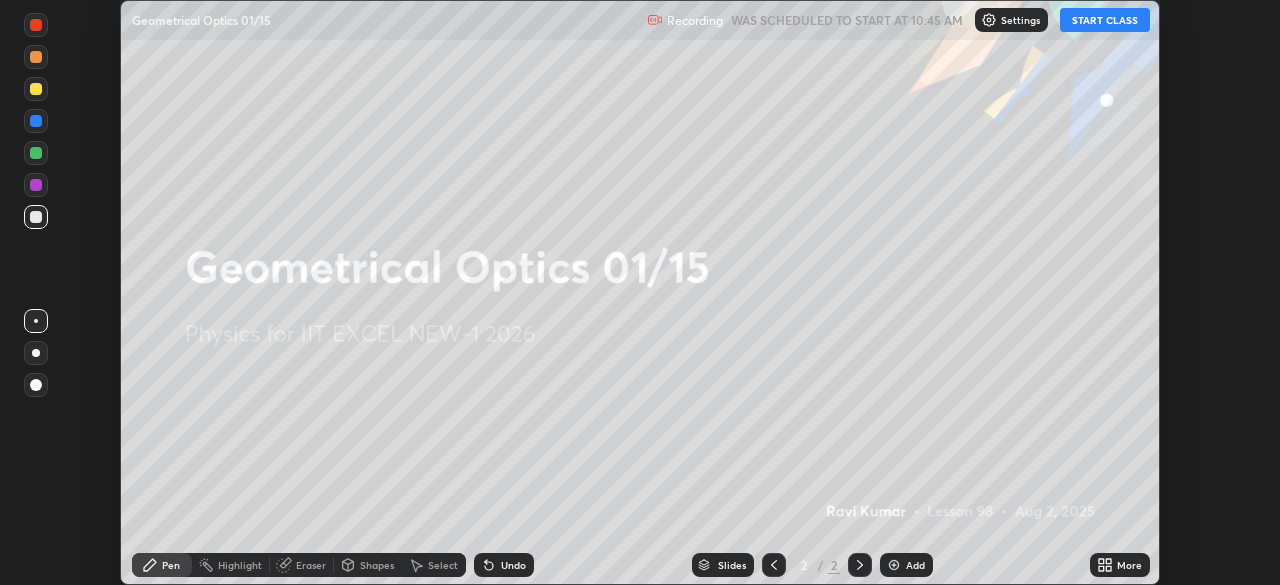 click 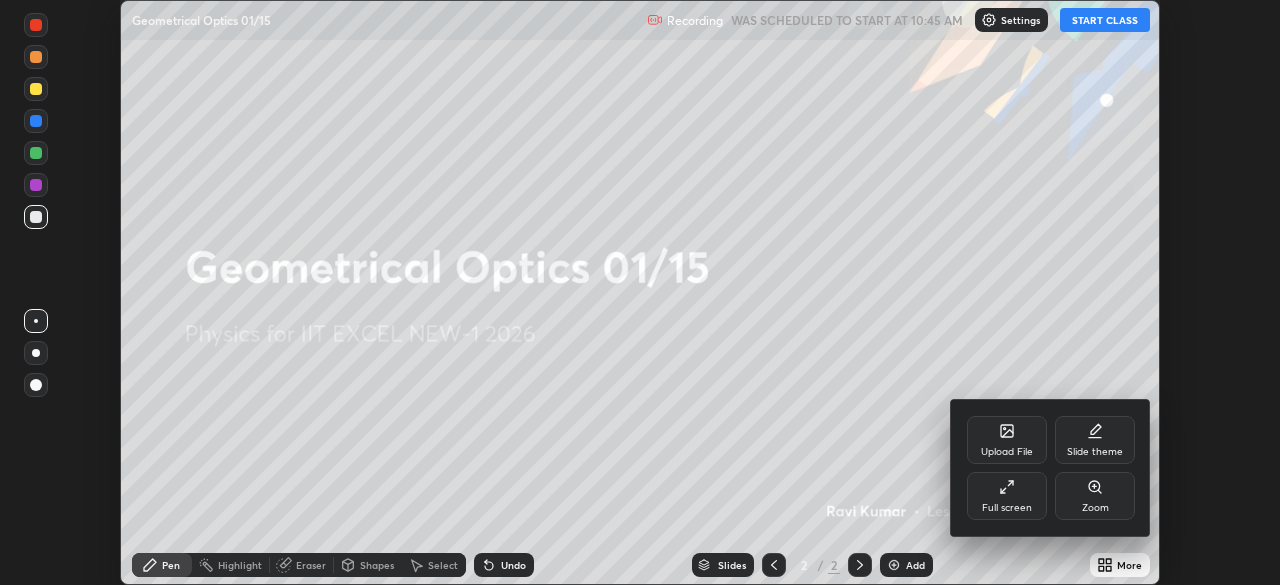 click 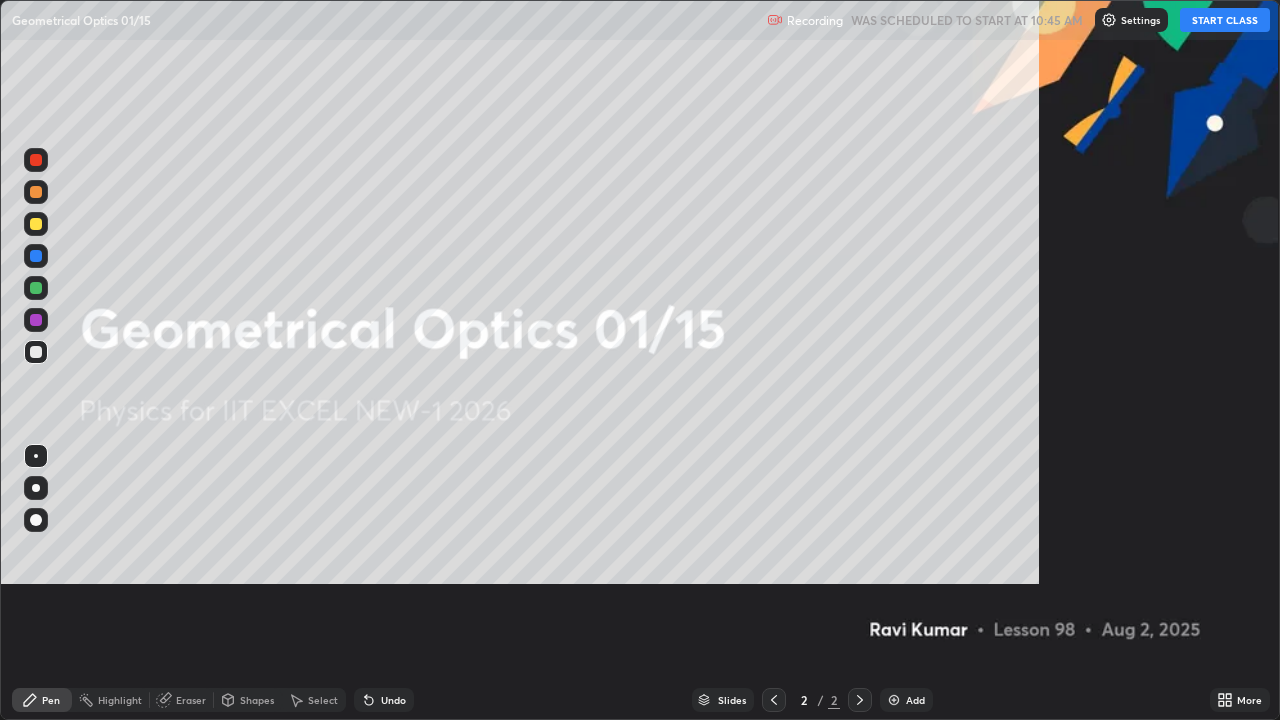 scroll, scrollTop: 99280, scrollLeft: 98720, axis: both 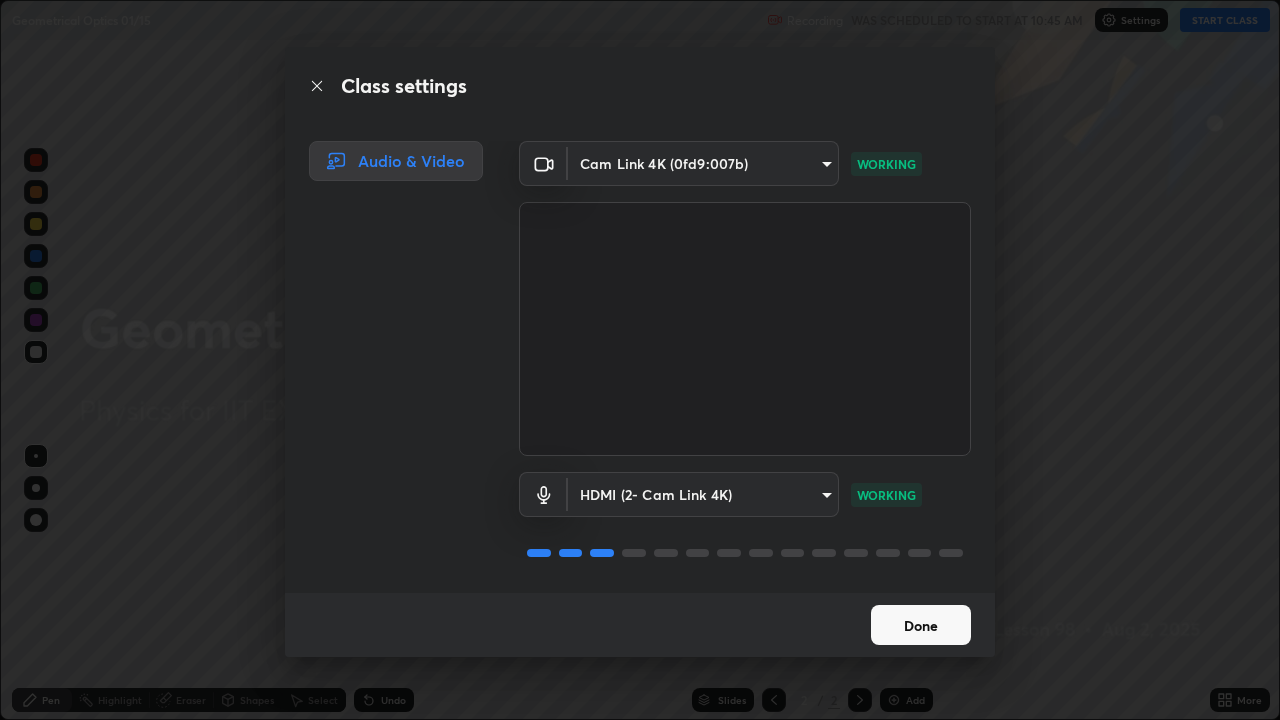 click on "Done" at bounding box center [921, 625] 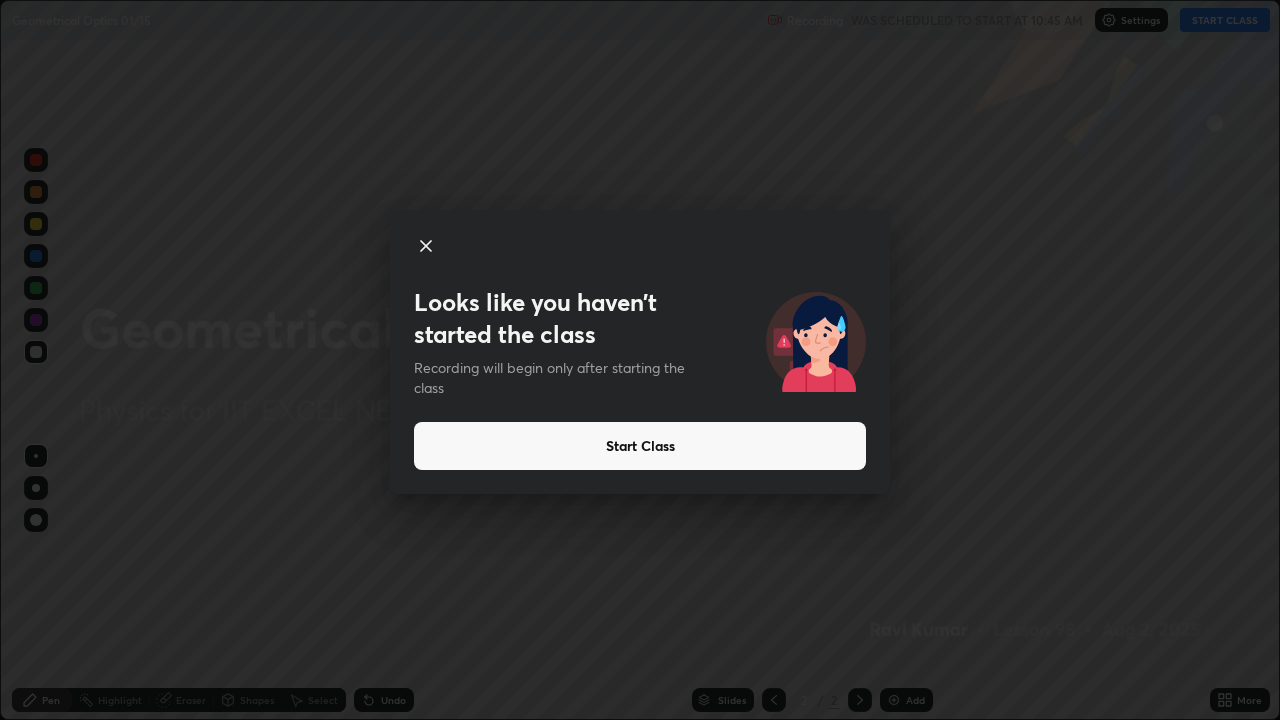 click on "Start Class" at bounding box center (640, 446) 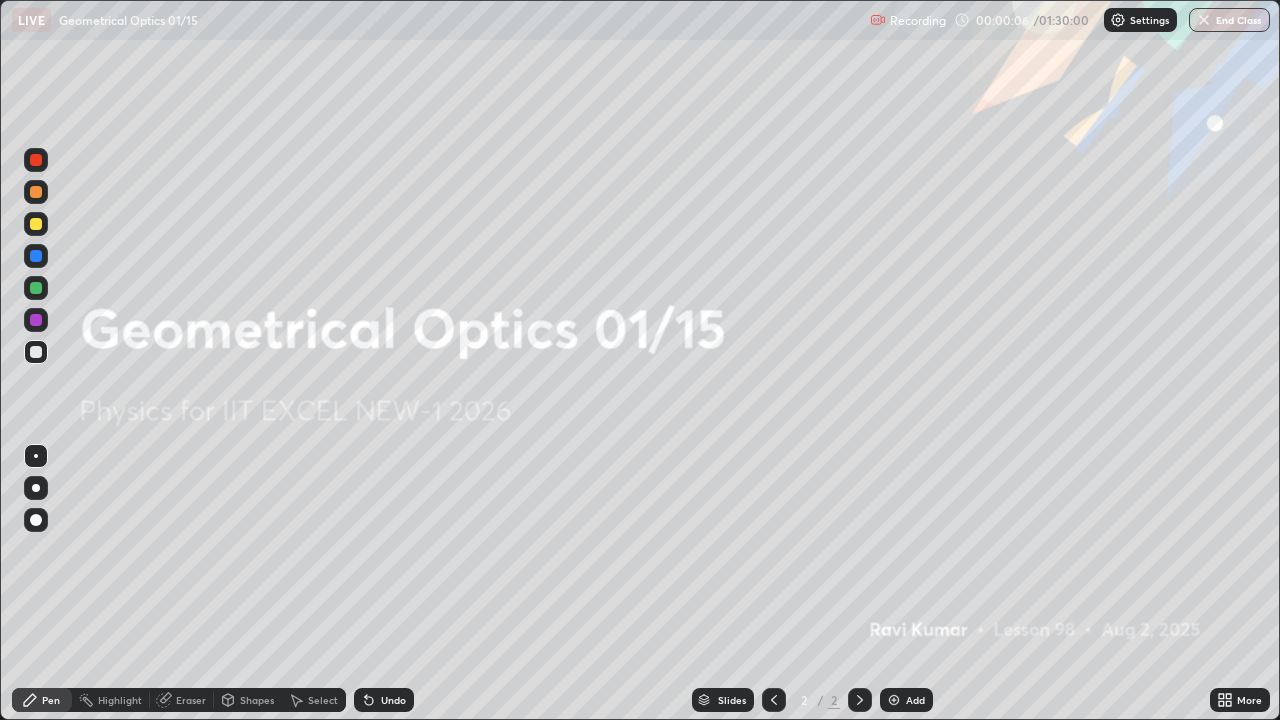 click on "Add" at bounding box center [915, 700] 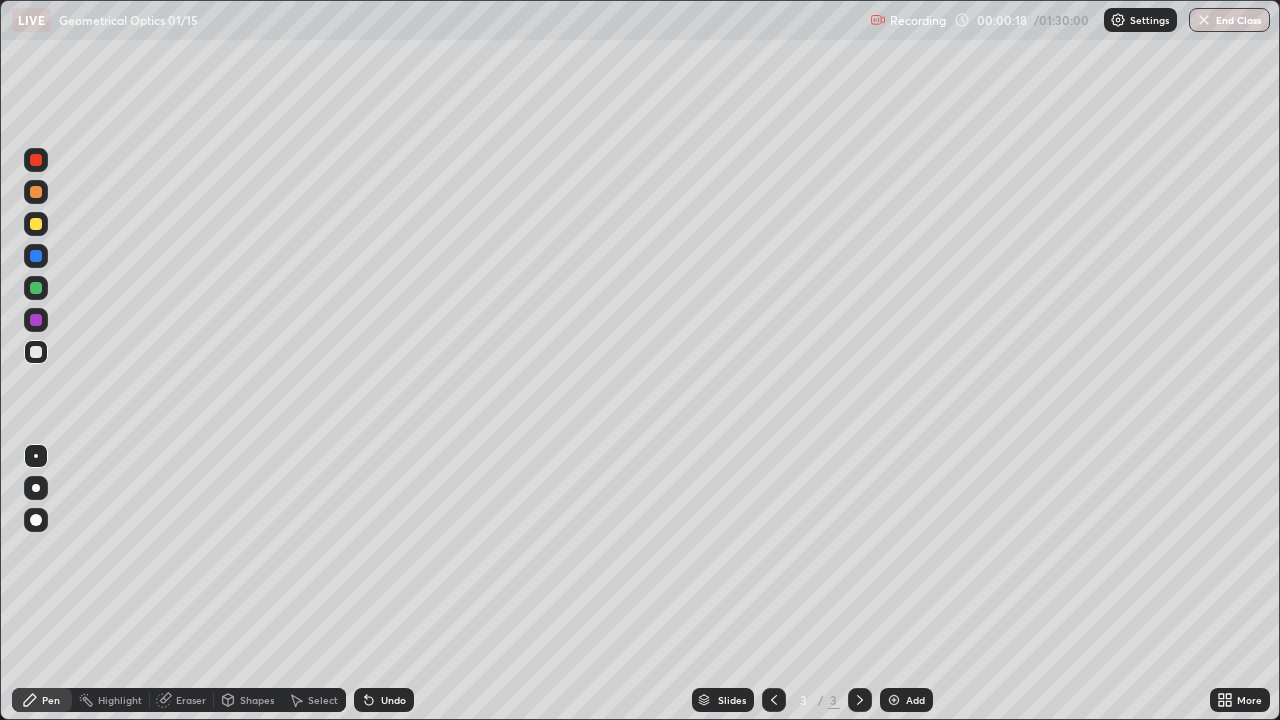 click at bounding box center [36, 224] 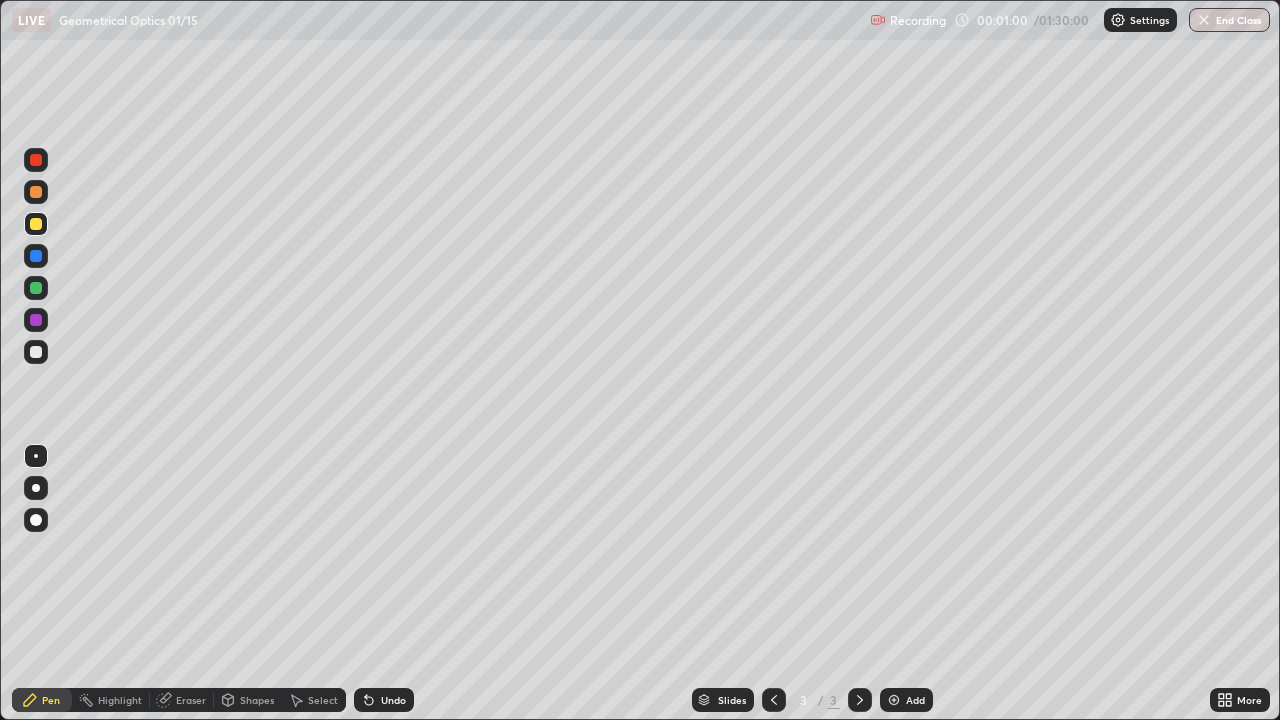 click at bounding box center (36, 352) 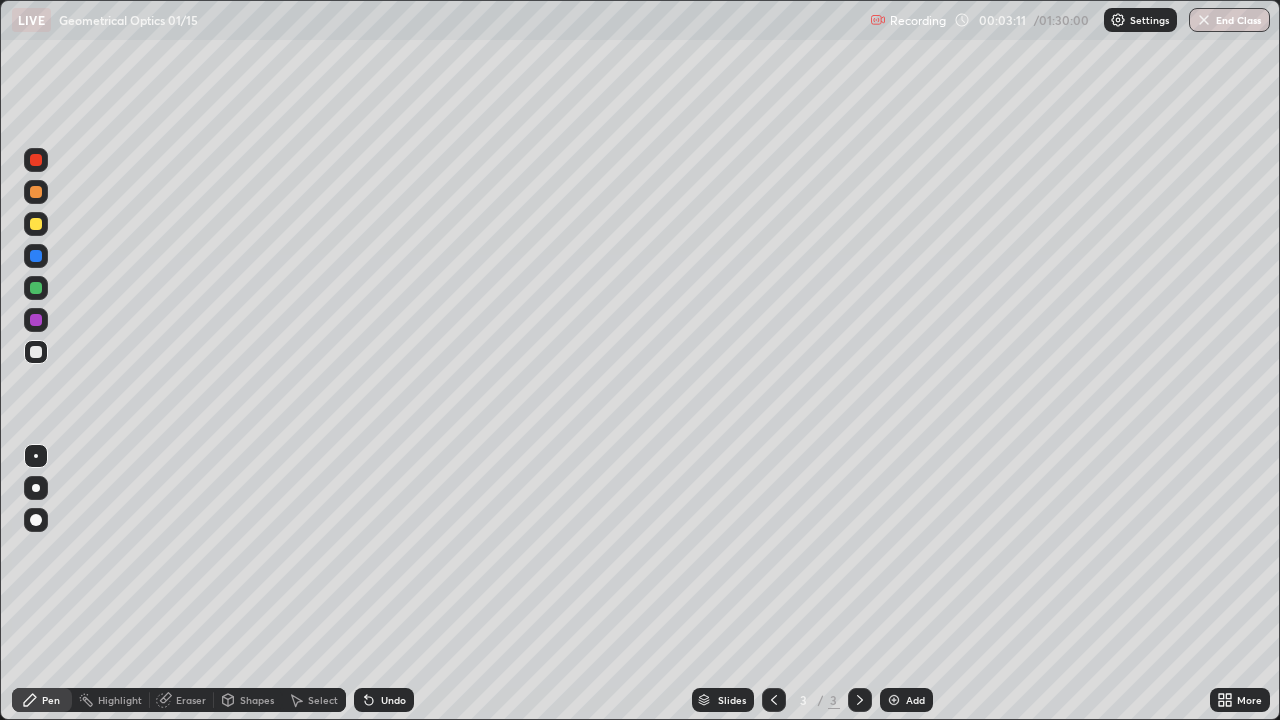click at bounding box center (774, 700) 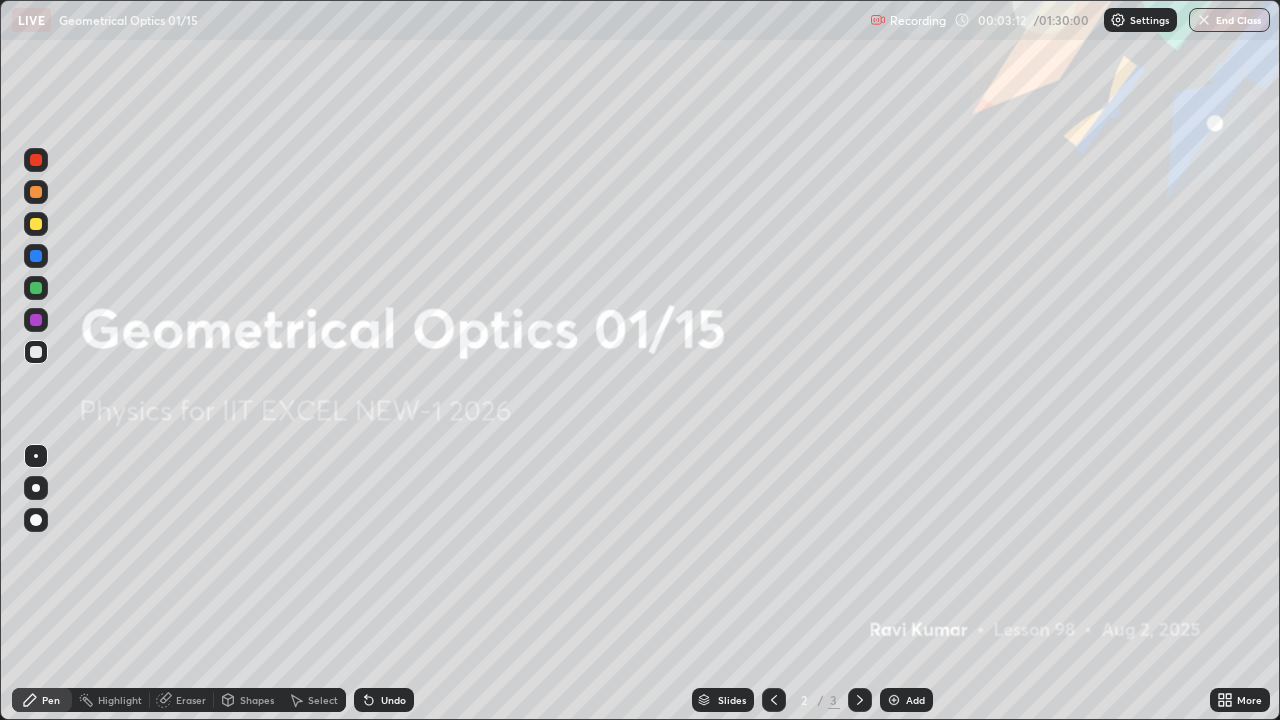 click at bounding box center [894, 700] 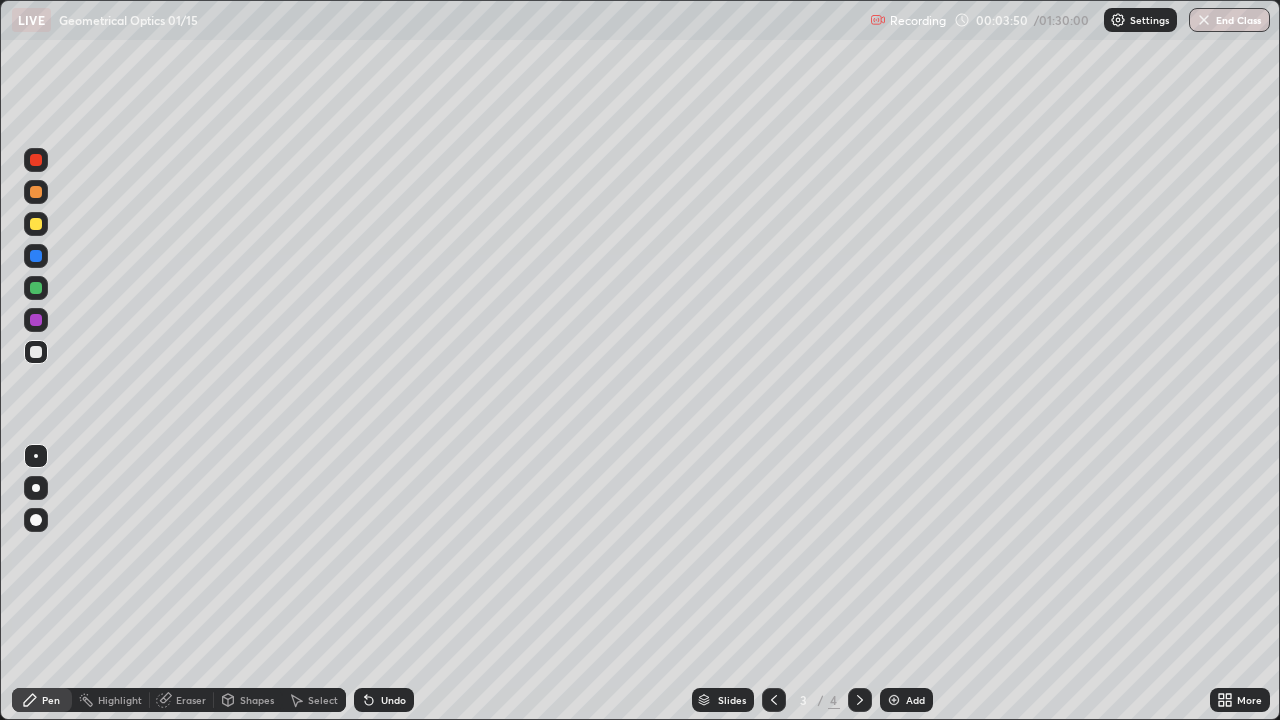 click at bounding box center [36, 224] 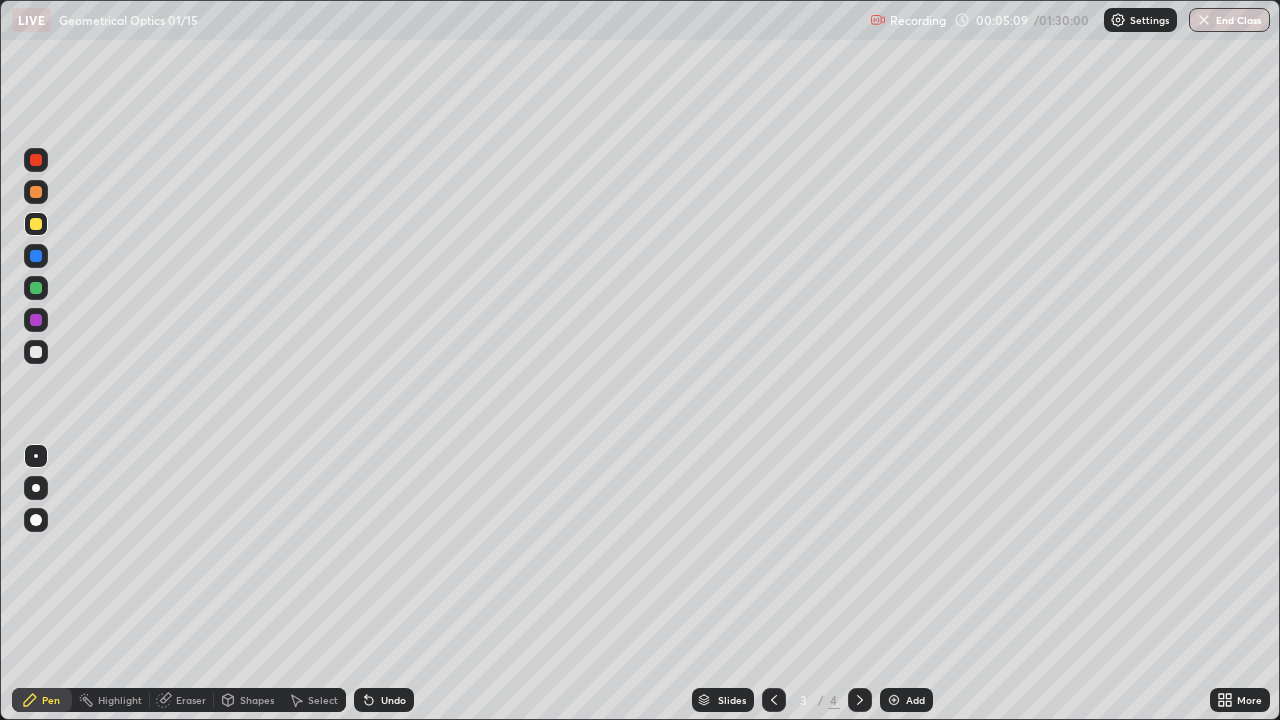 click on "Eraser" at bounding box center (191, 700) 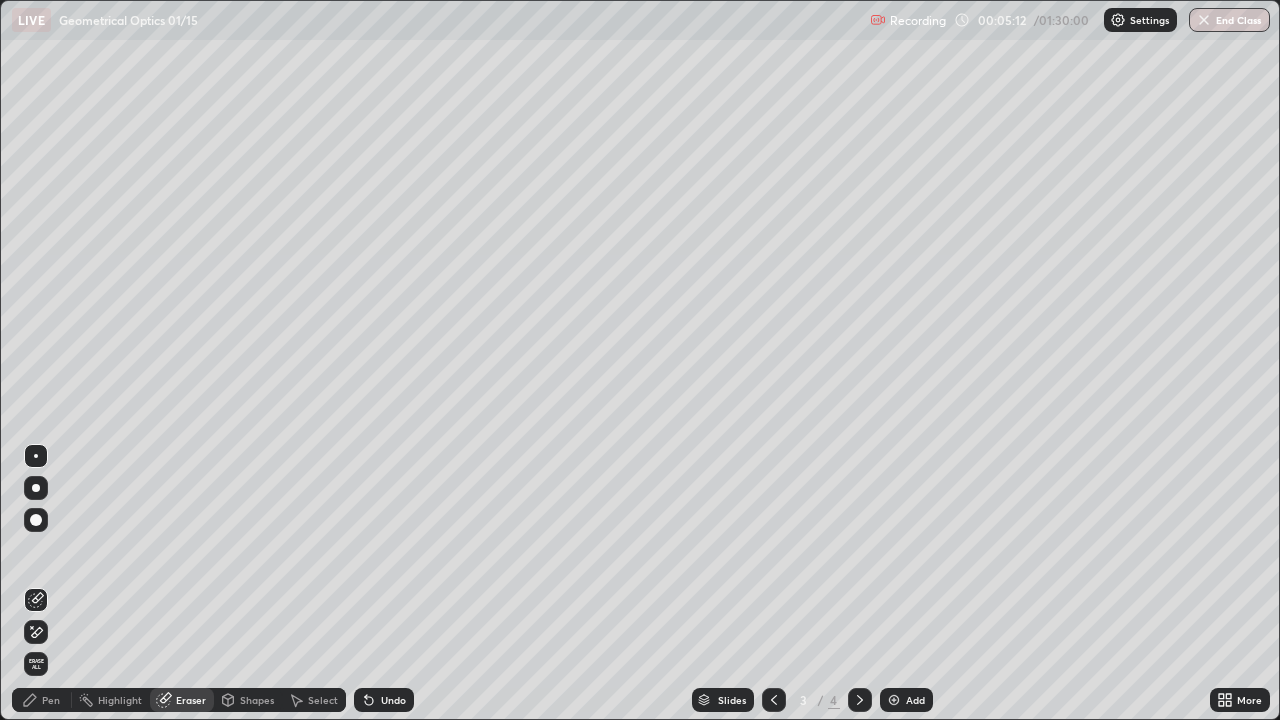 click on "Pen" at bounding box center [51, 700] 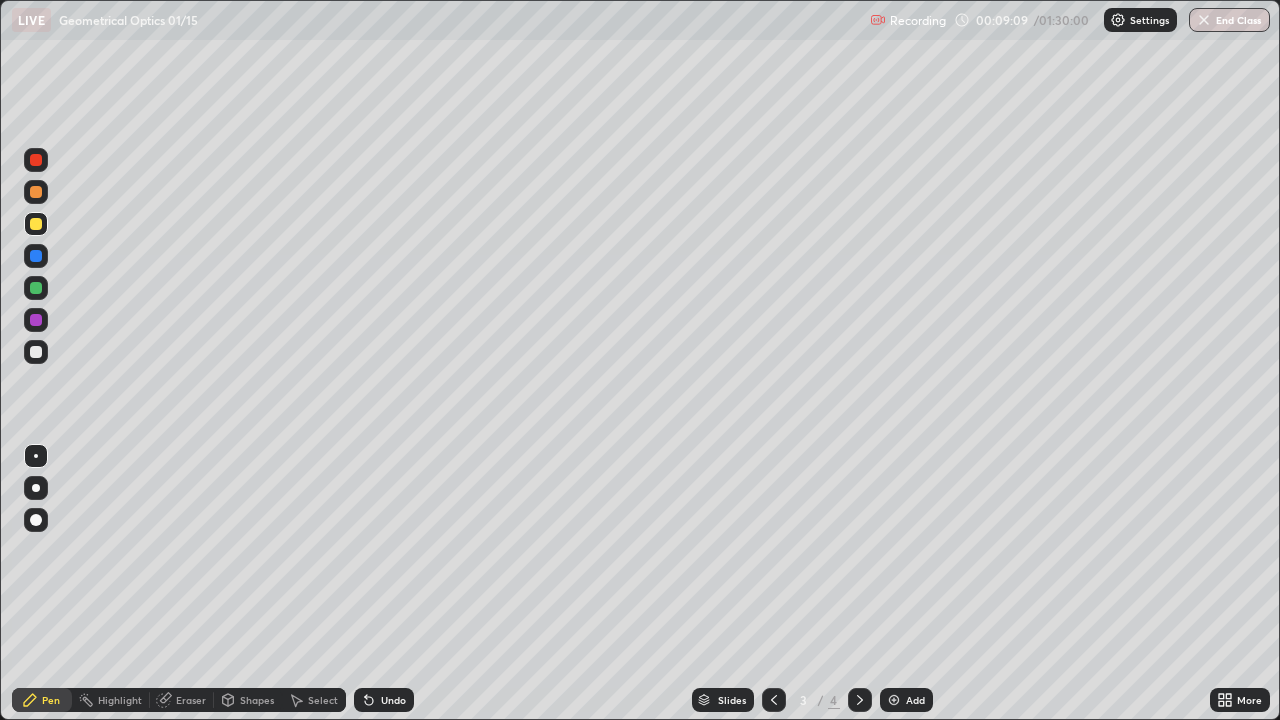 click at bounding box center [36, 352] 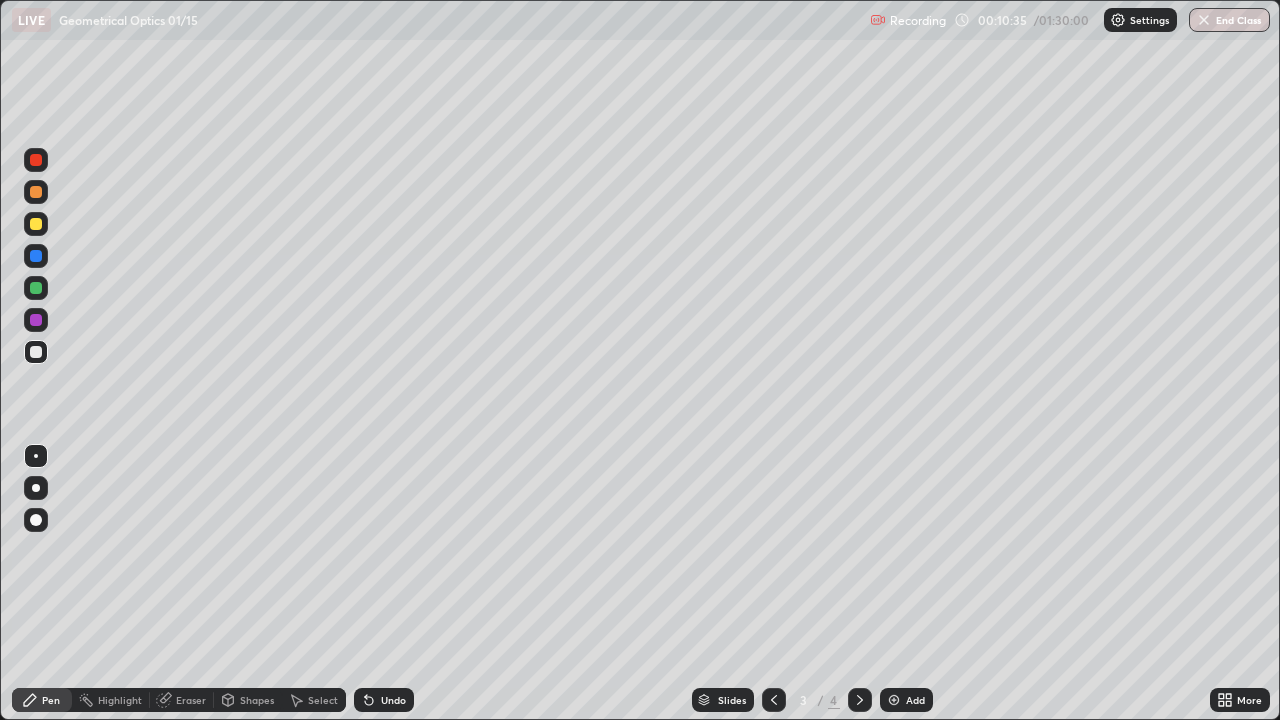 click 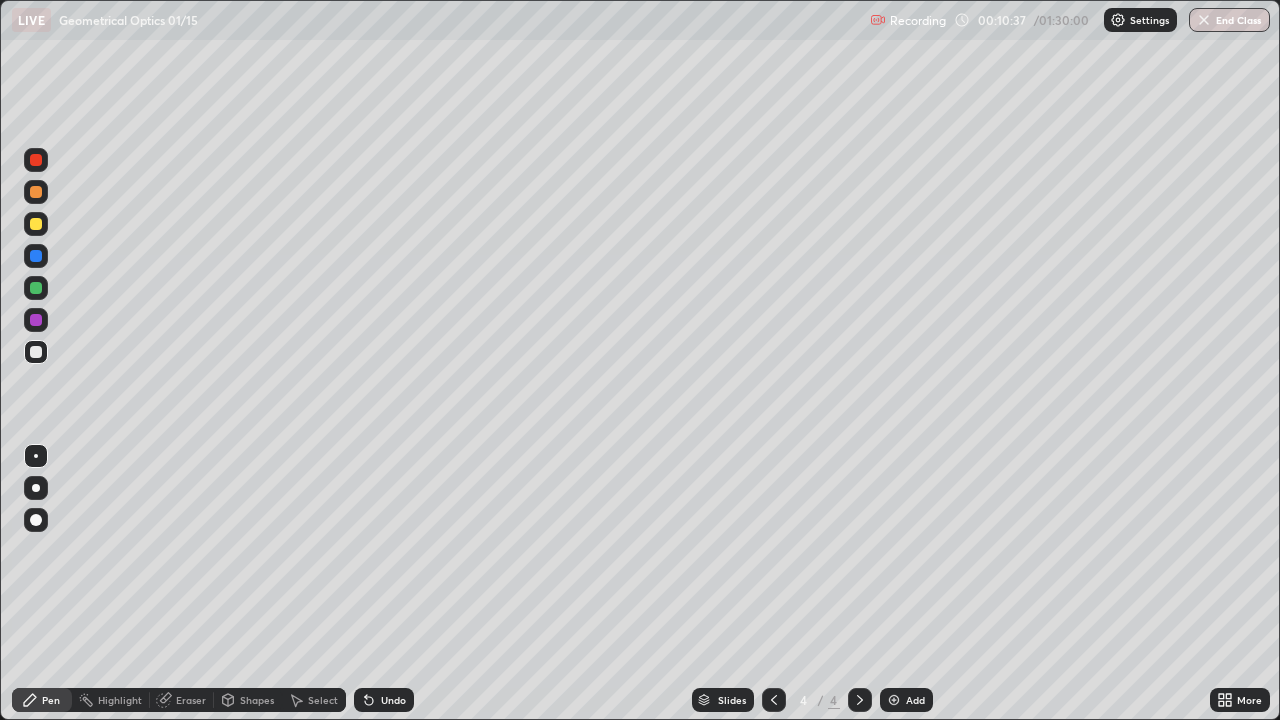 click 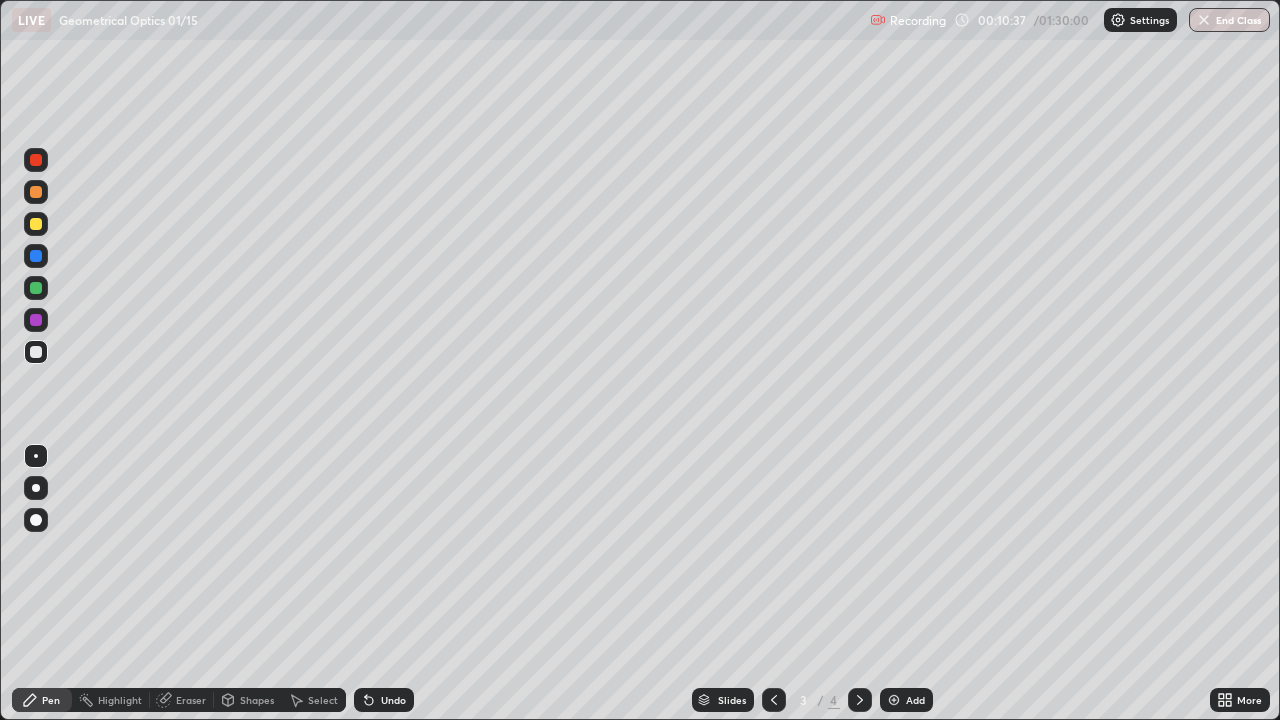 click at bounding box center [894, 700] 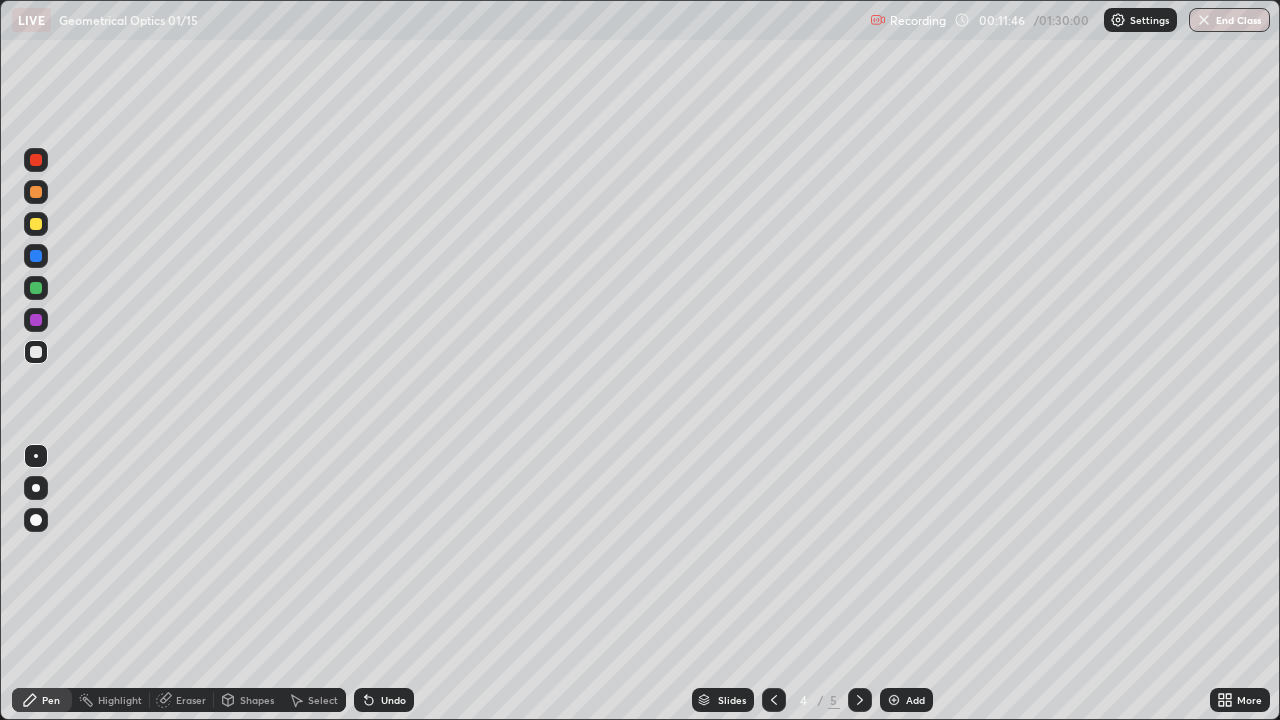 click at bounding box center [36, 224] 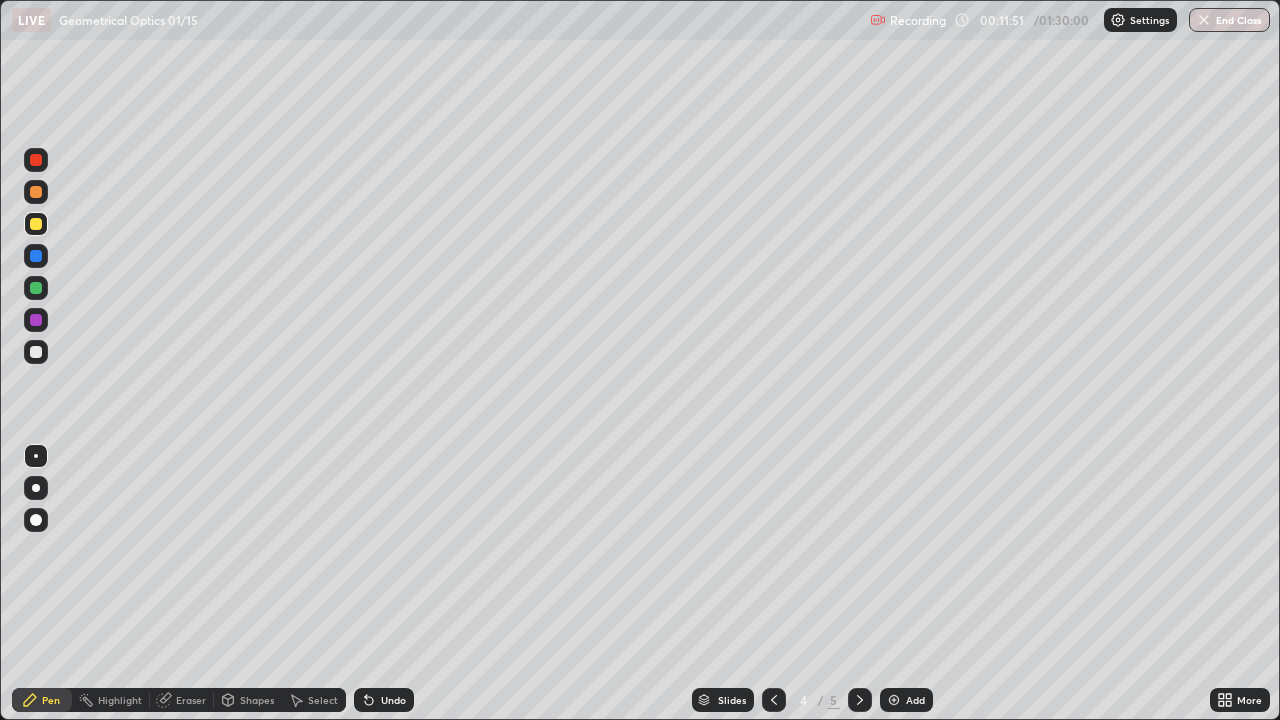 click on "Undo" at bounding box center [384, 700] 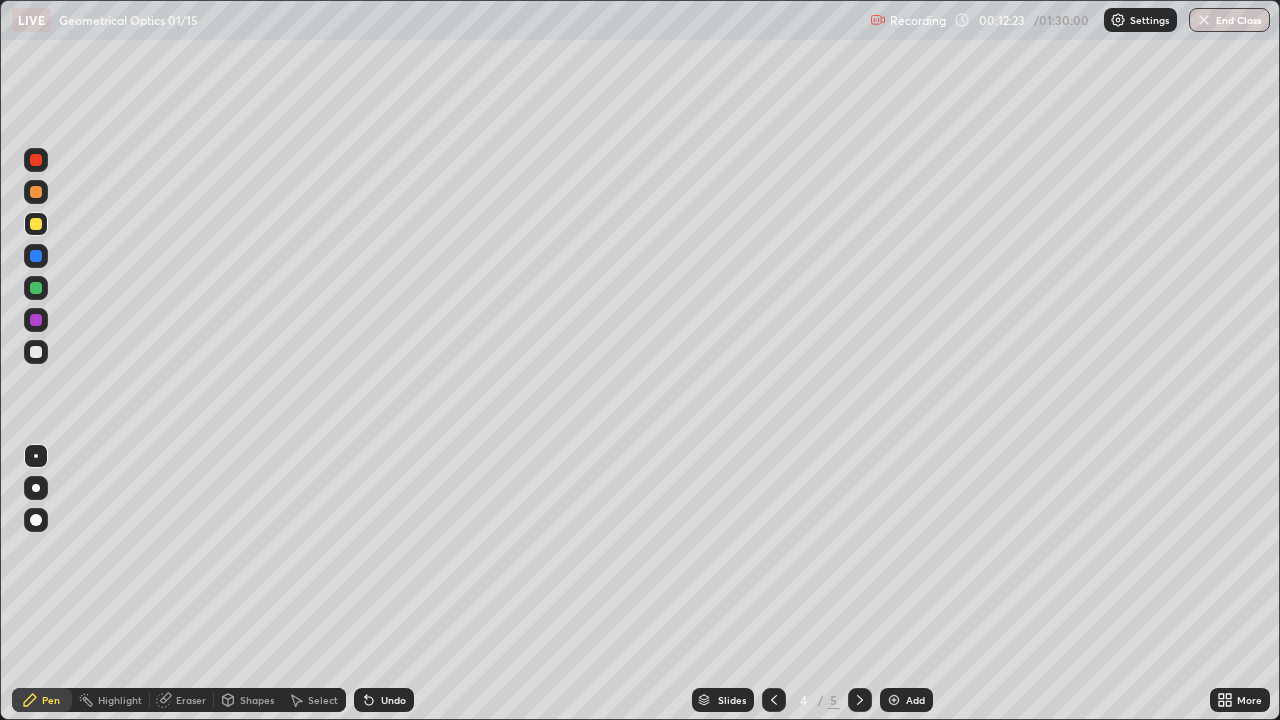 click on "Eraser" at bounding box center [191, 700] 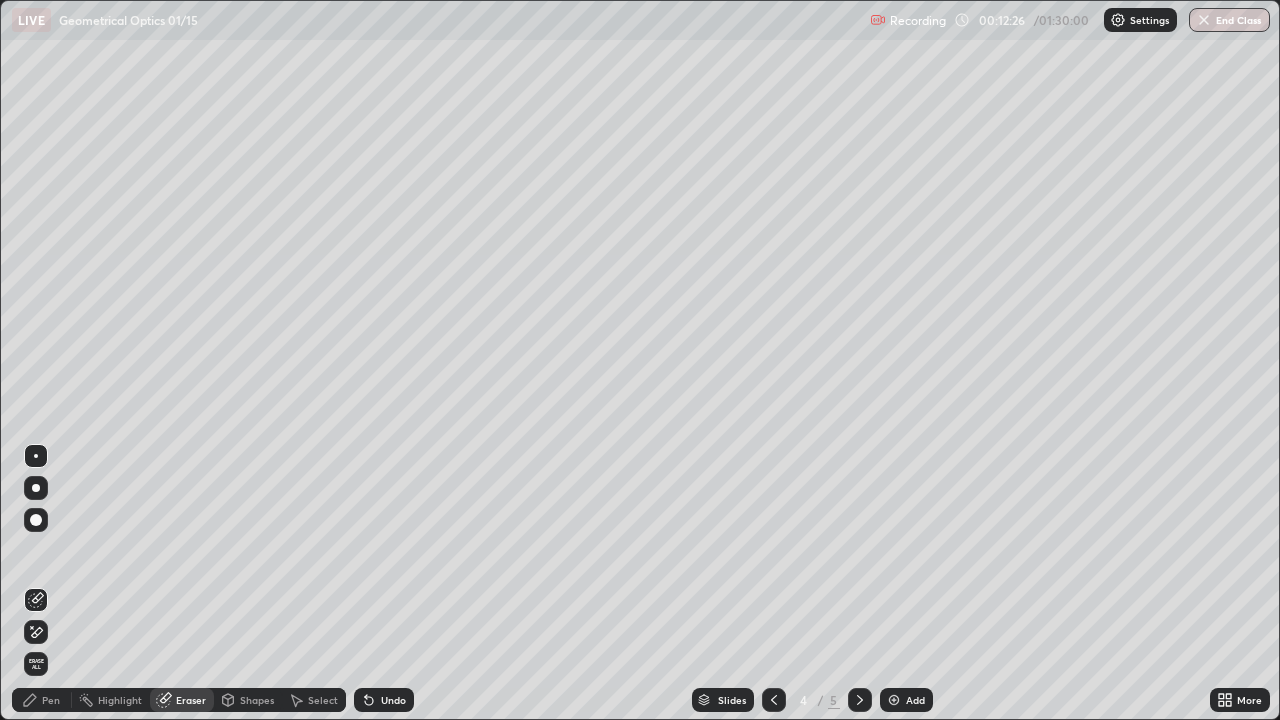 click on "Pen" at bounding box center (51, 700) 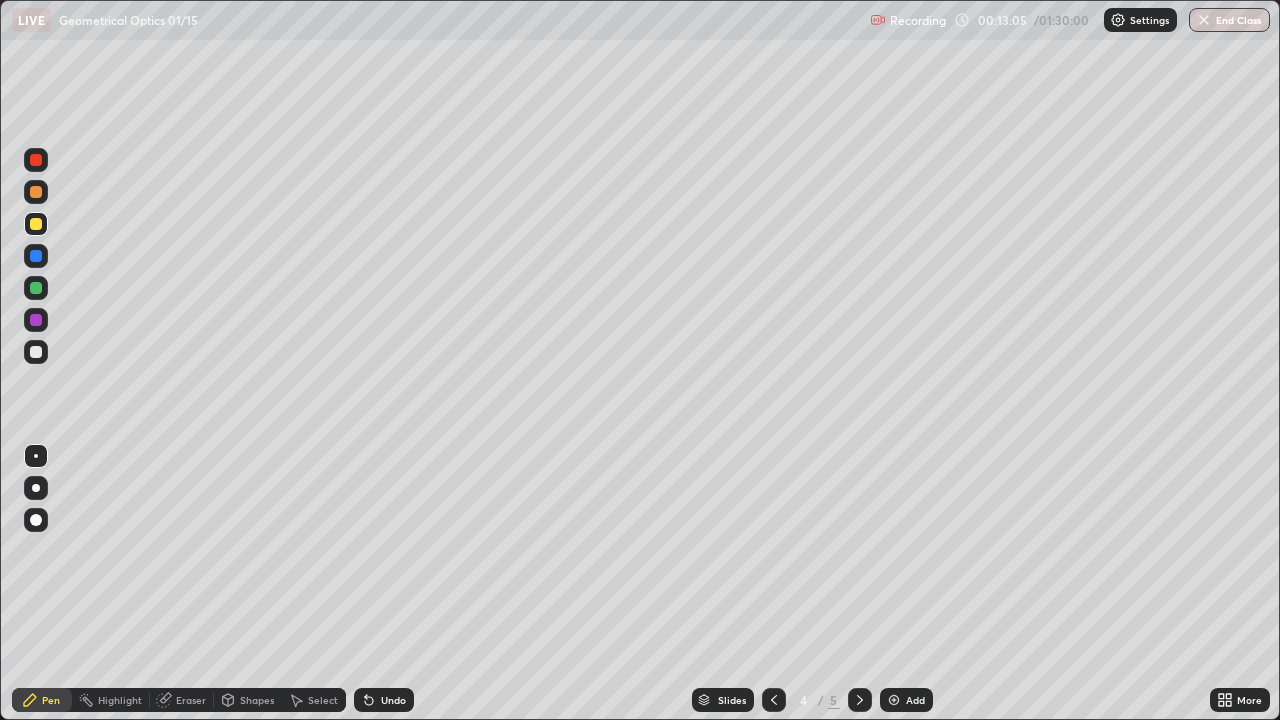 click on "Undo" at bounding box center [384, 700] 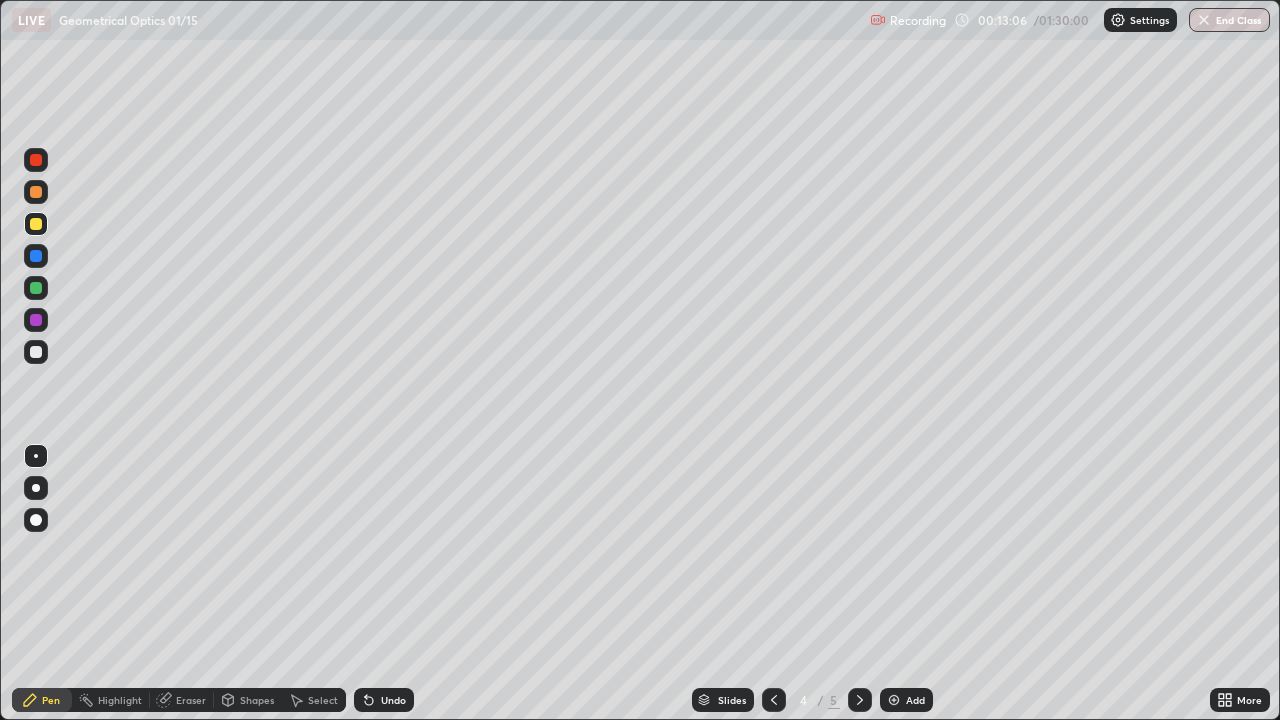 click on "Undo" at bounding box center [384, 700] 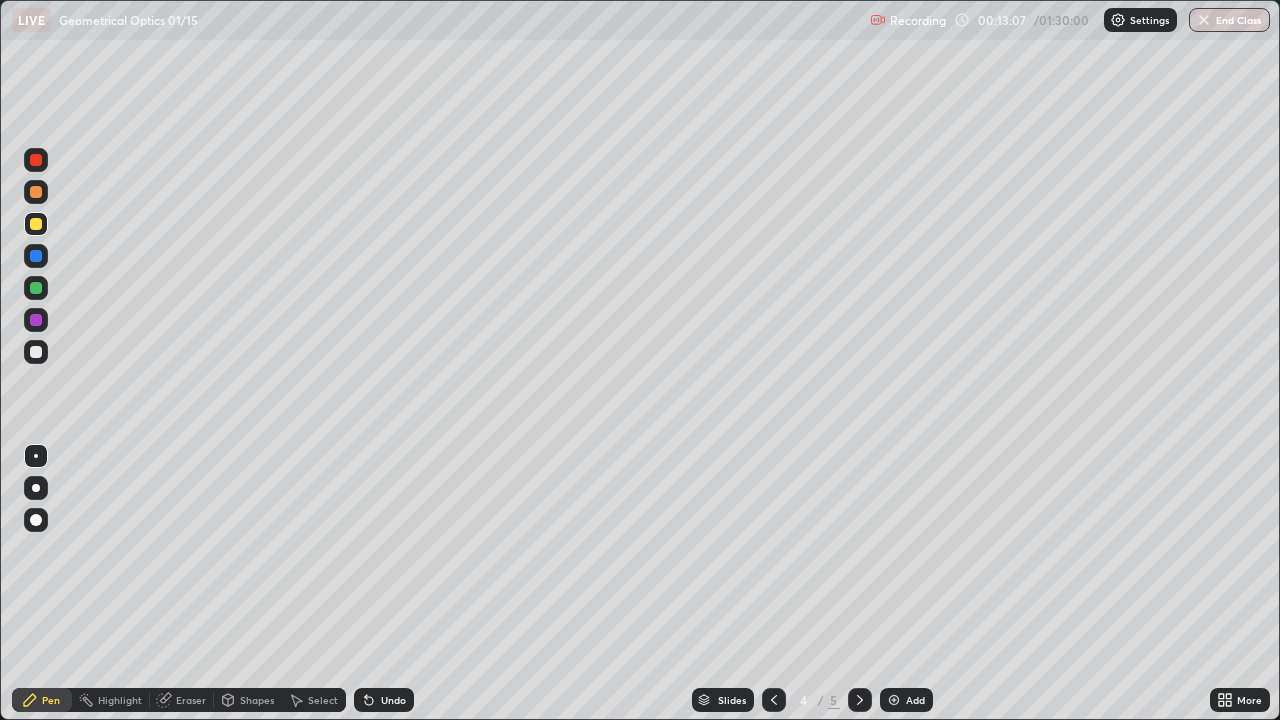 click on "Eraser" at bounding box center (191, 700) 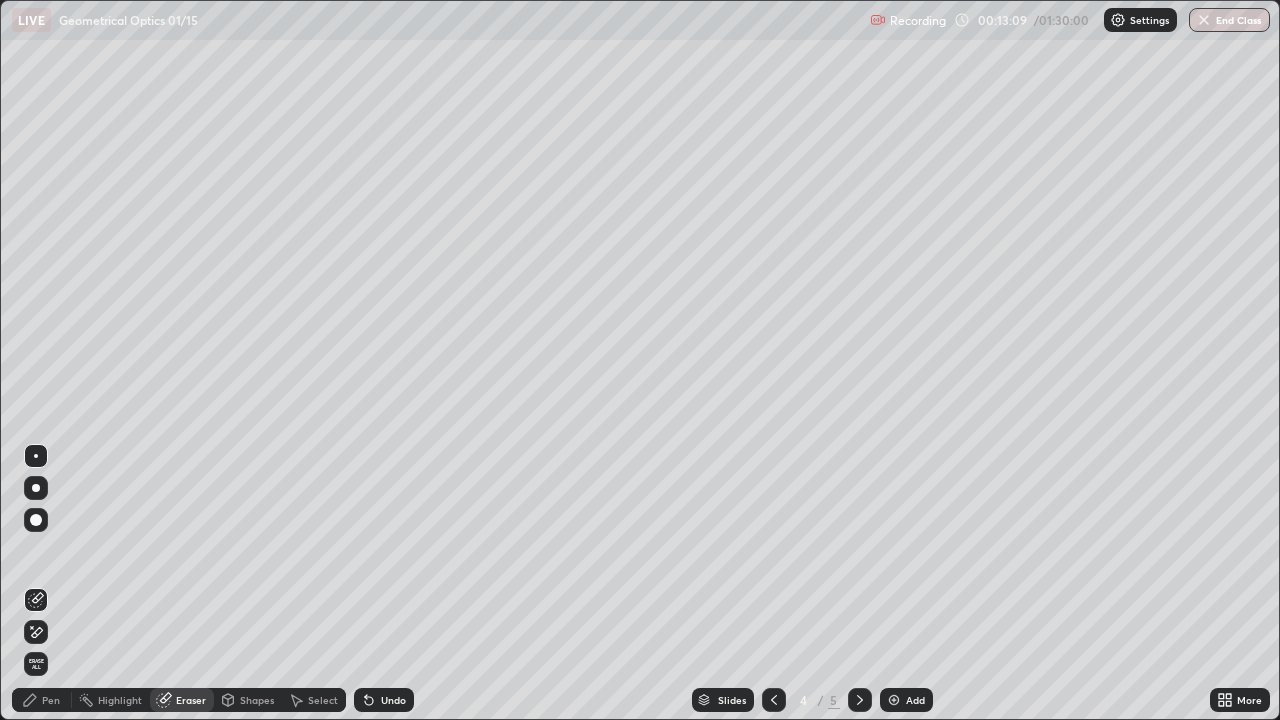 click on "Pen" at bounding box center [51, 700] 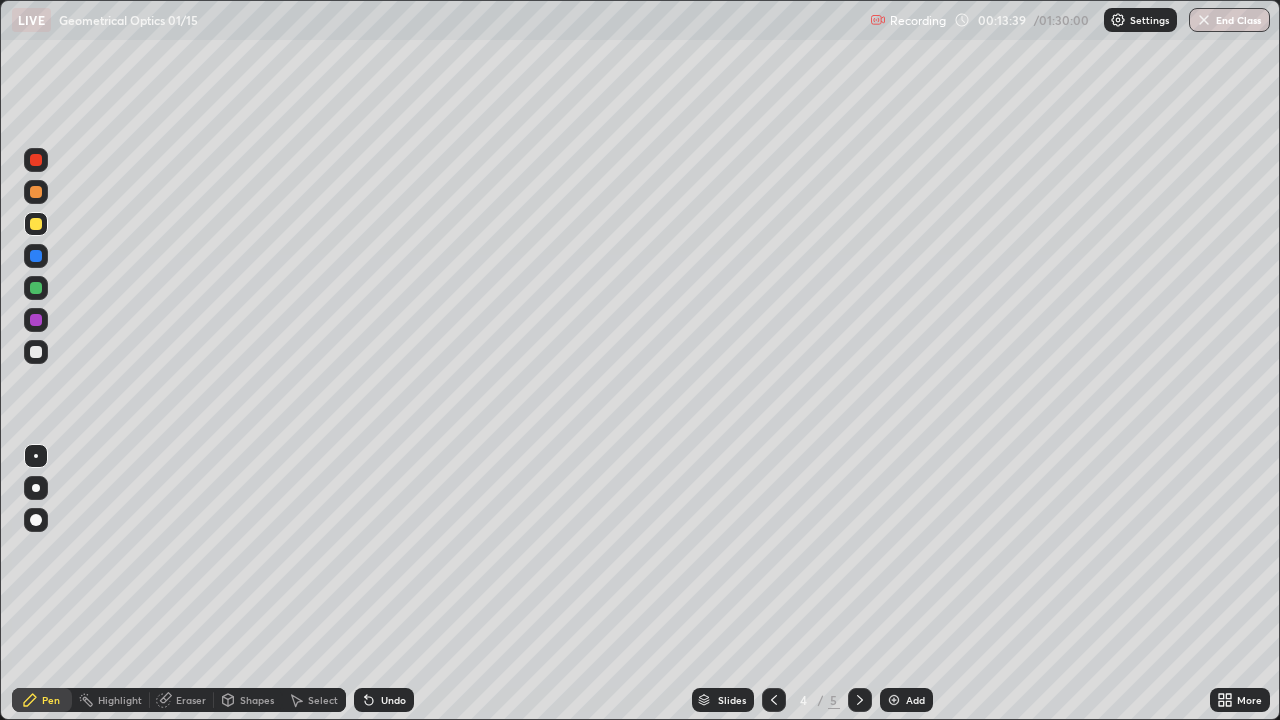 click on "Undo" at bounding box center [393, 700] 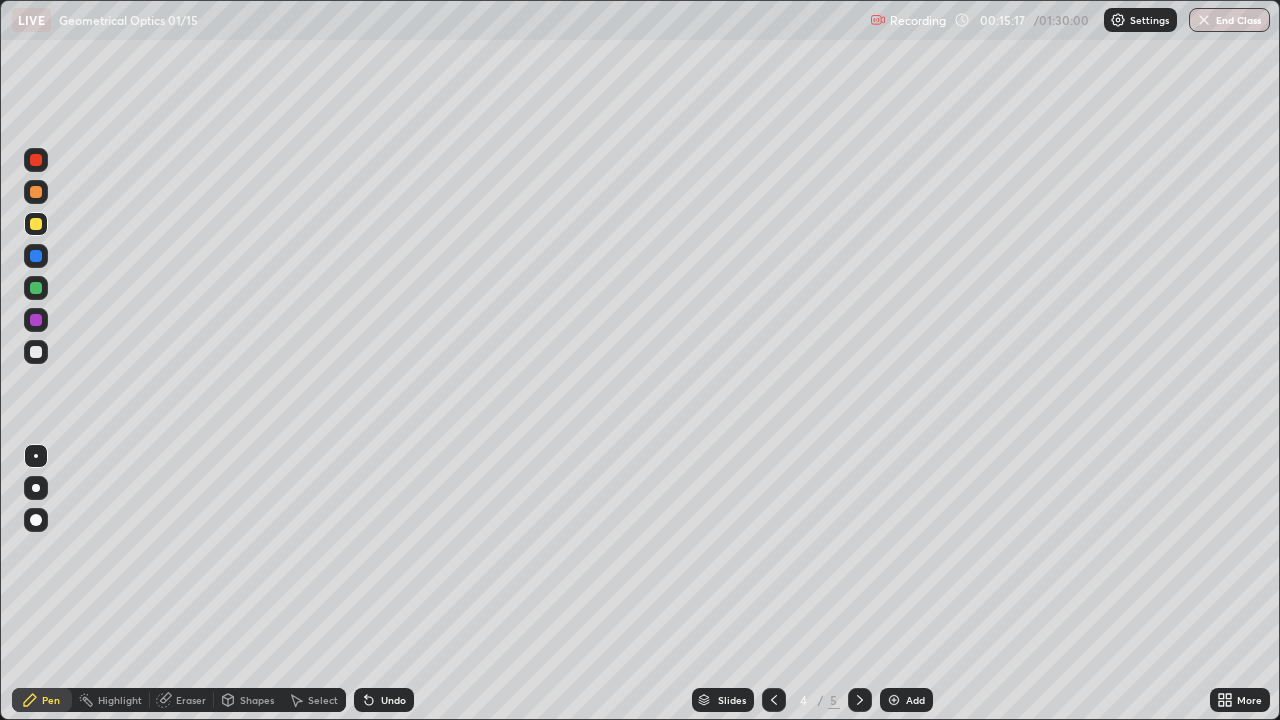 click 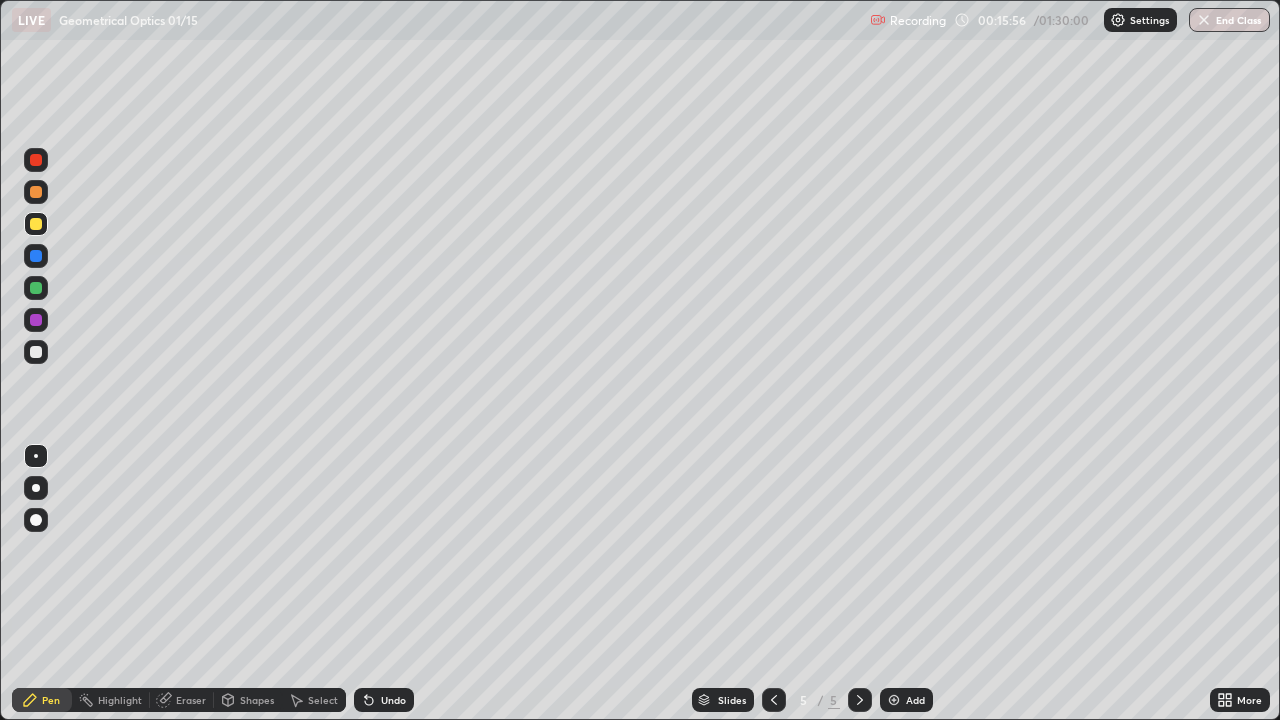 click on "Eraser" at bounding box center [191, 700] 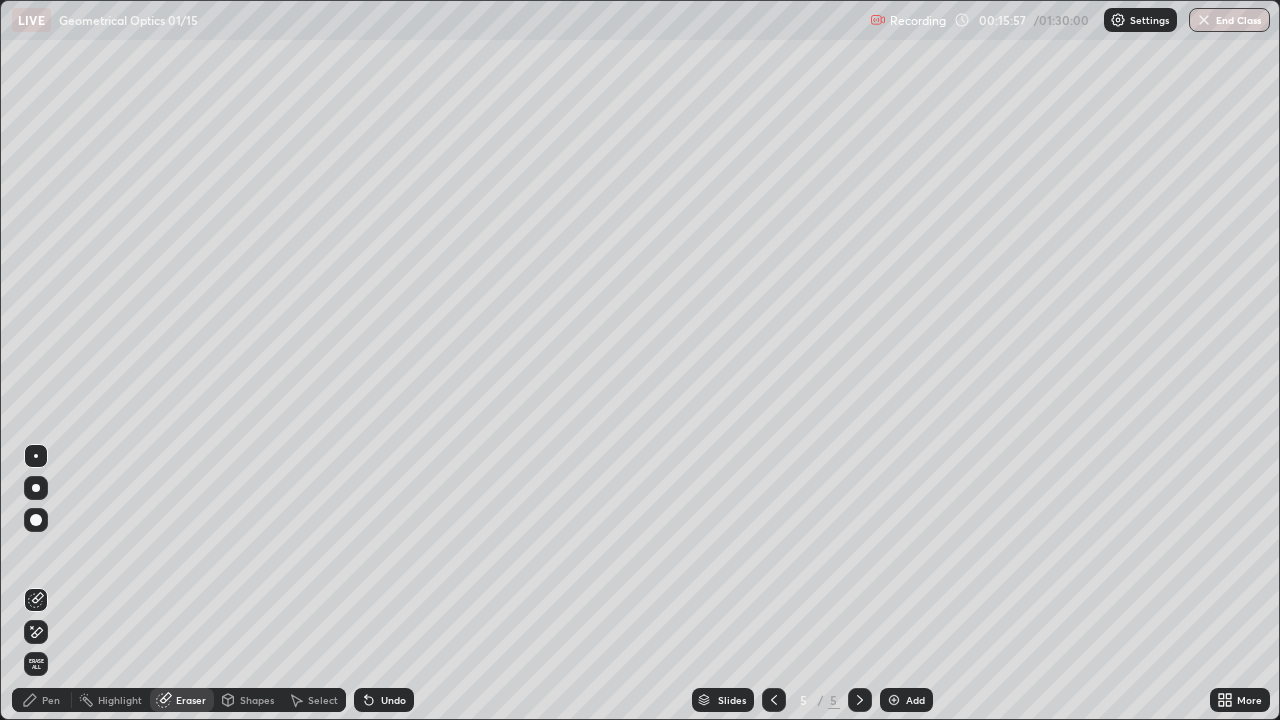 click on "Erase all" at bounding box center (36, 664) 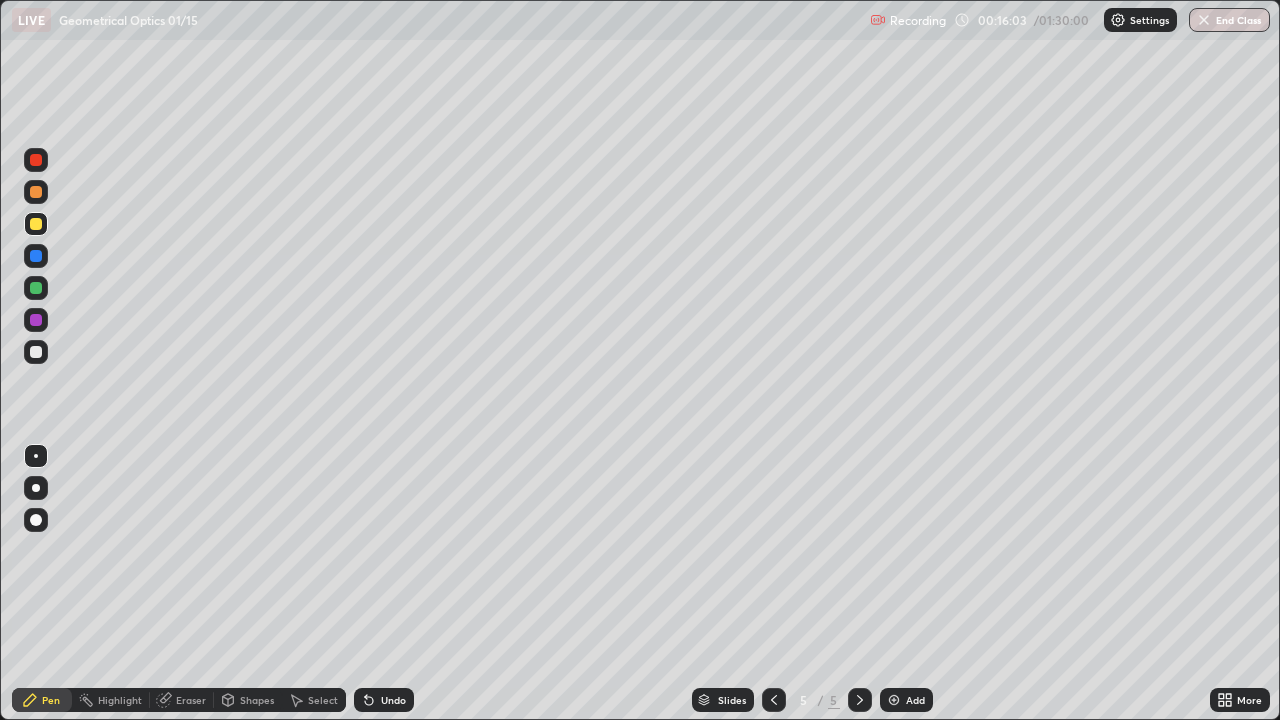 click at bounding box center [36, 352] 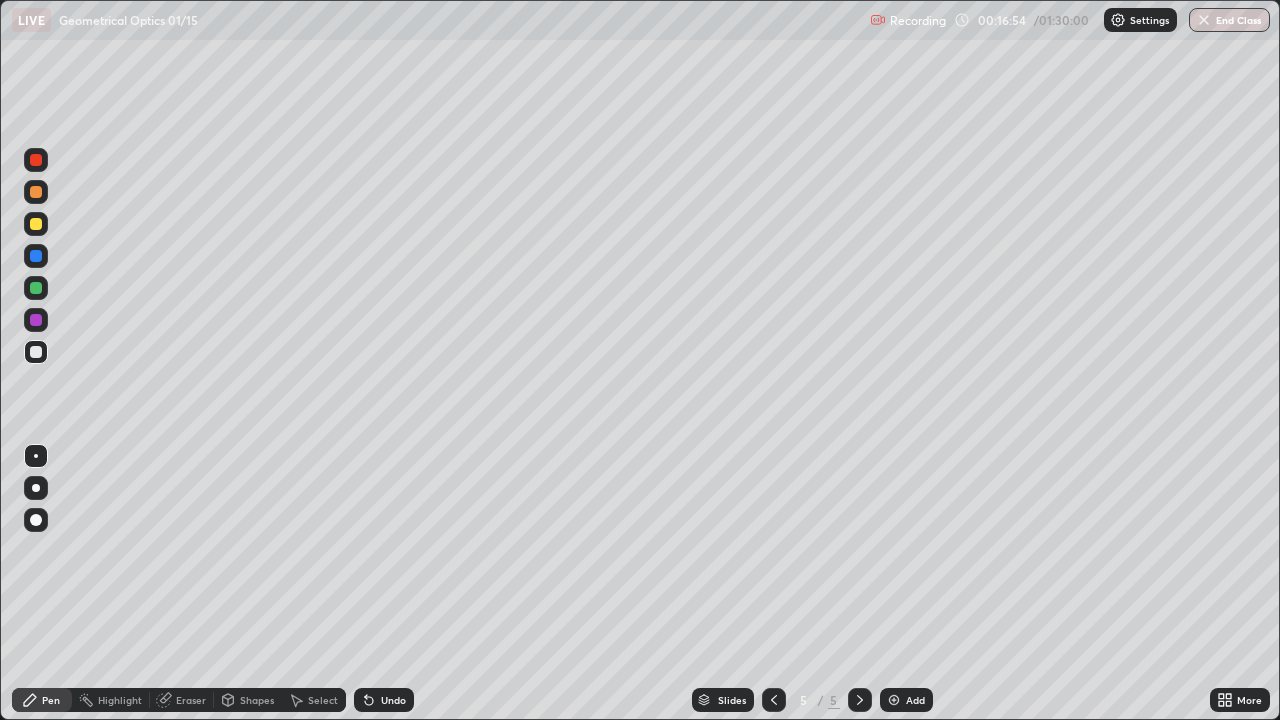 click at bounding box center [36, 224] 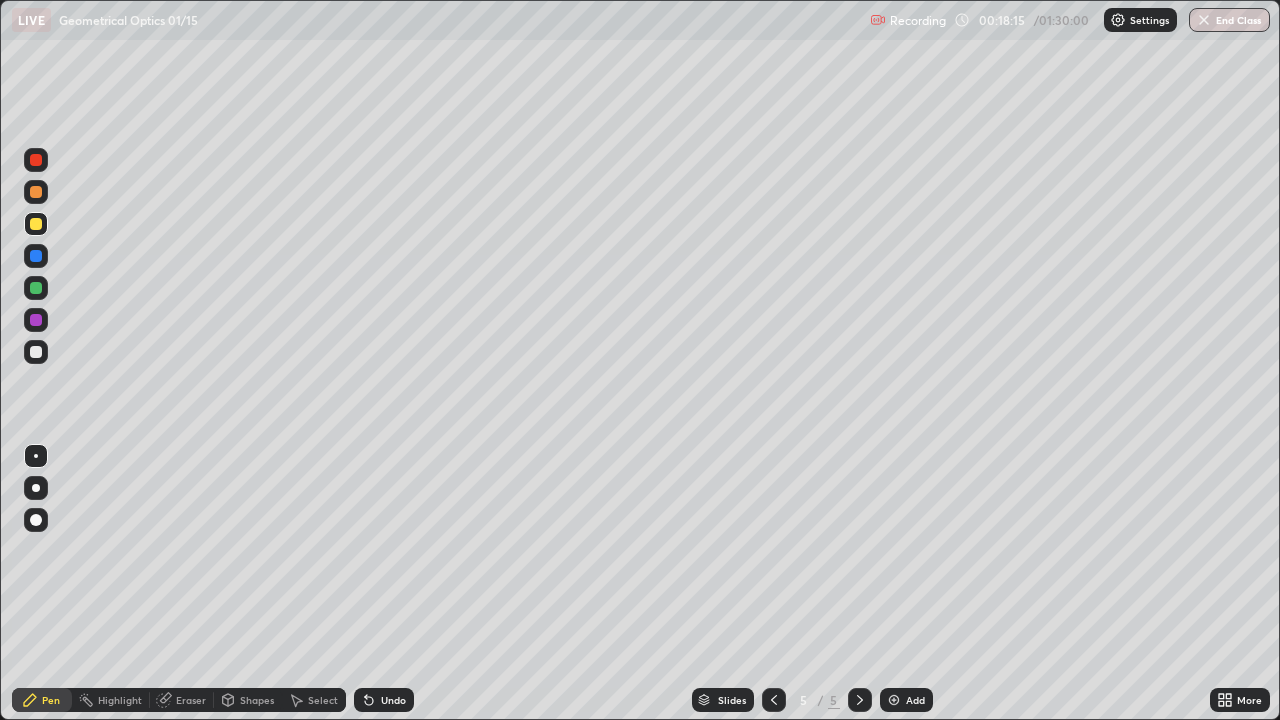 click at bounding box center [36, 352] 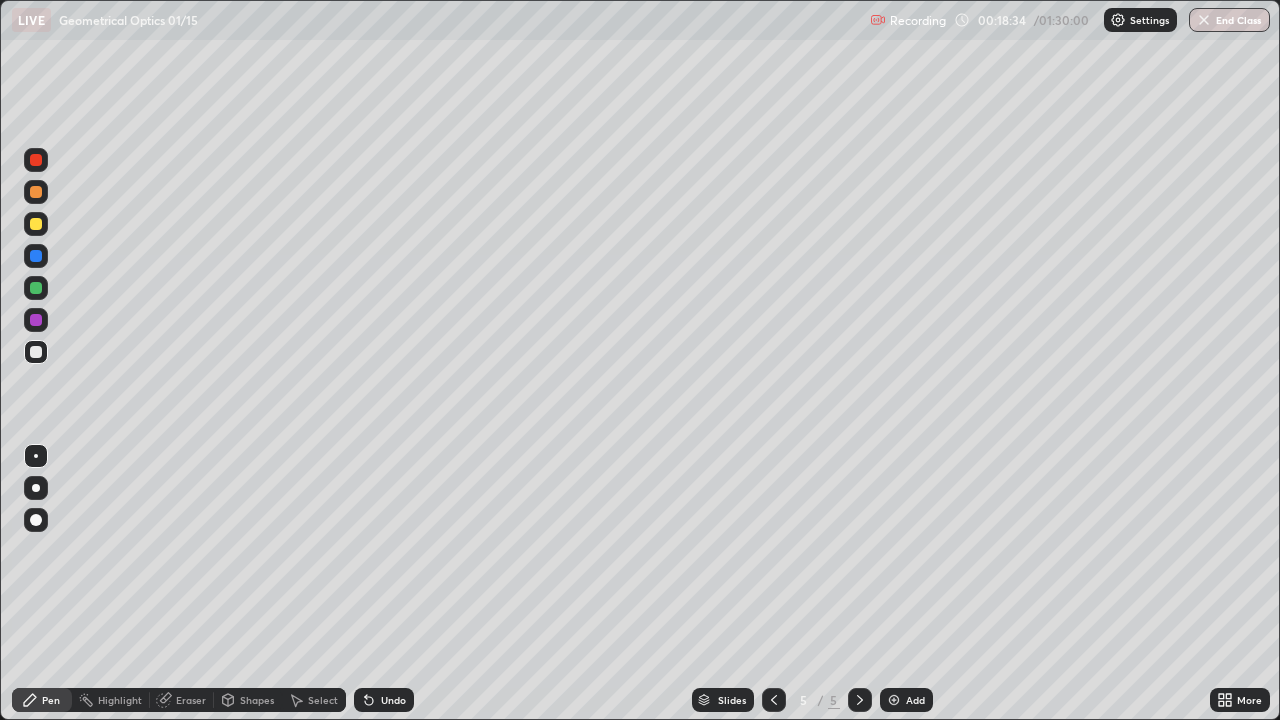 click at bounding box center [36, 224] 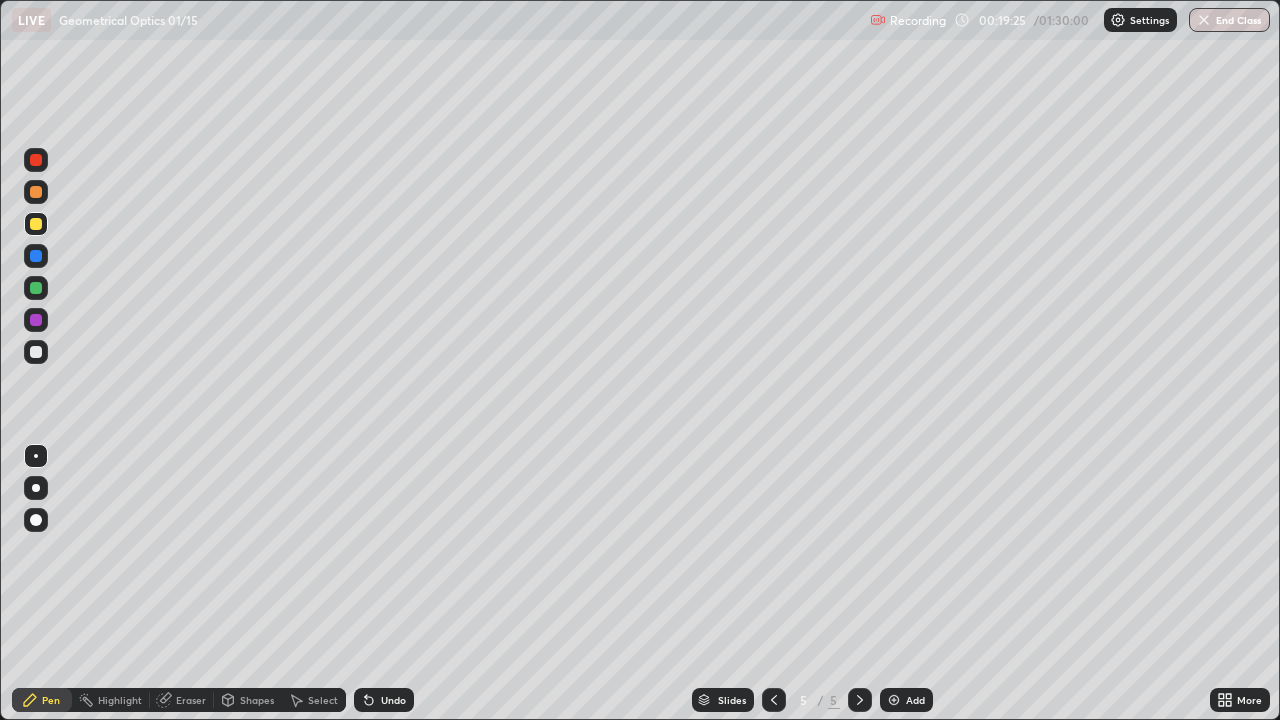 click at bounding box center [36, 288] 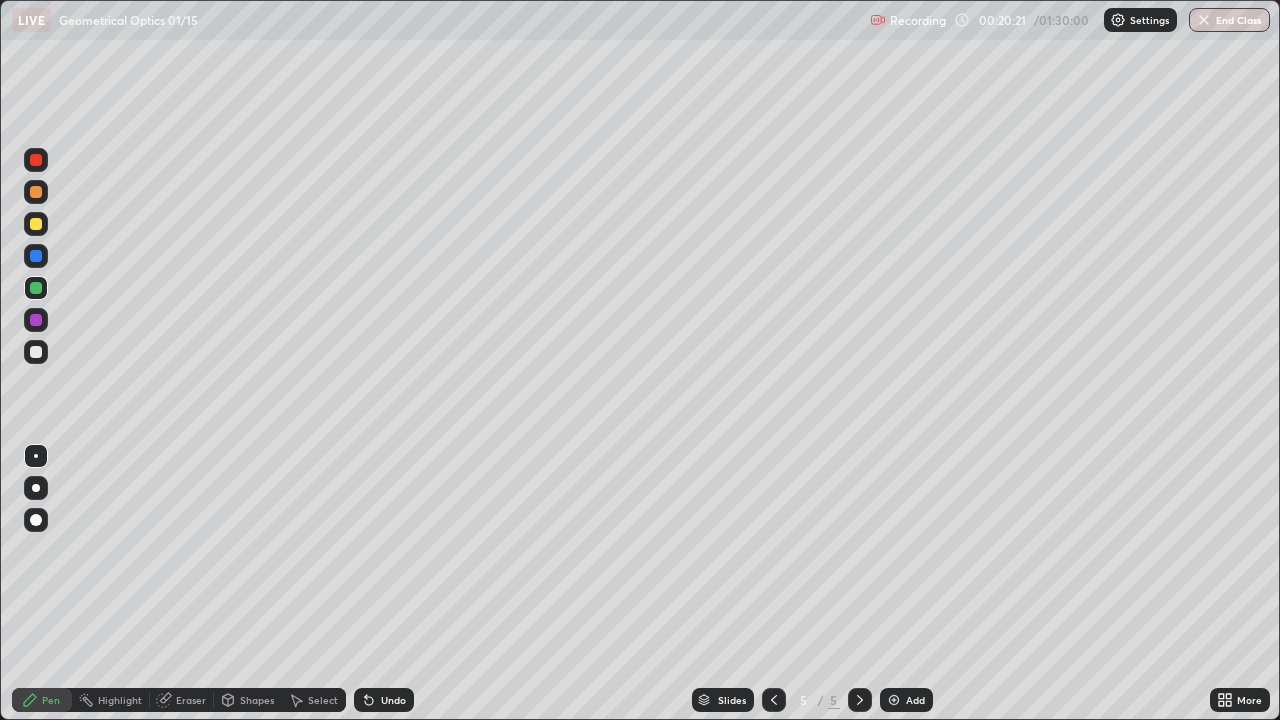 click at bounding box center [36, 224] 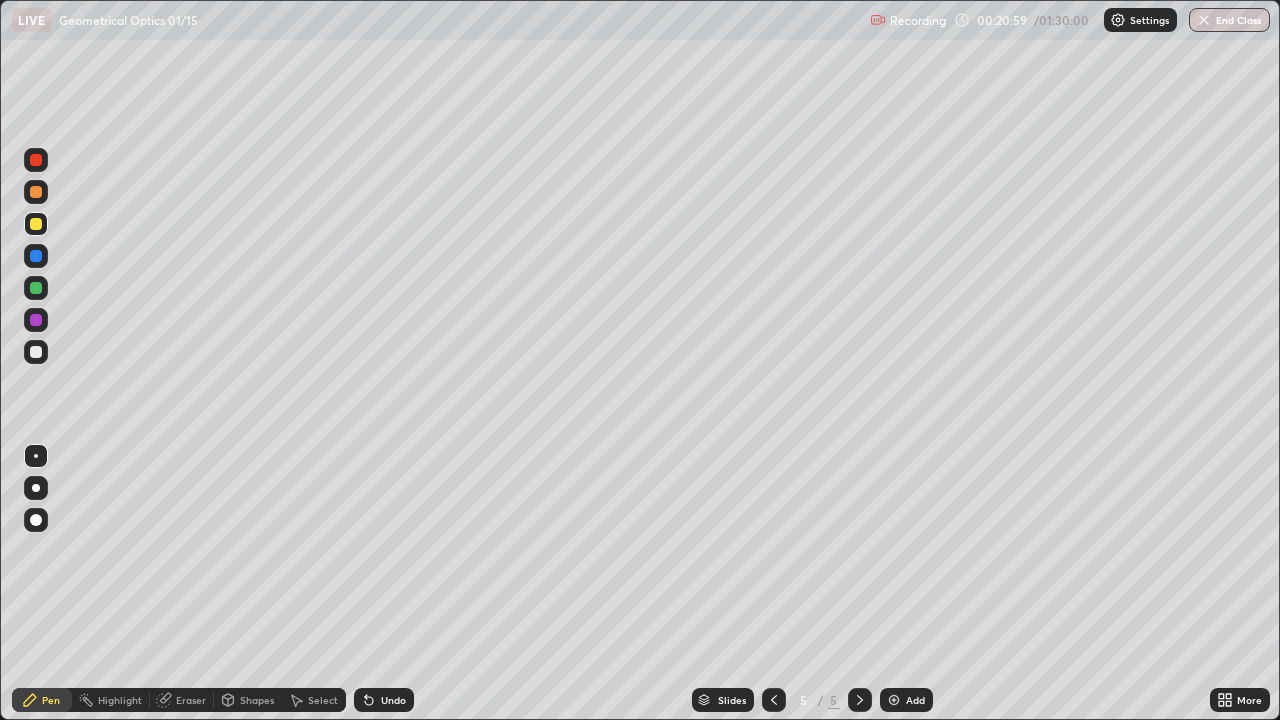 click at bounding box center [36, 352] 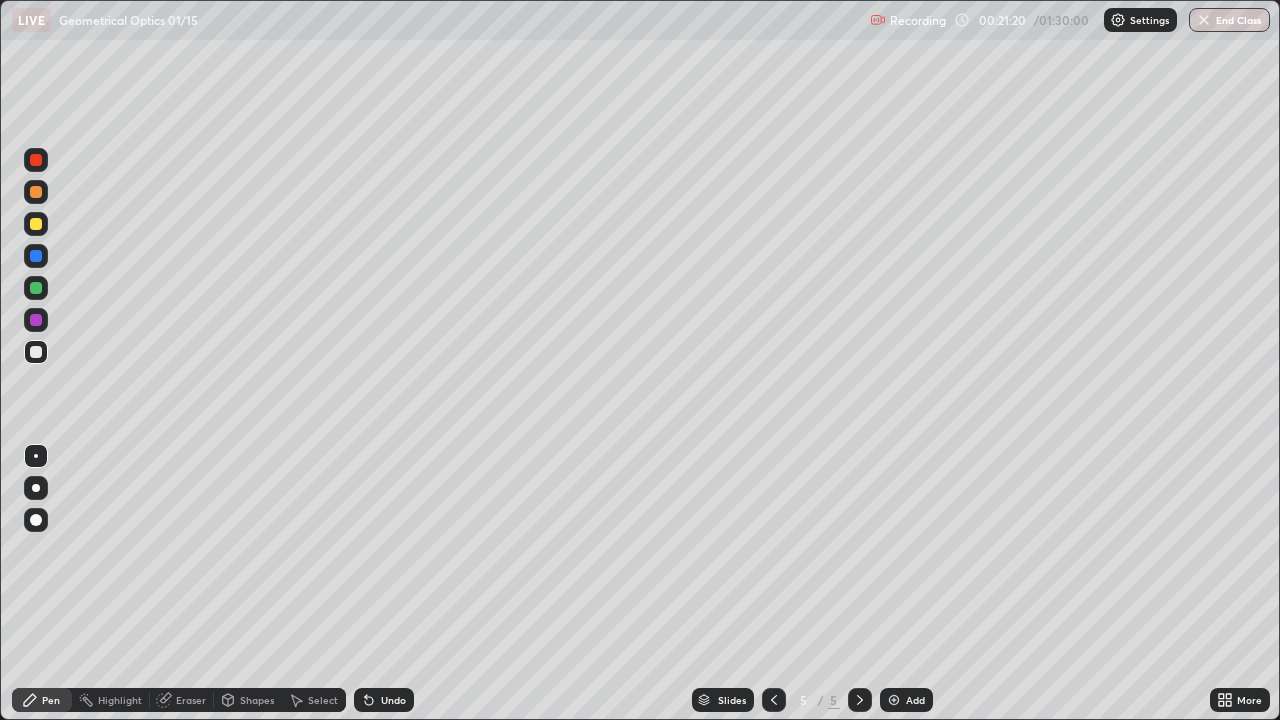 click at bounding box center (36, 224) 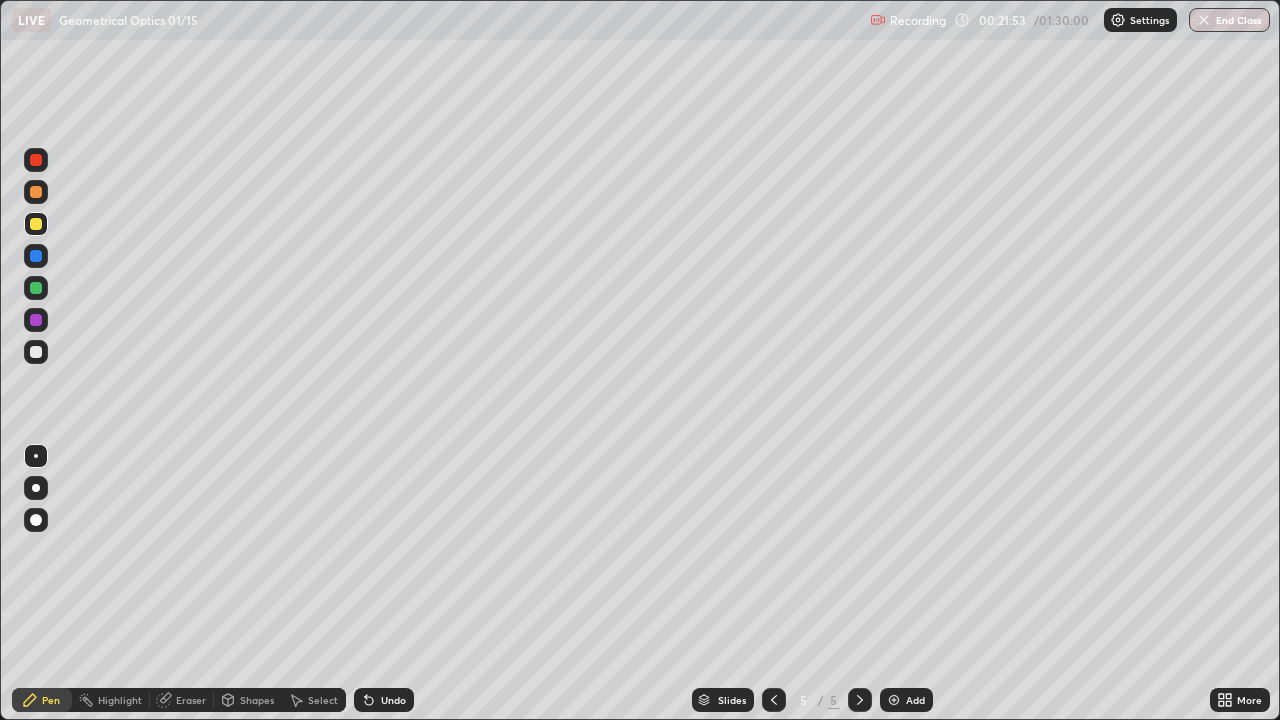 click at bounding box center (36, 352) 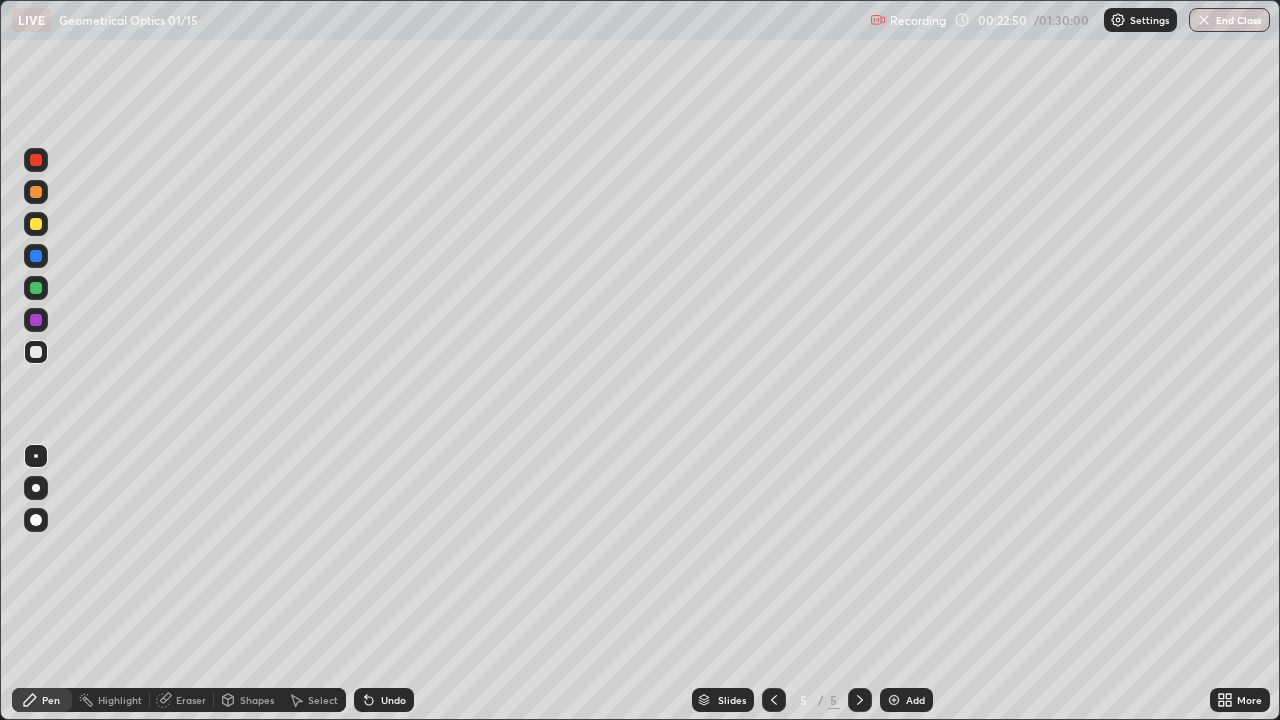 click at bounding box center (36, 224) 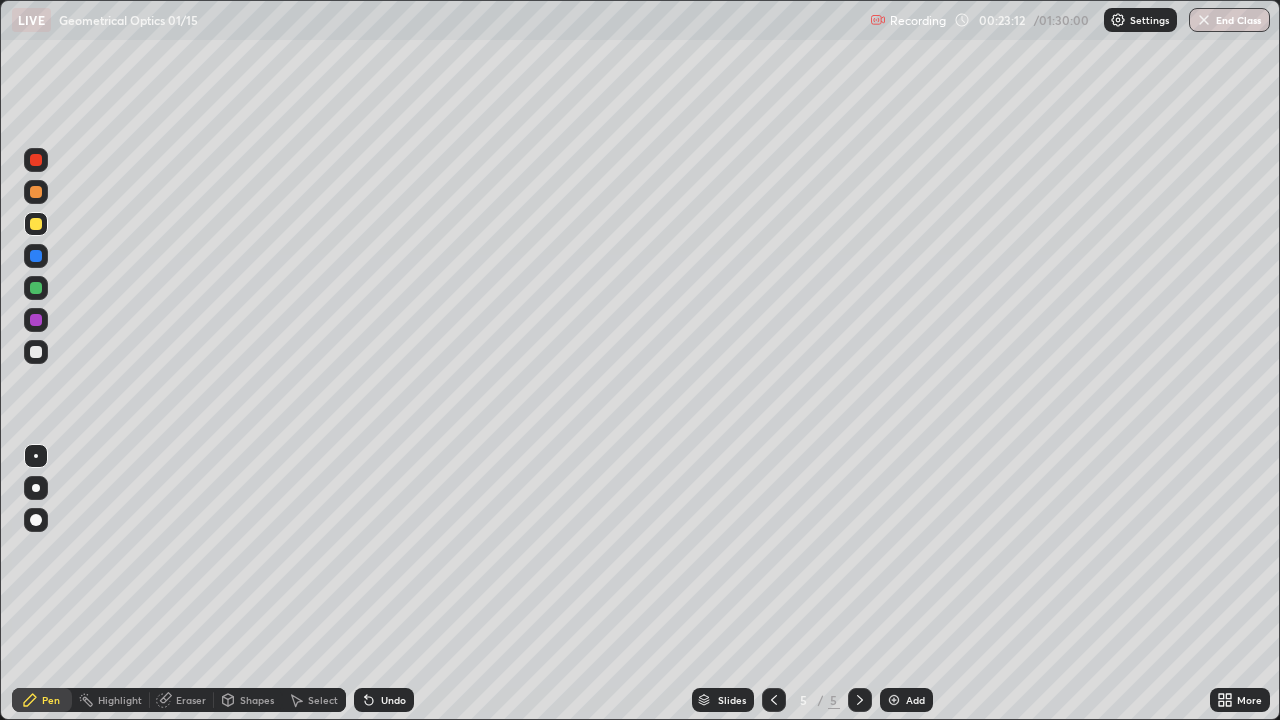 click on "Eraser" at bounding box center [191, 700] 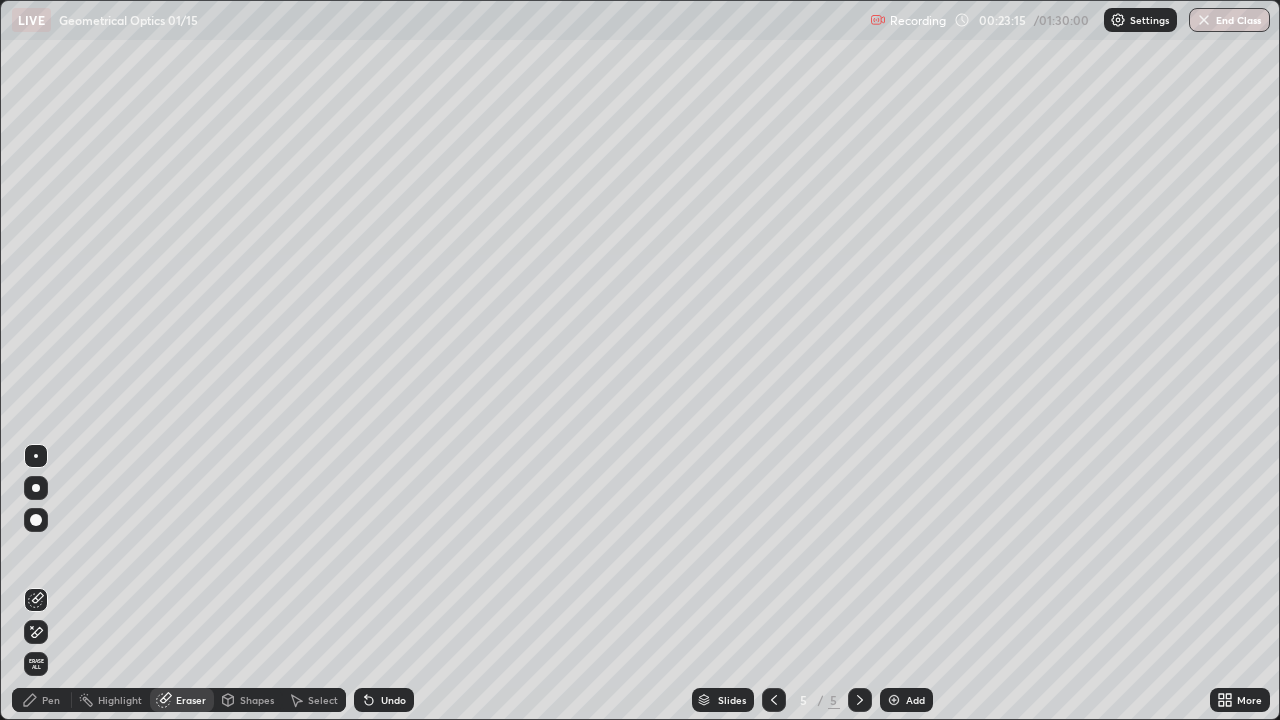 click 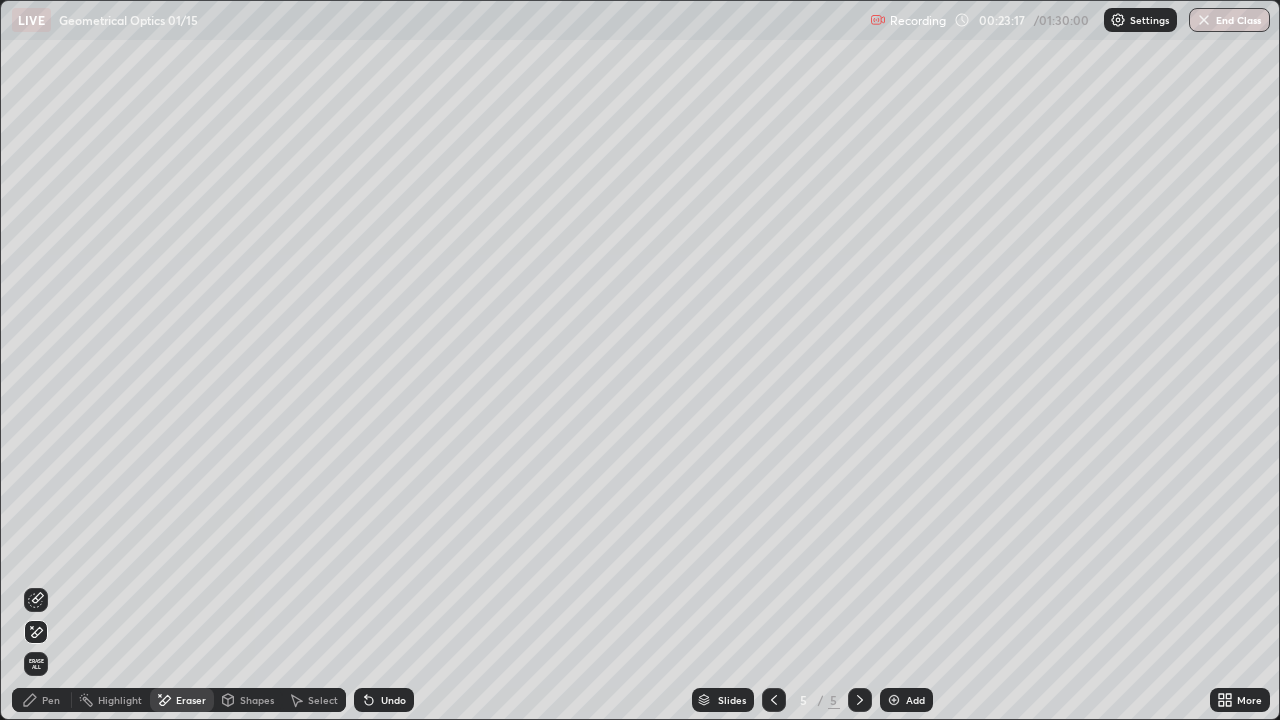 click on "Pen" at bounding box center (42, 700) 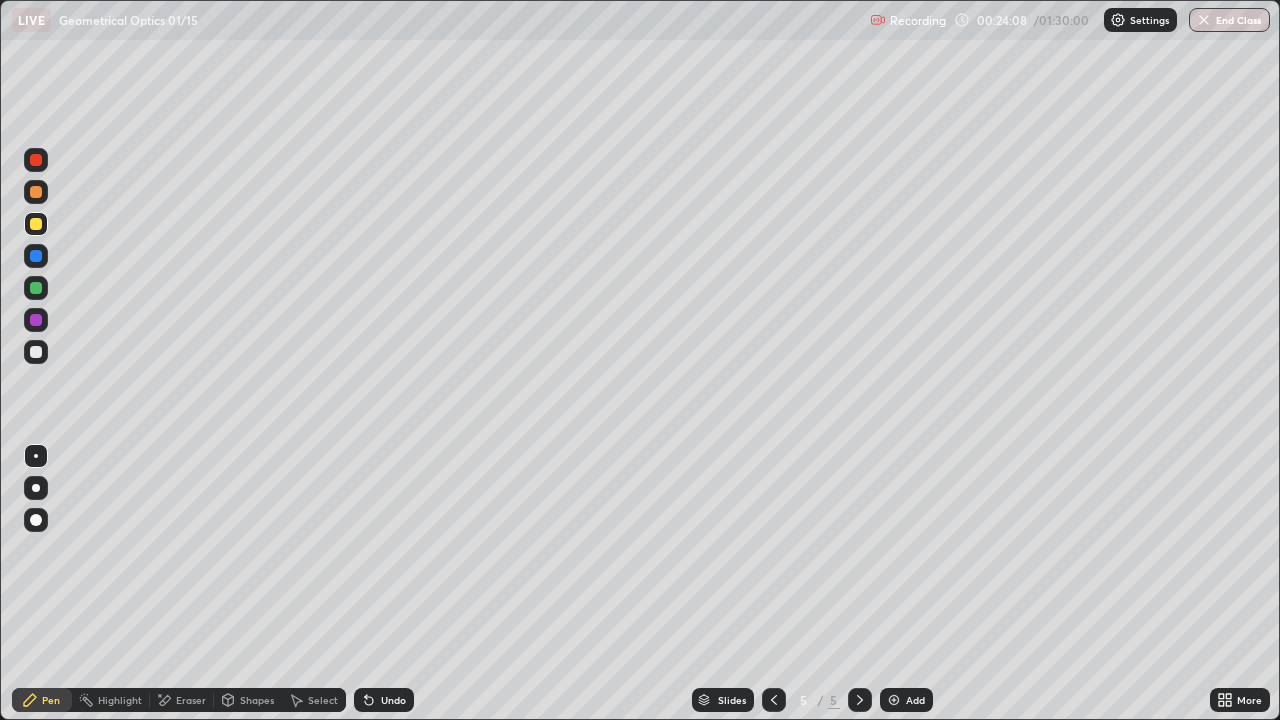 click at bounding box center (36, 352) 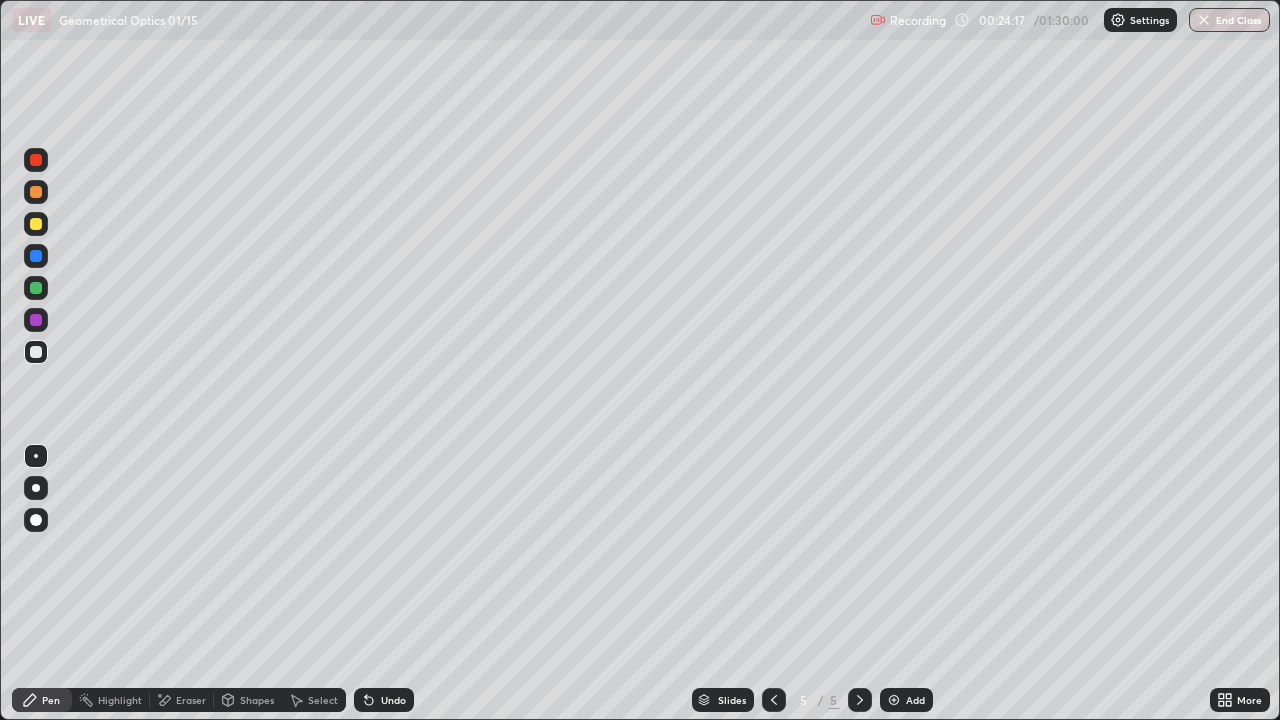 click at bounding box center [36, 224] 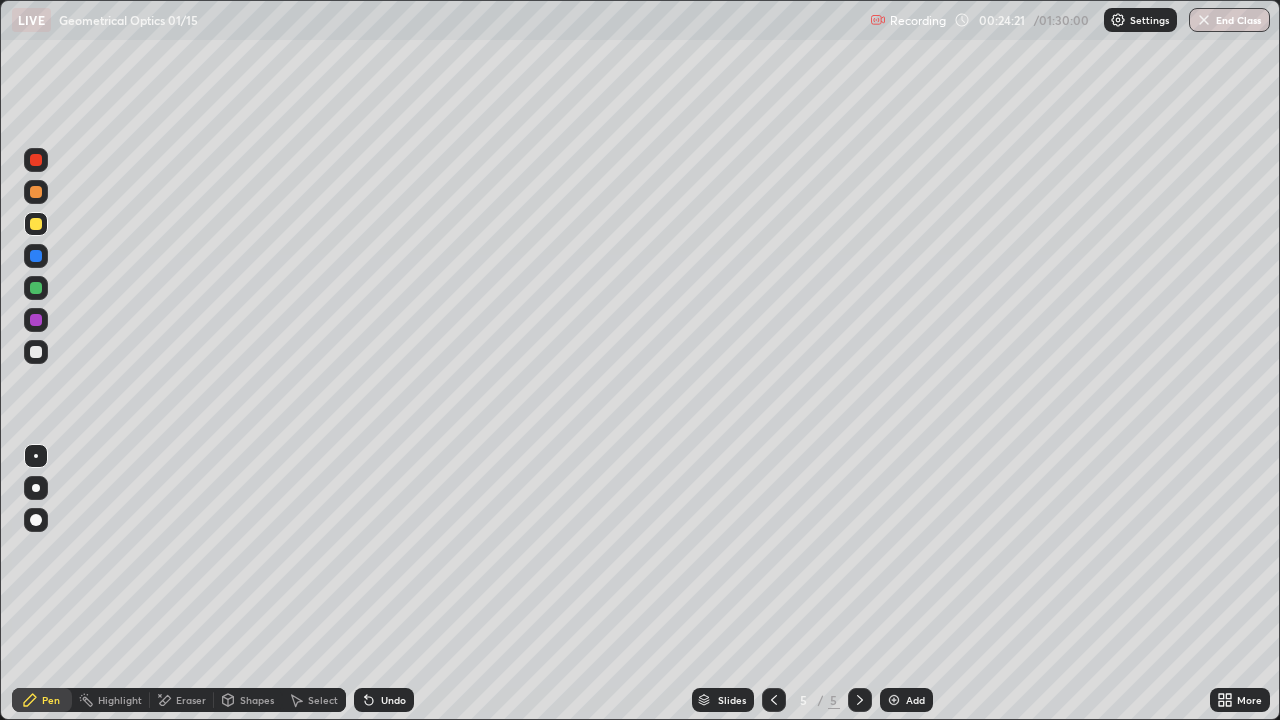 click at bounding box center [36, 288] 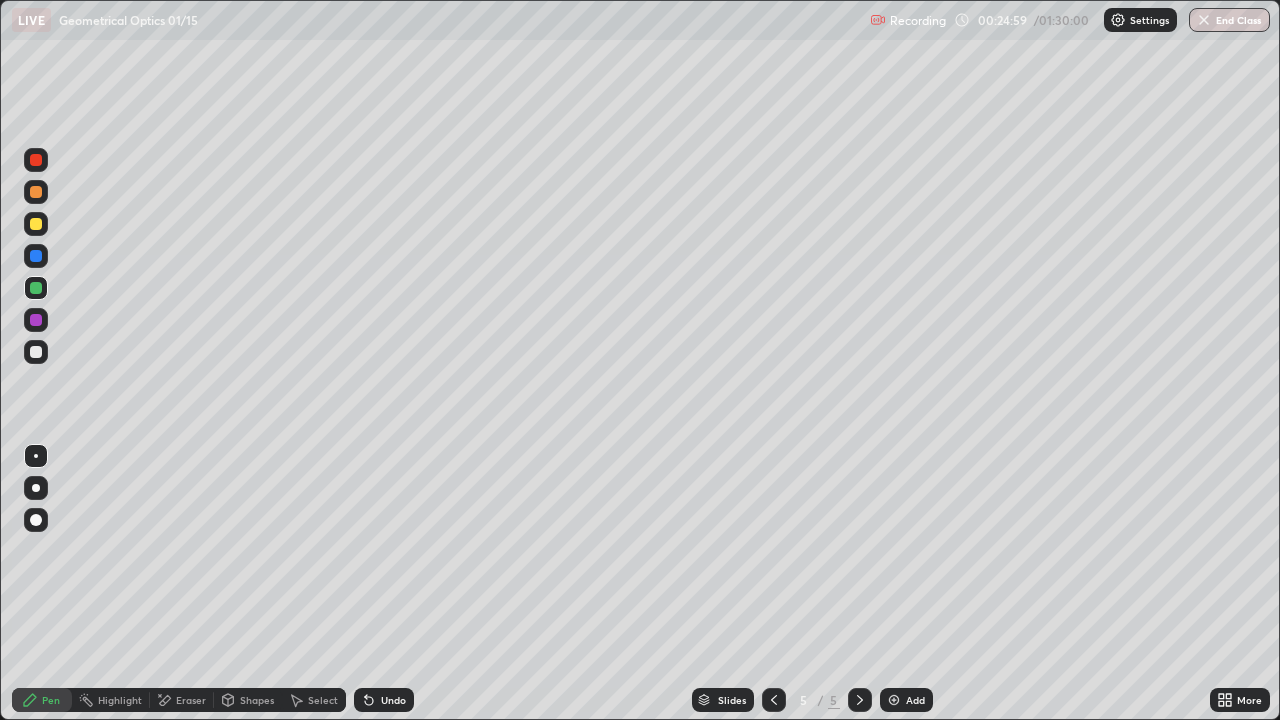 click on "Undo" at bounding box center [384, 700] 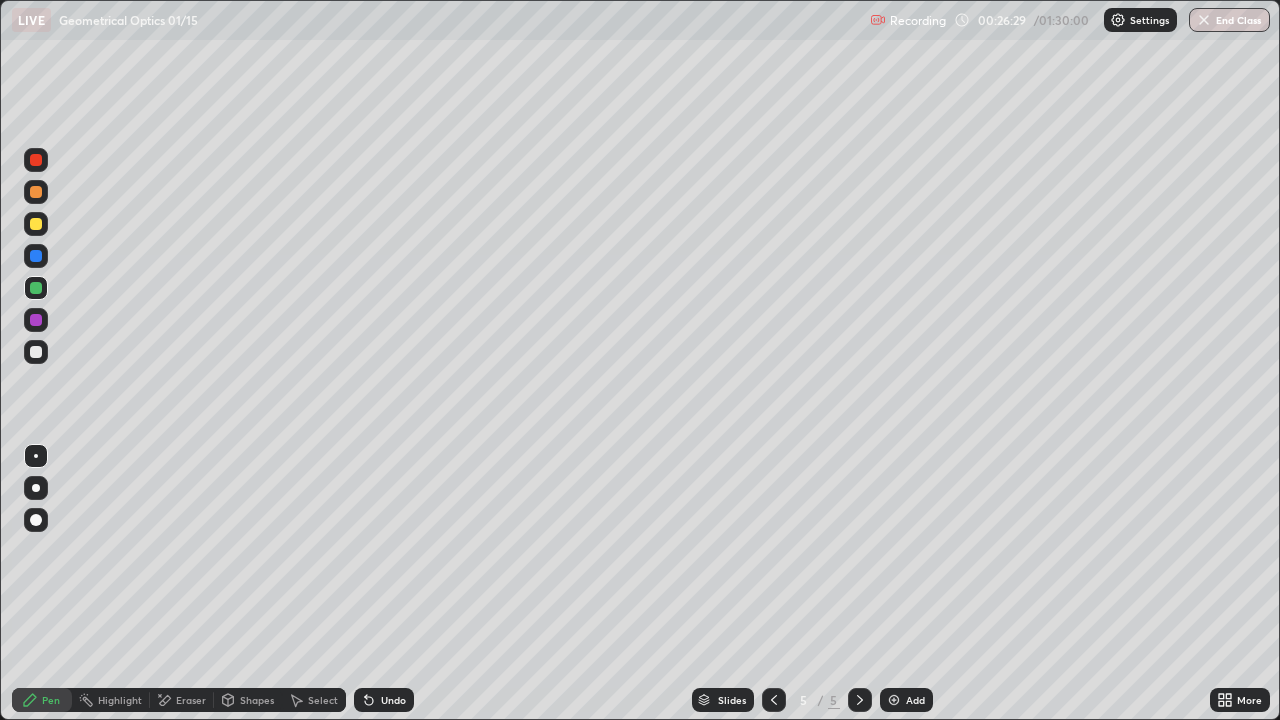 click 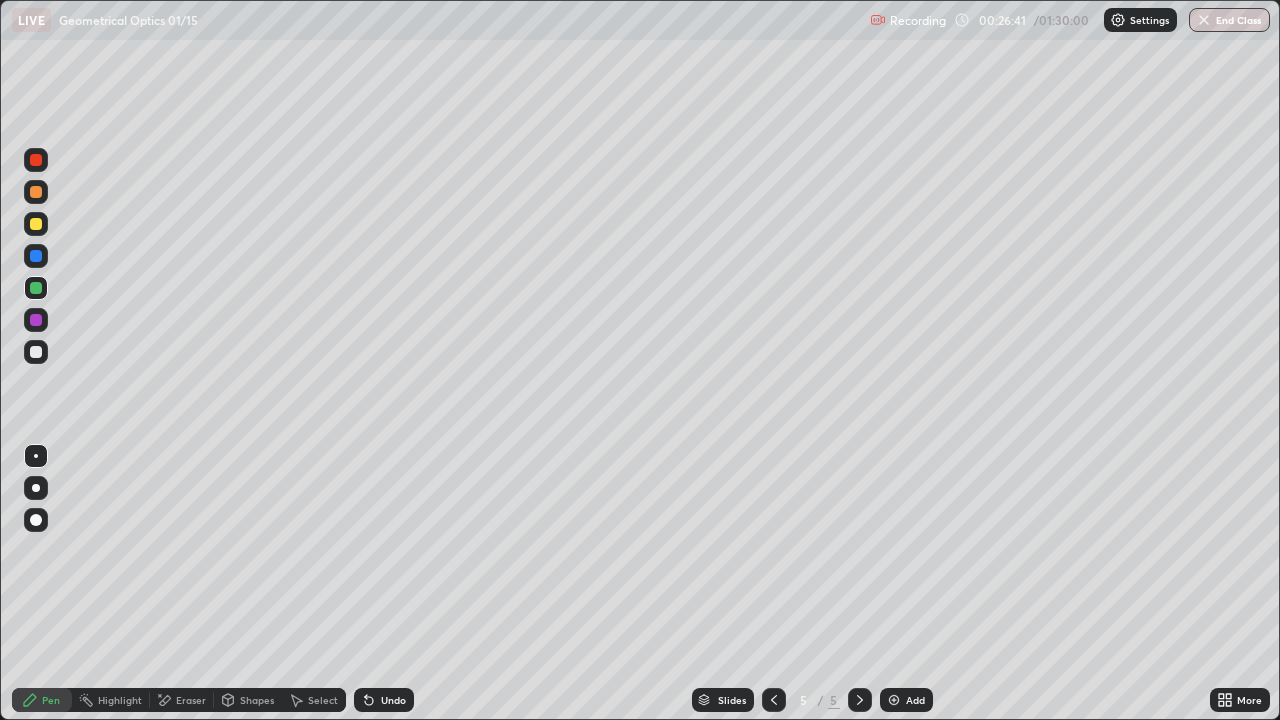 click 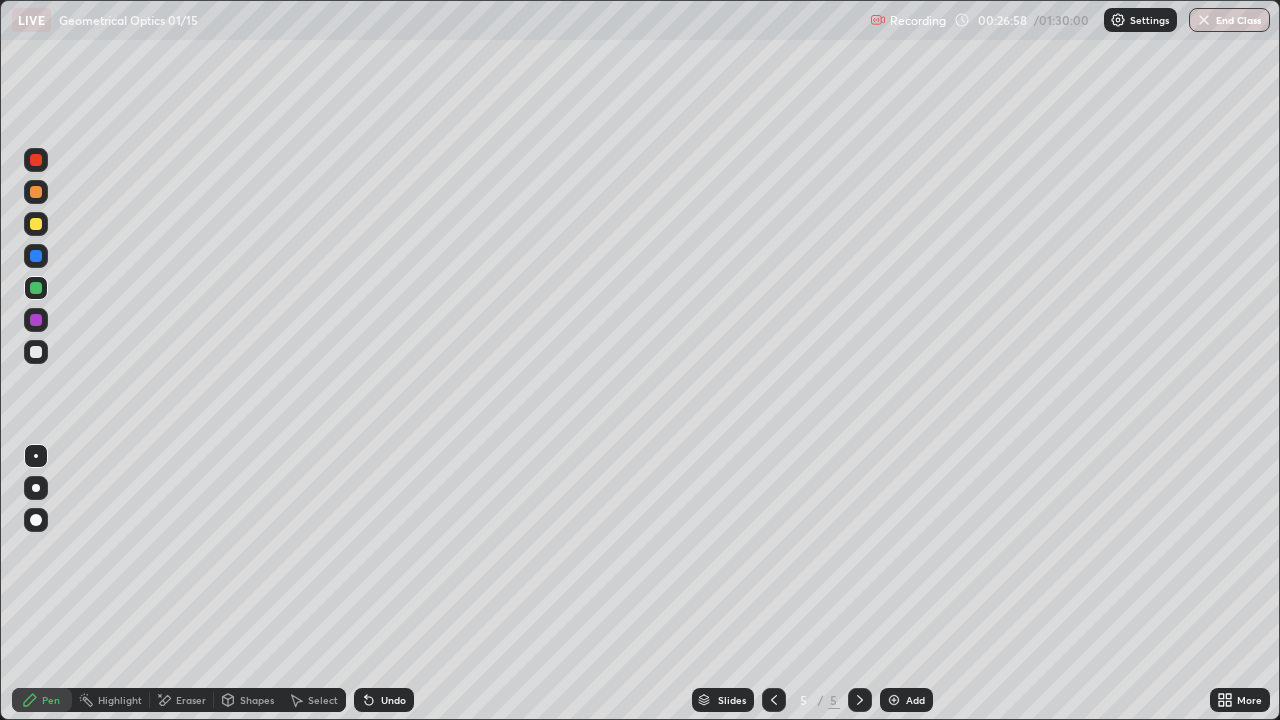 click 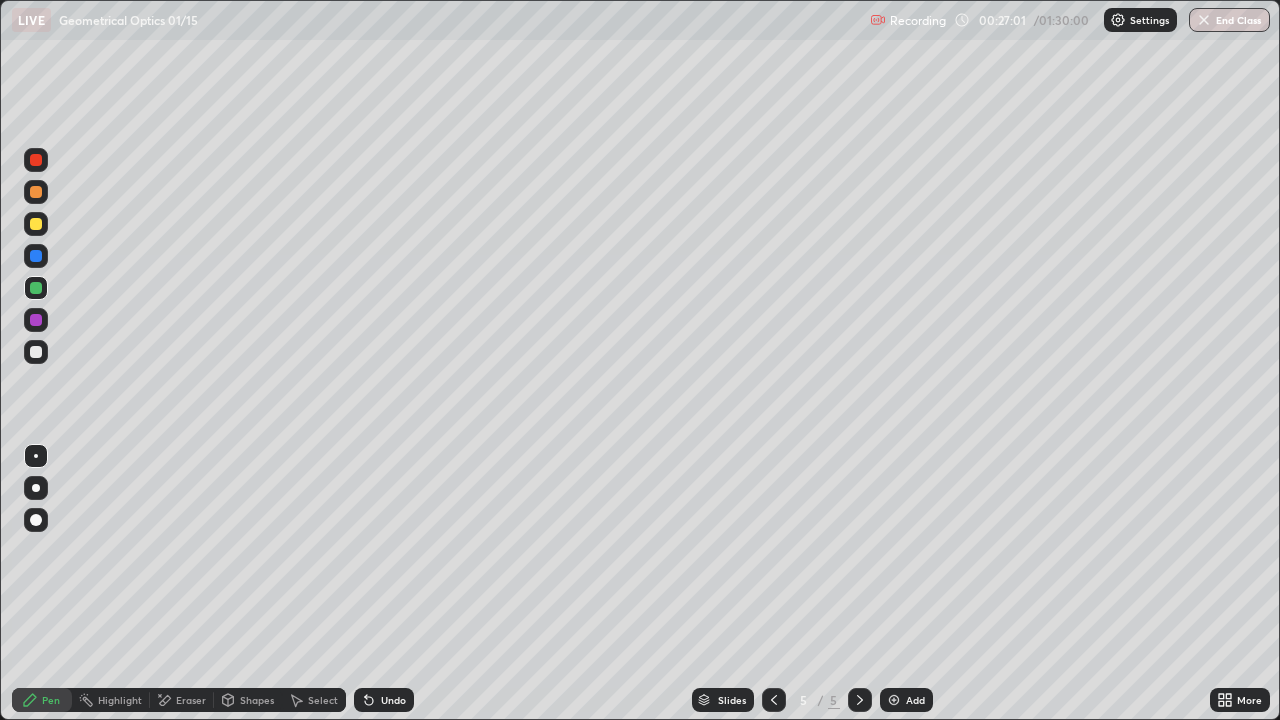 click on "Add" at bounding box center (915, 700) 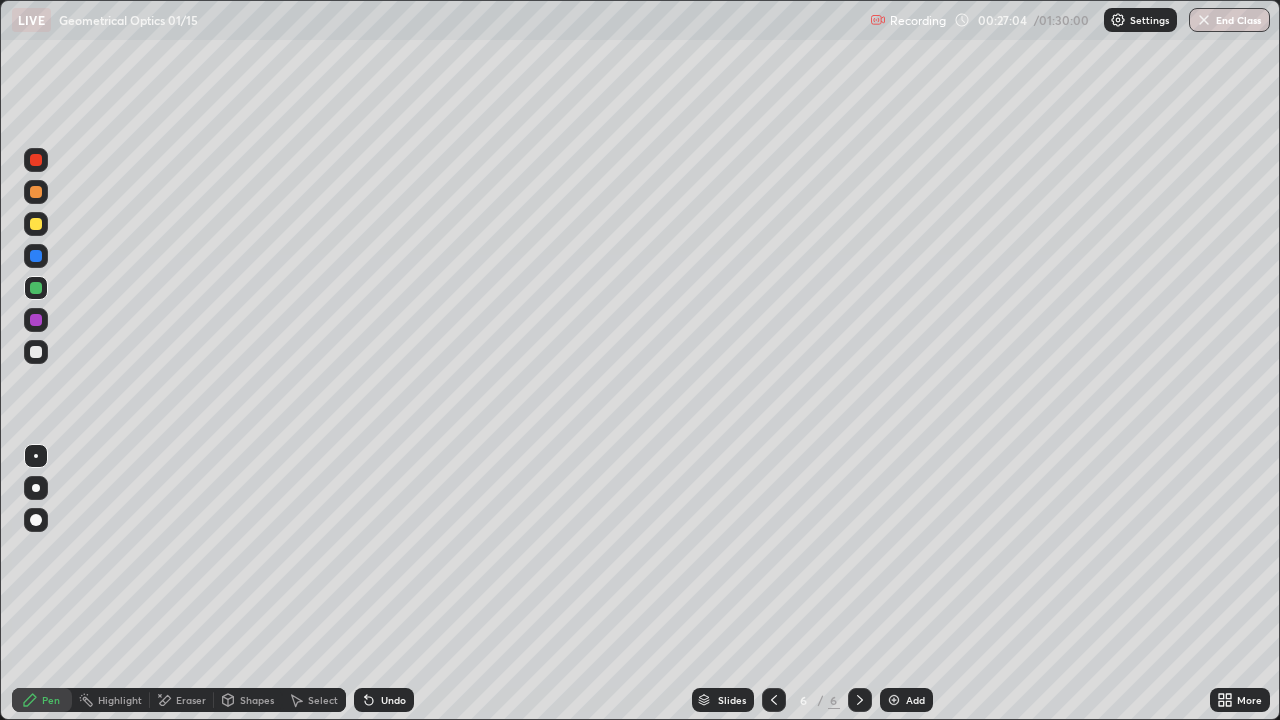 click 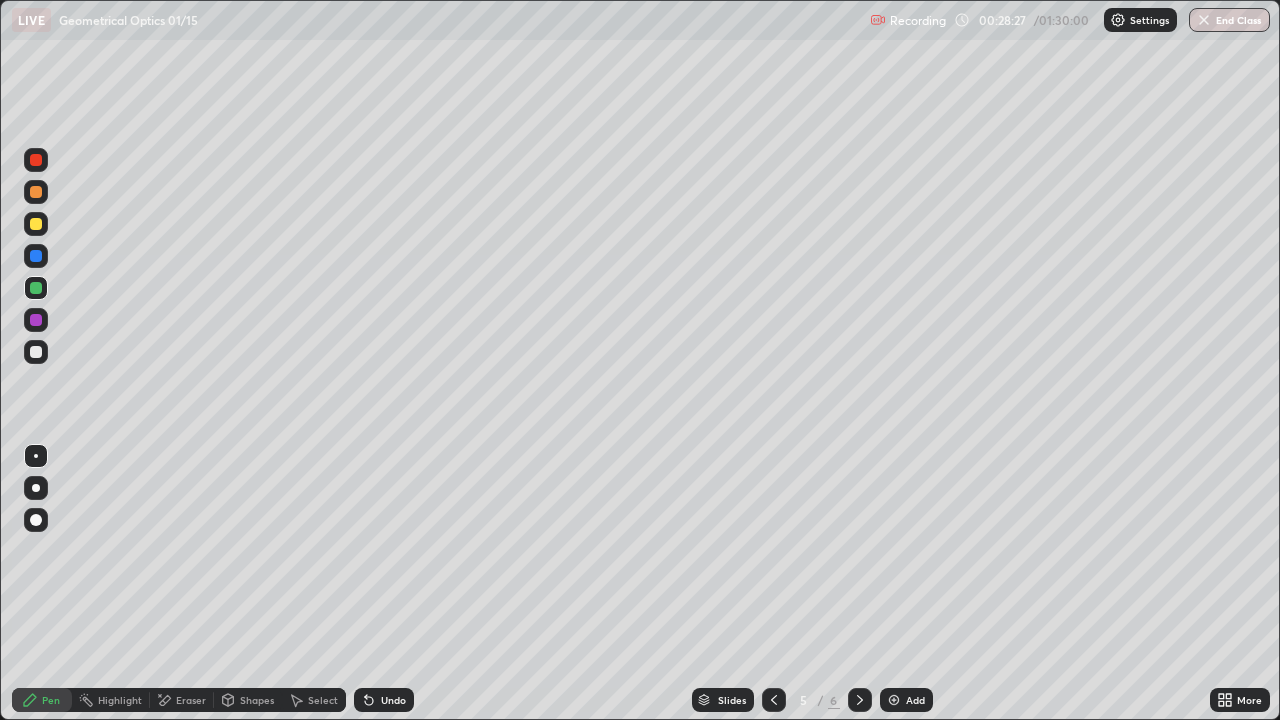 click at bounding box center (860, 700) 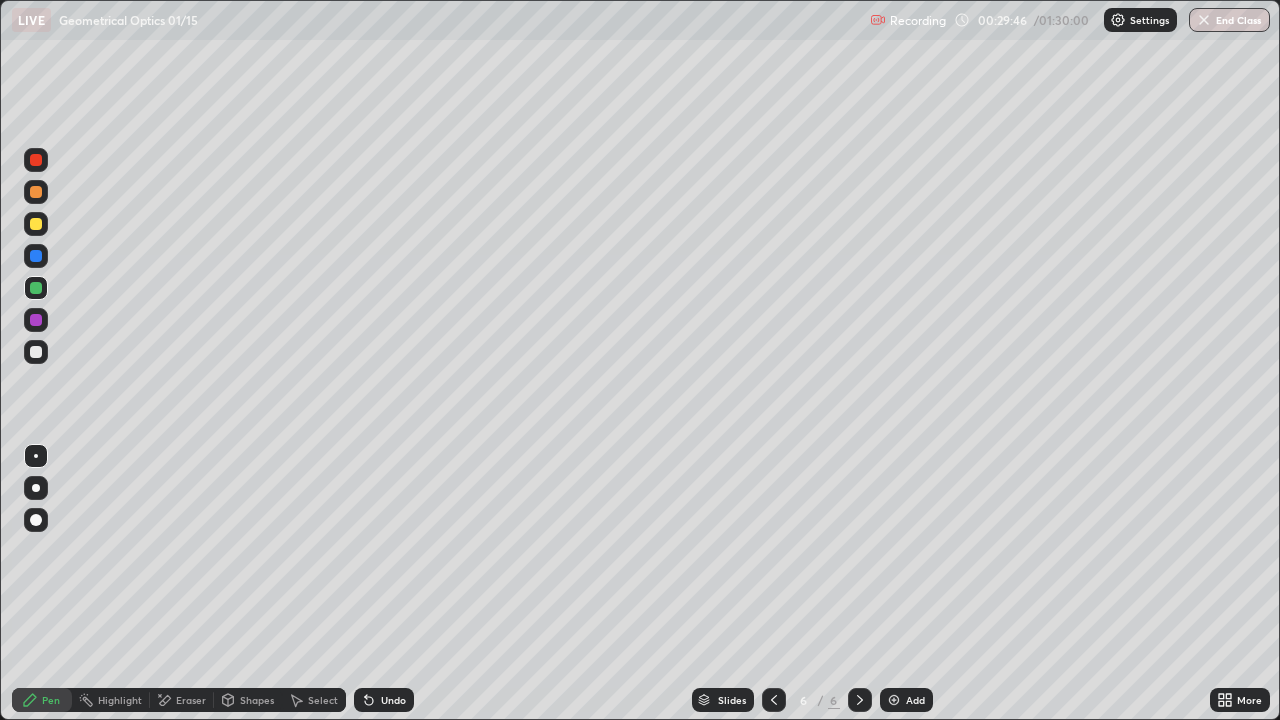 click at bounding box center [36, 352] 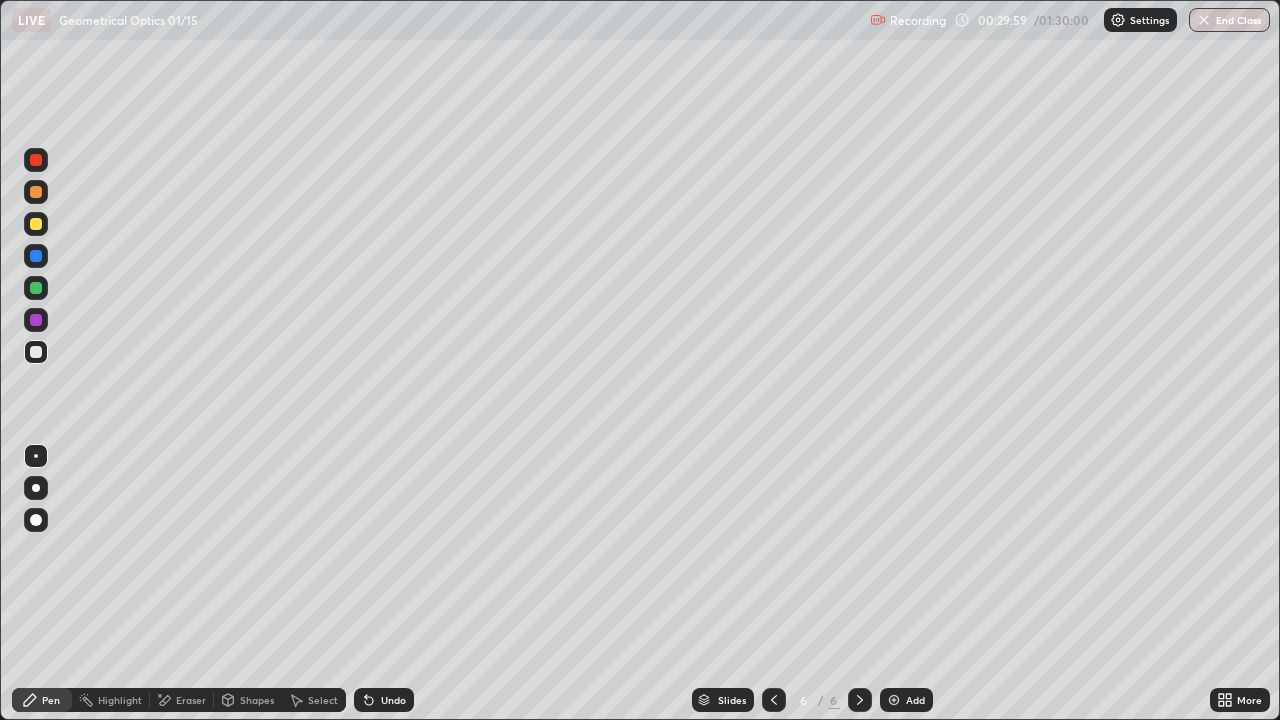 click on "Undo" at bounding box center [384, 700] 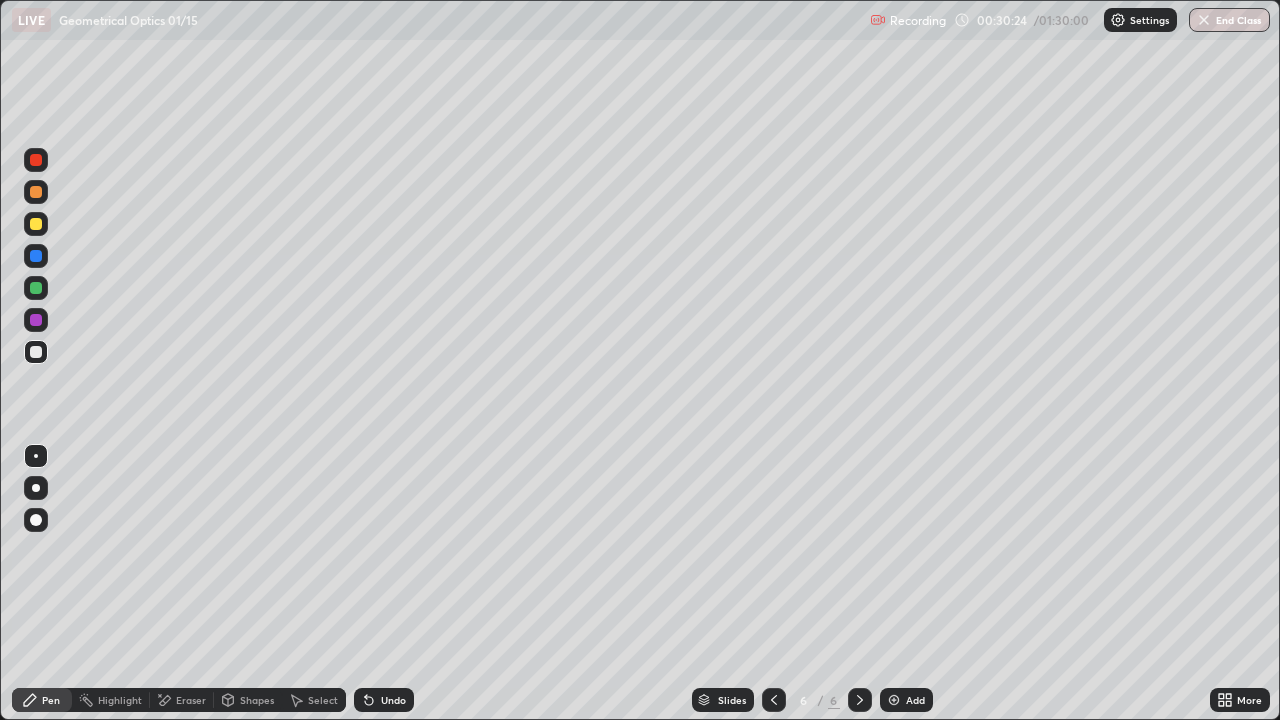 click 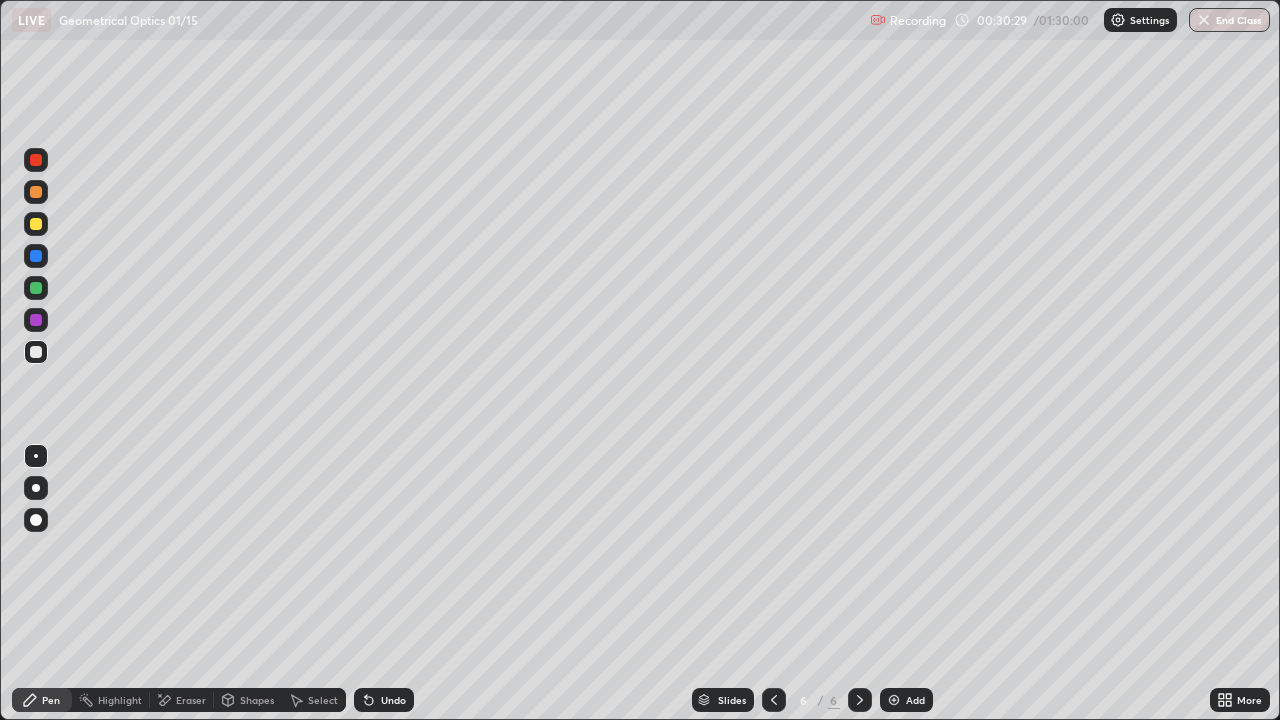click on "Eraser" at bounding box center [191, 700] 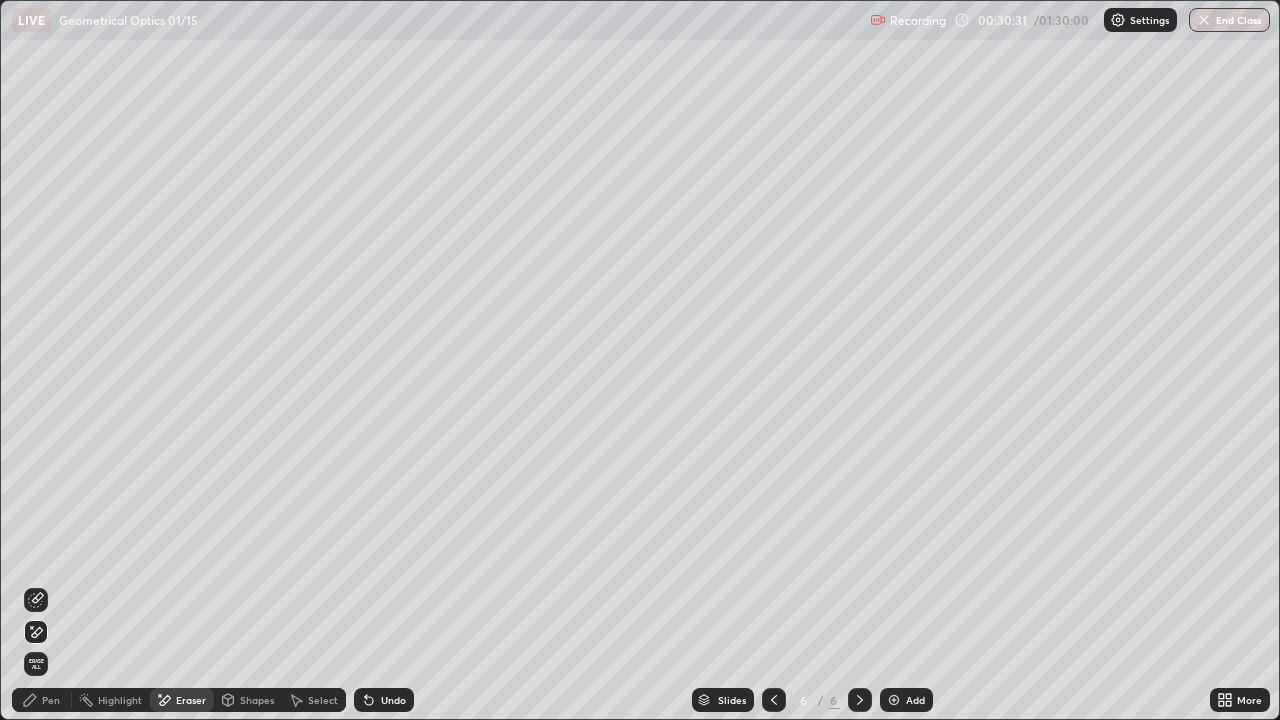 click 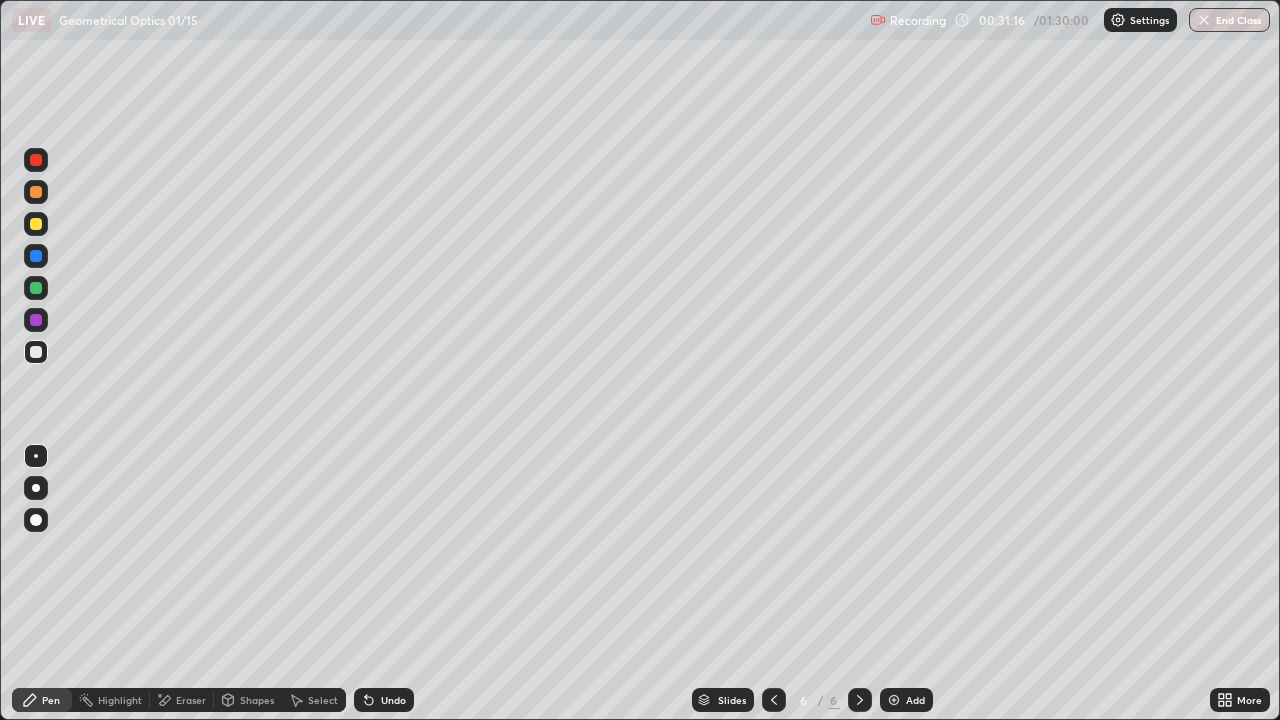 click on "Undo" at bounding box center (384, 700) 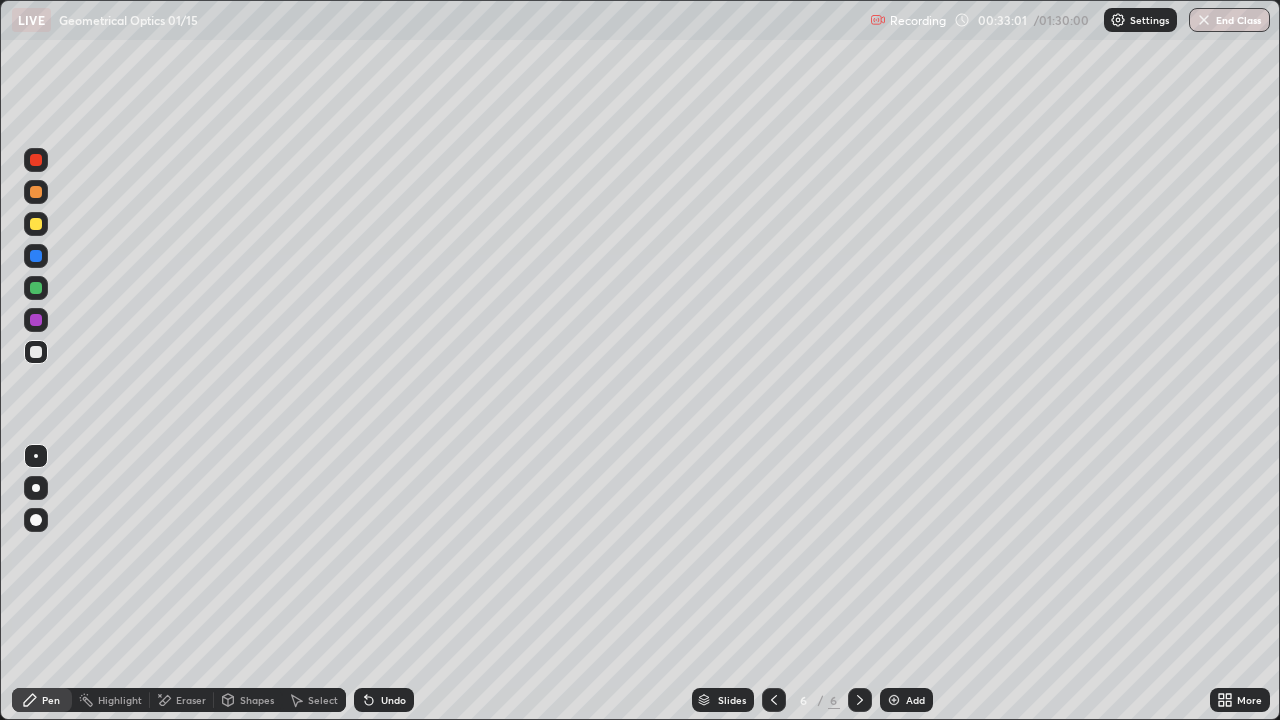 click at bounding box center (36, 224) 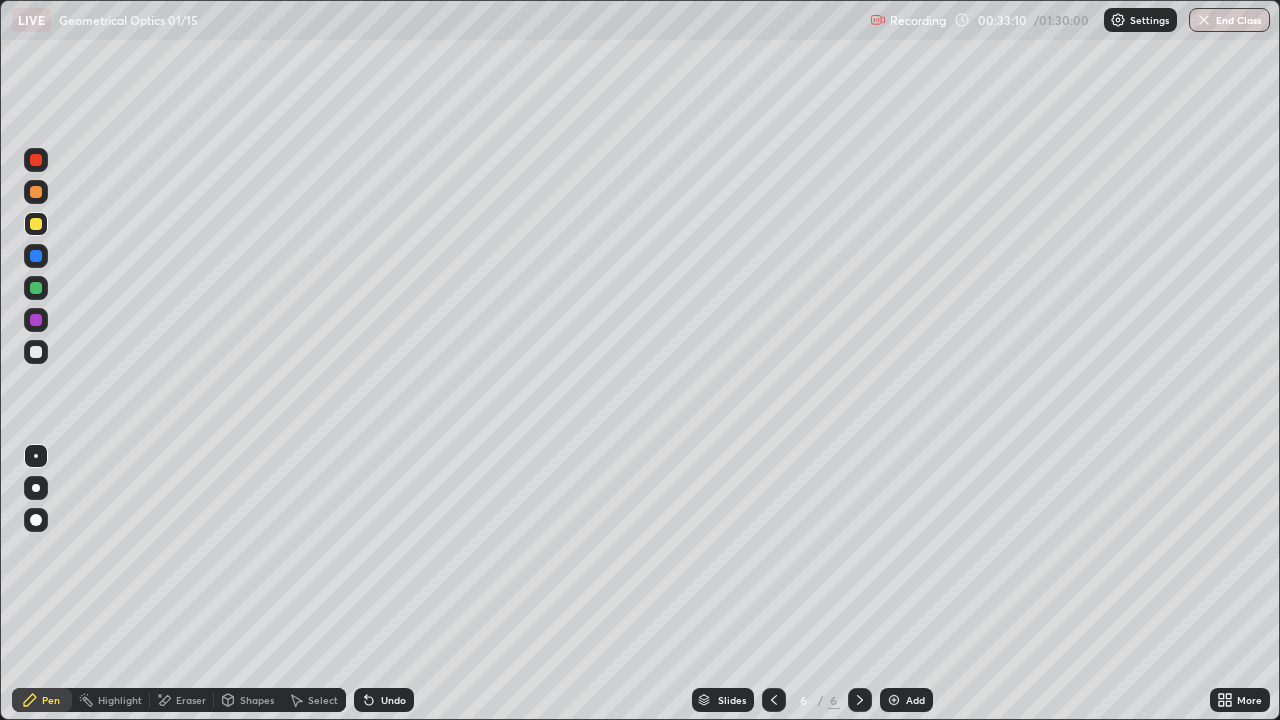 click 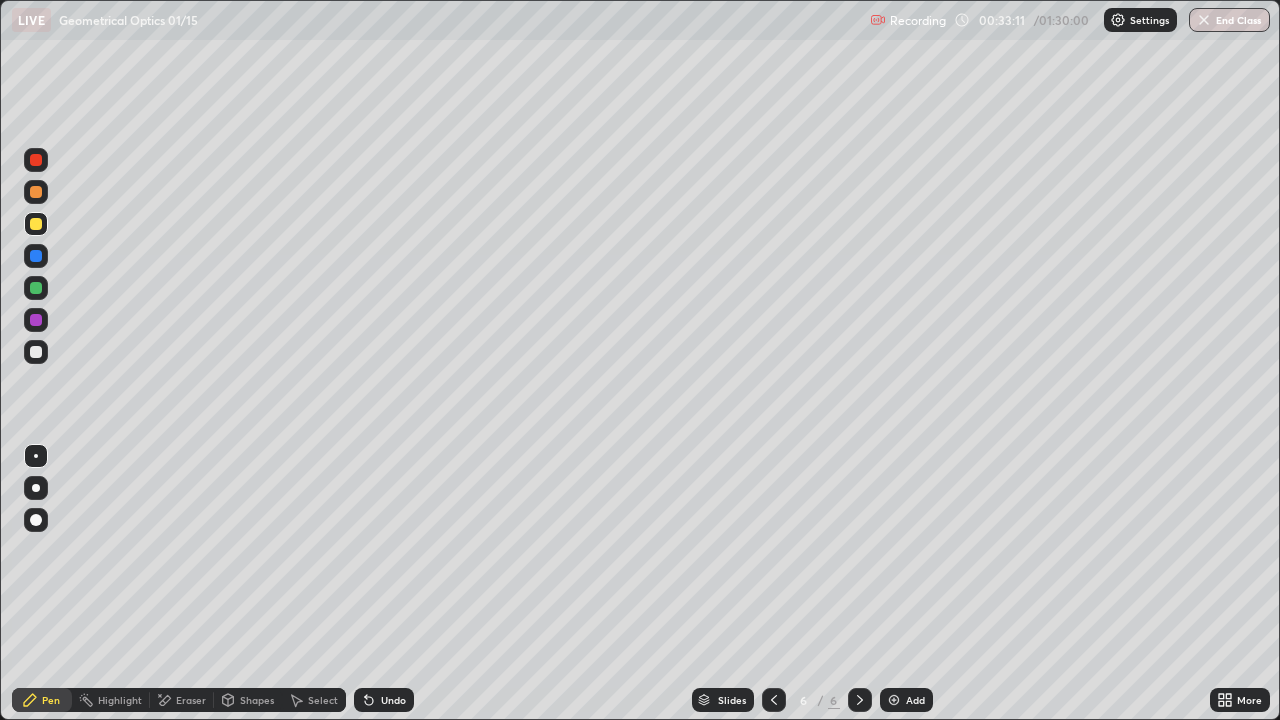 click 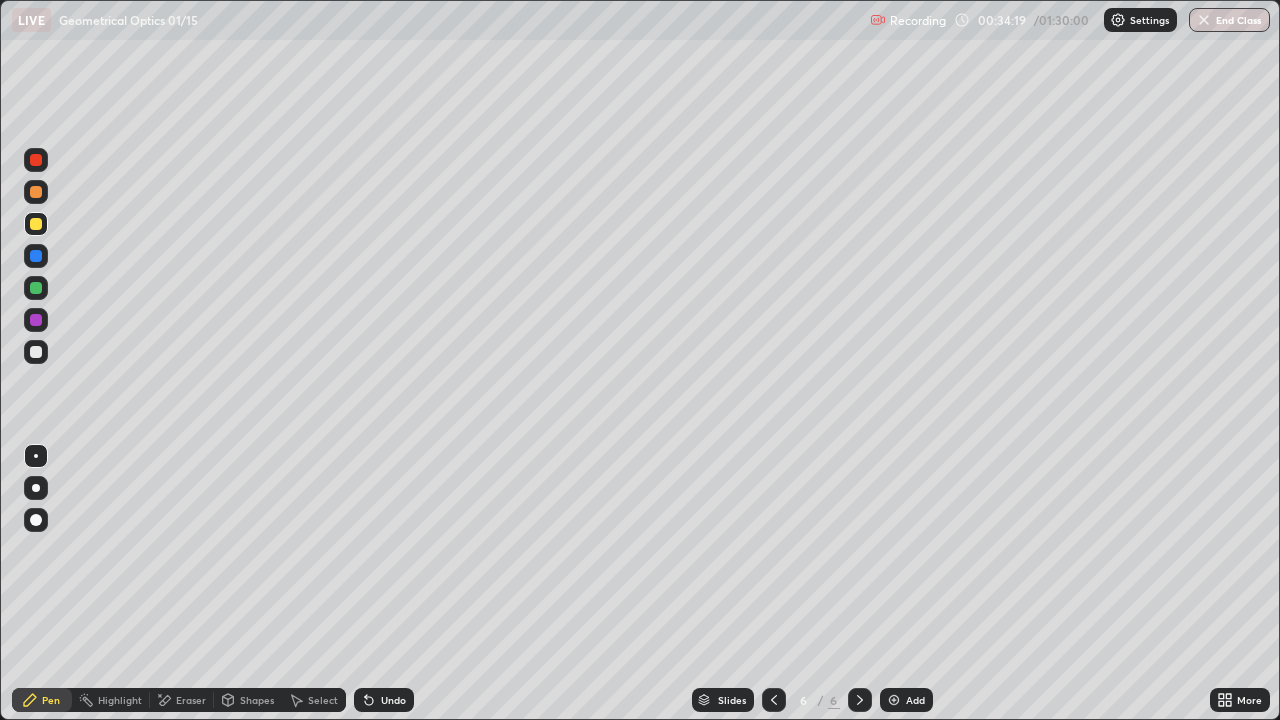 click 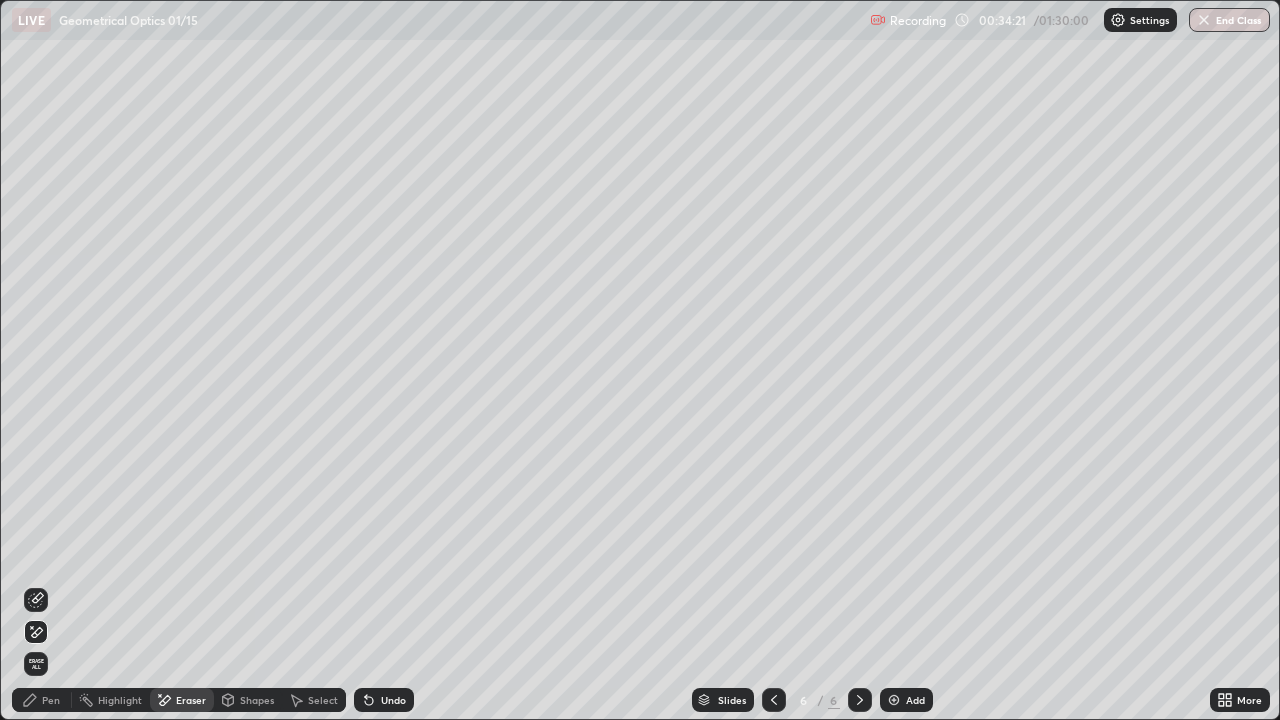 click 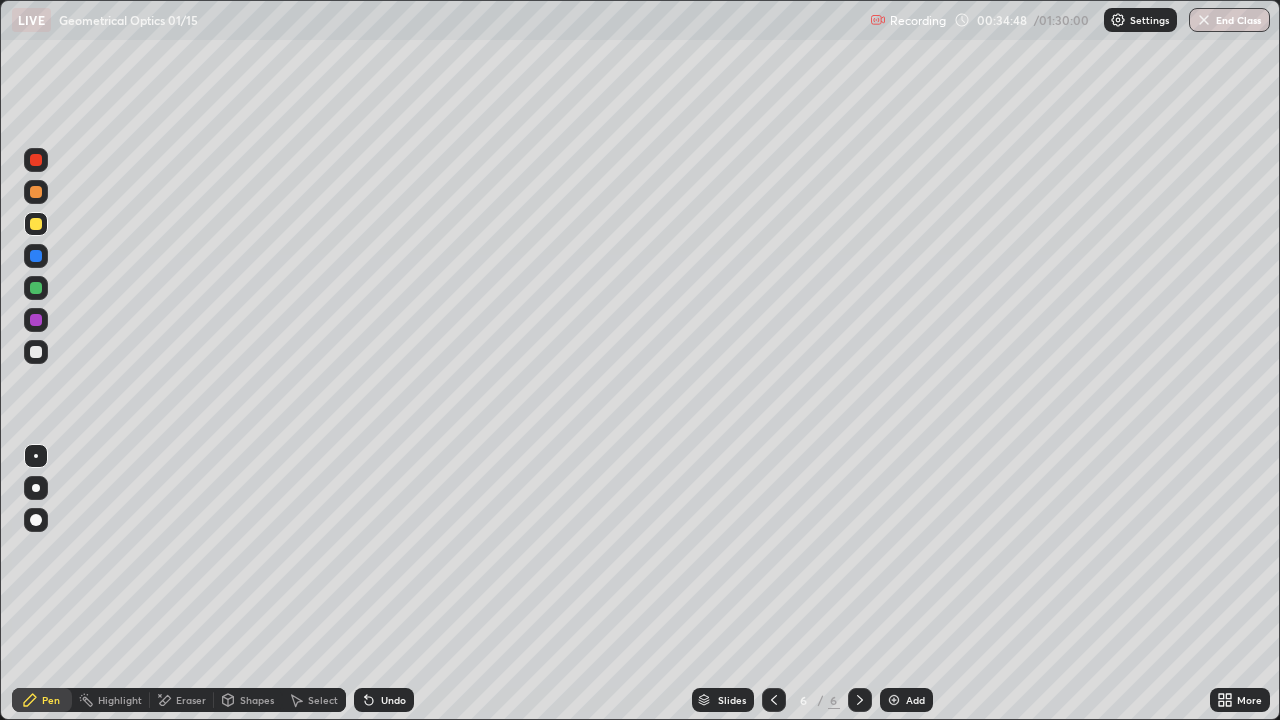 click at bounding box center [36, 352] 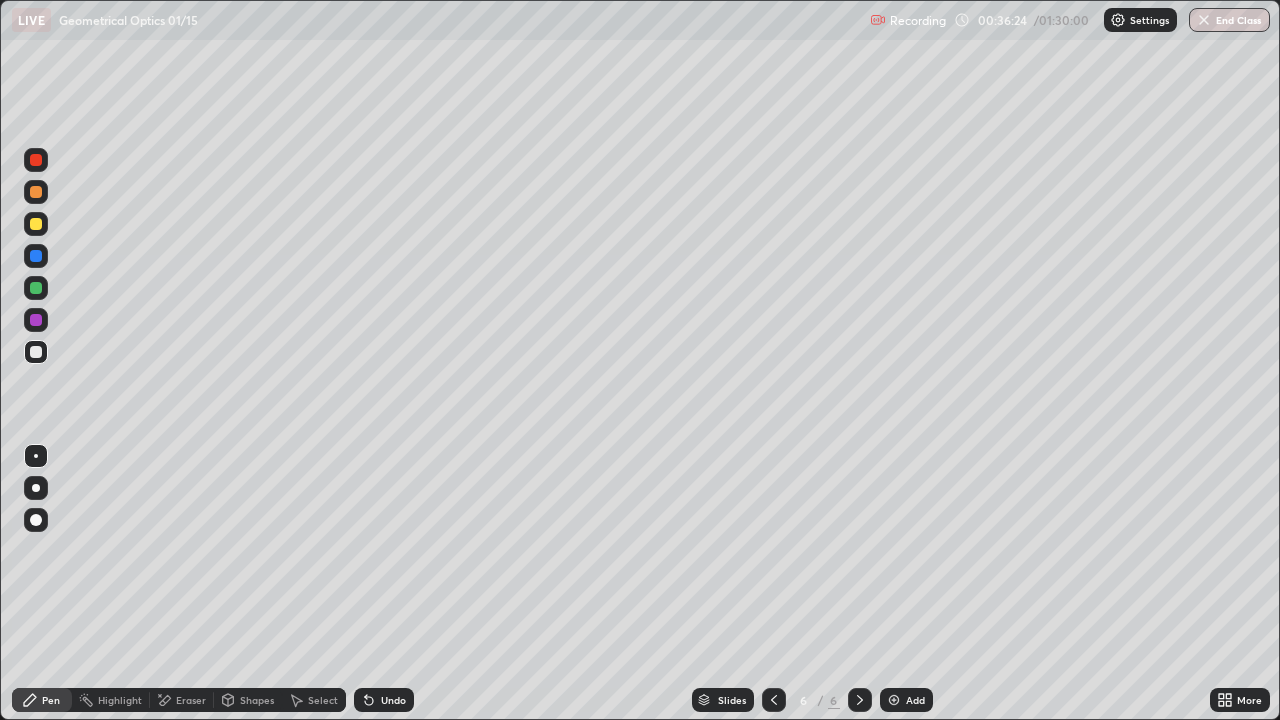 click 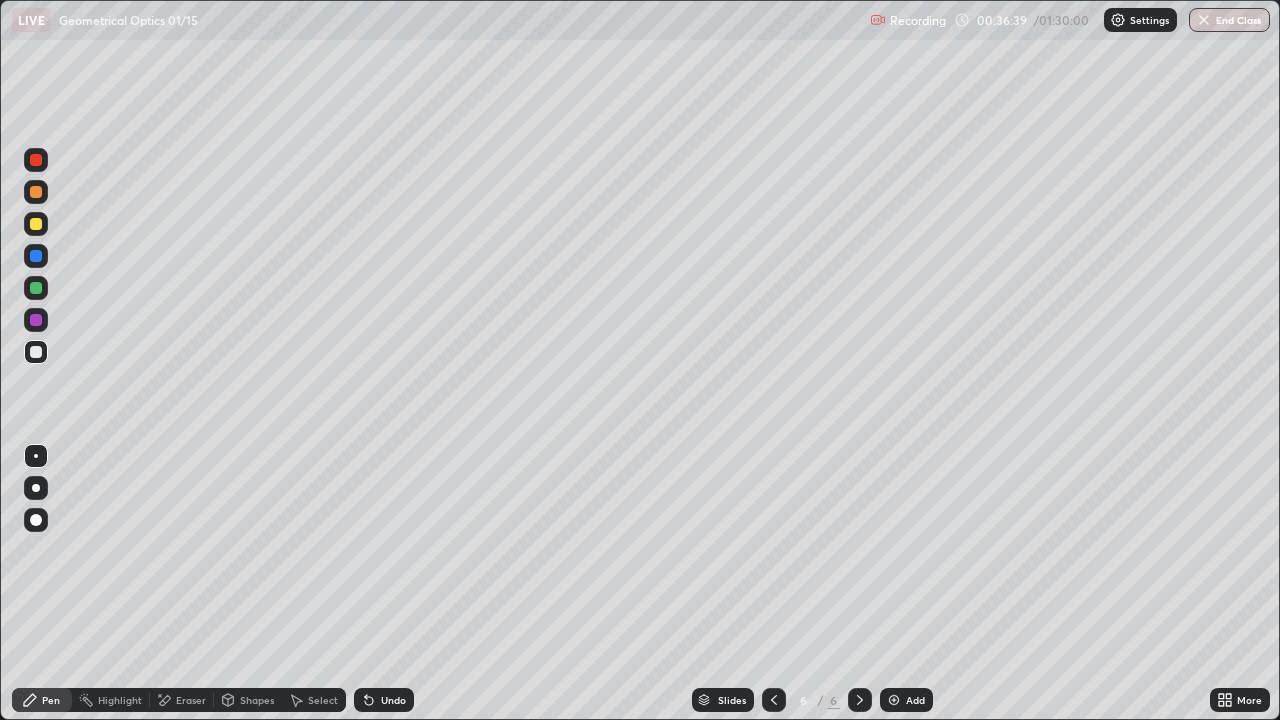 click at bounding box center [860, 700] 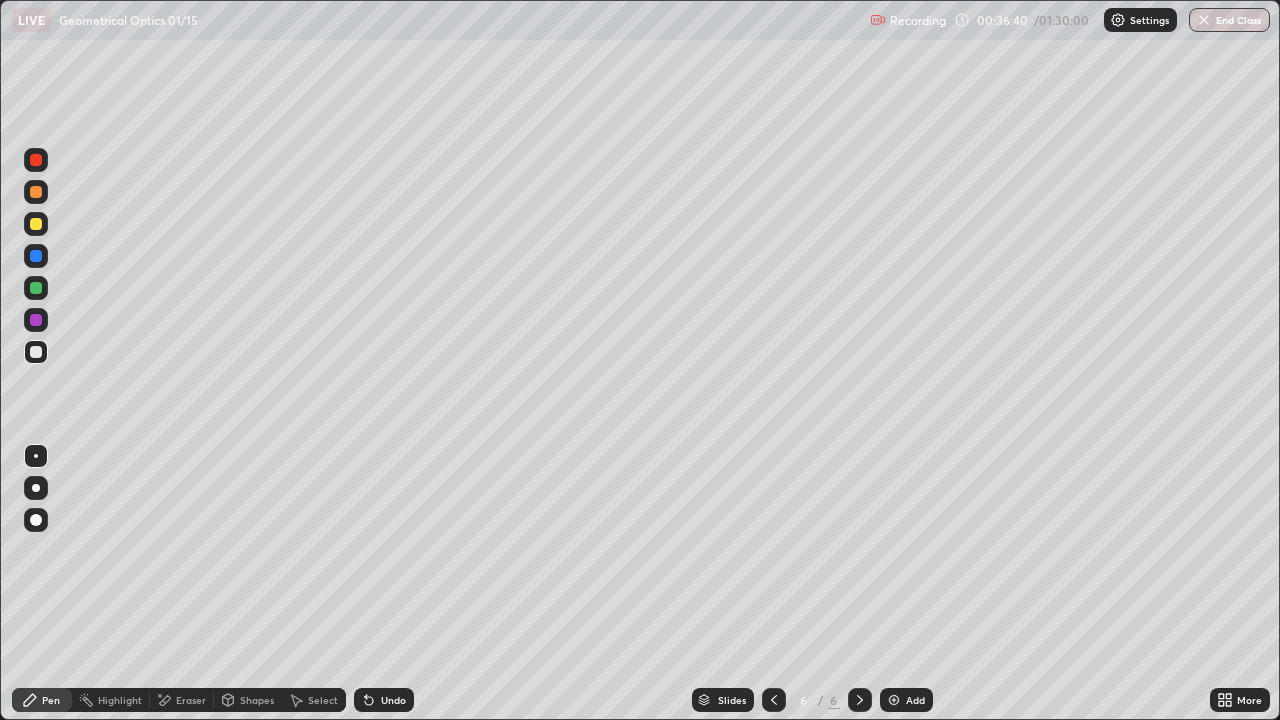 click at bounding box center [894, 700] 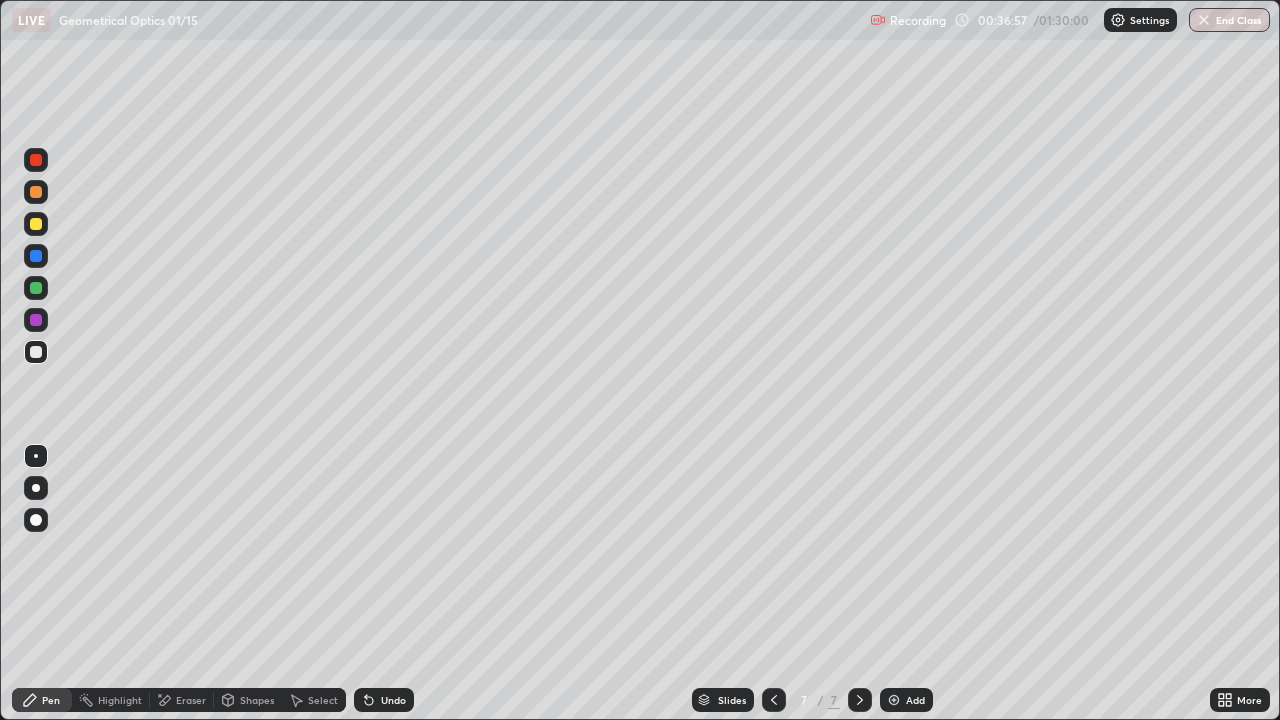 click on "Undo" at bounding box center [393, 700] 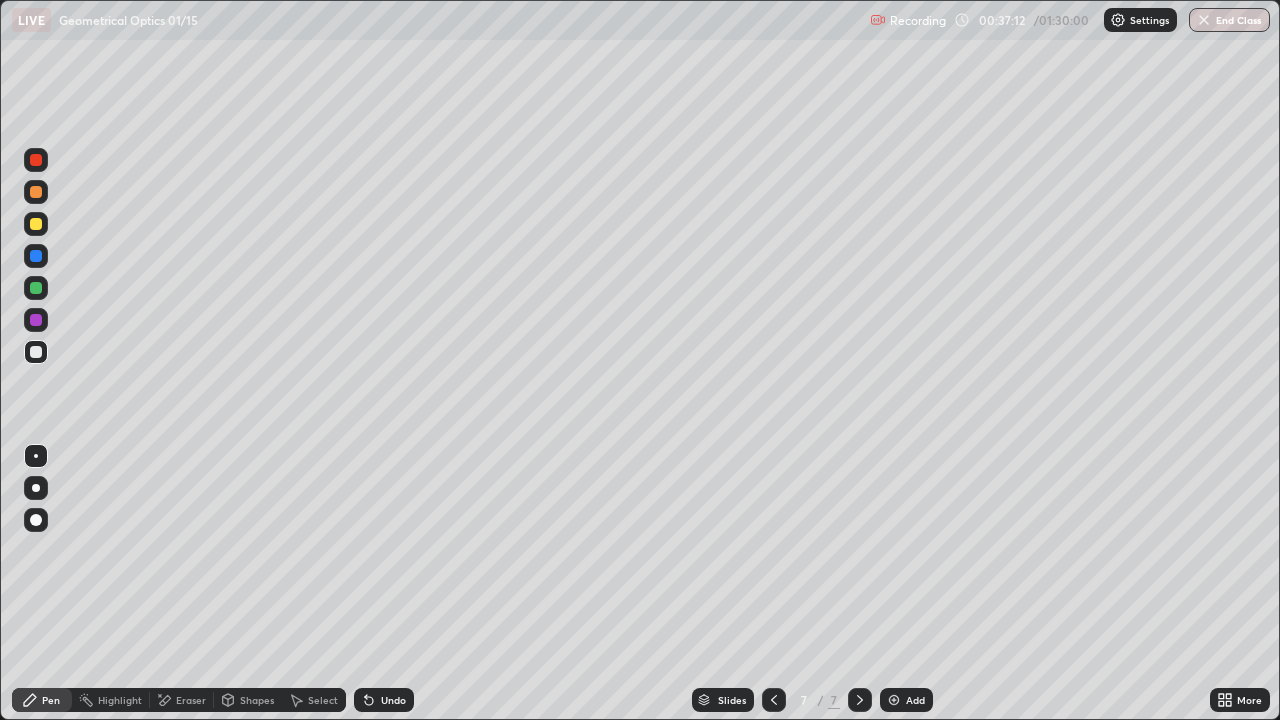 click on "Undo" at bounding box center (393, 700) 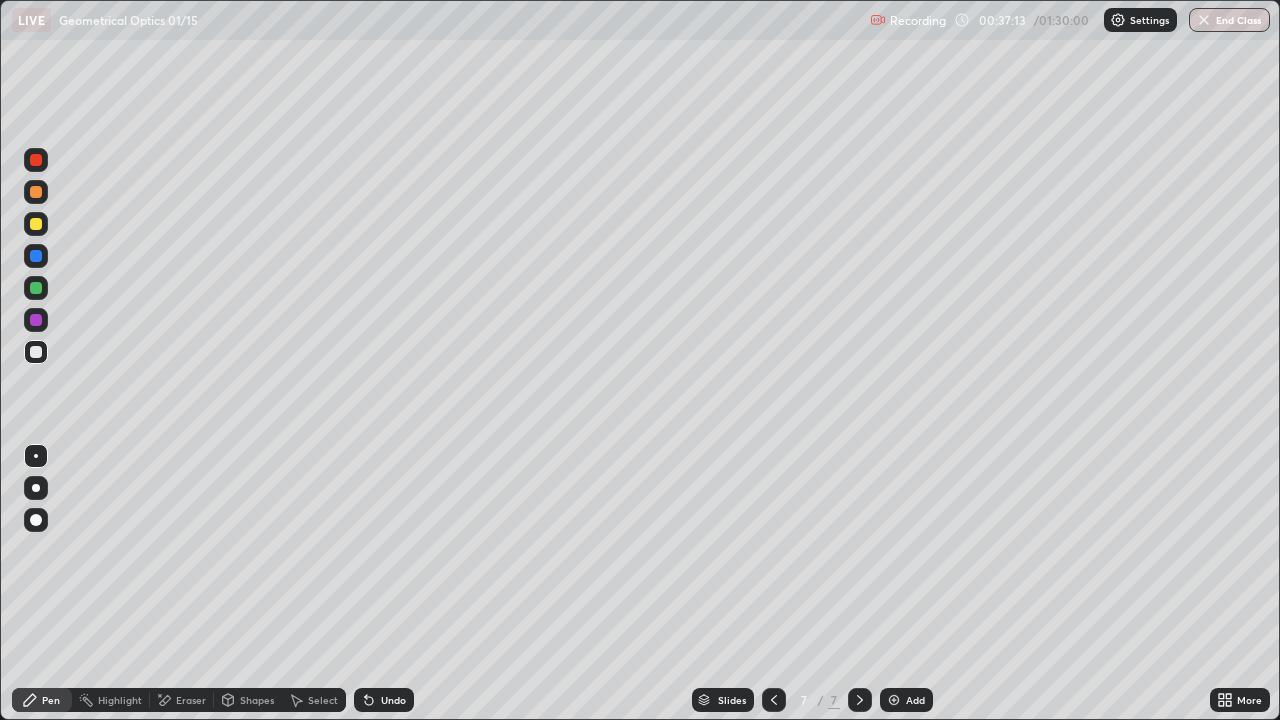 click on "Undo" at bounding box center (393, 700) 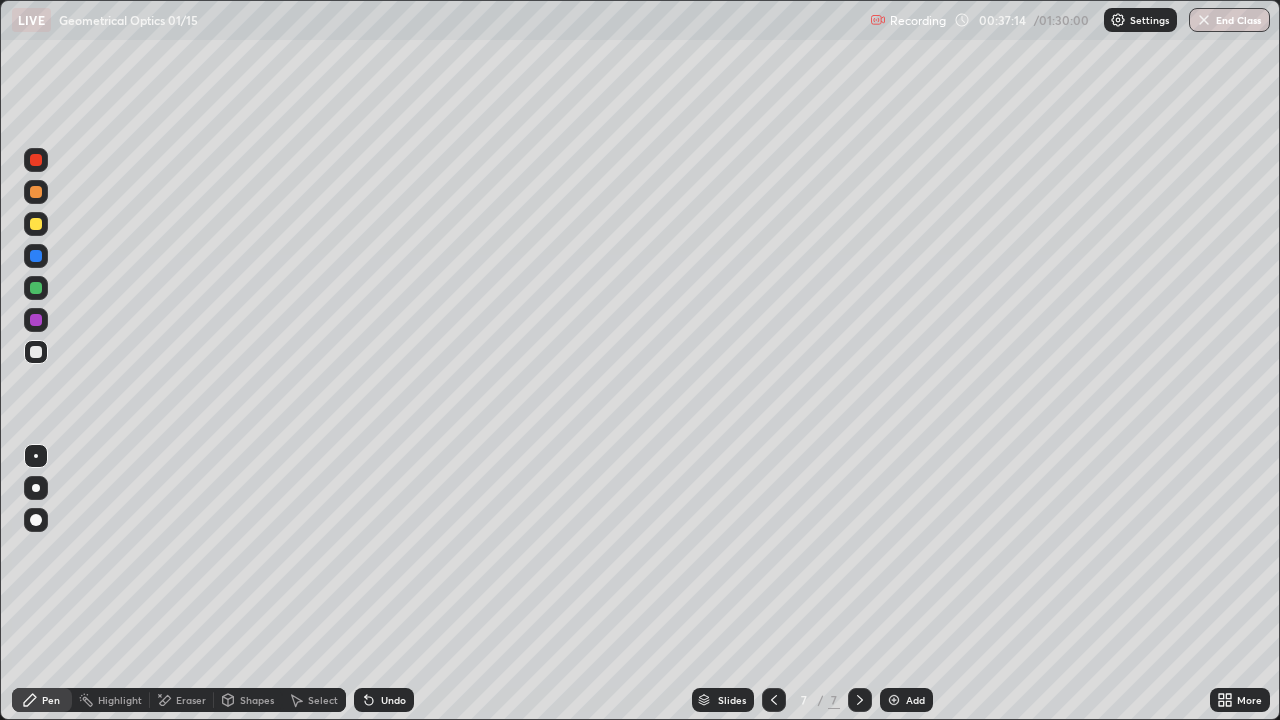 click on "Undo" at bounding box center (393, 700) 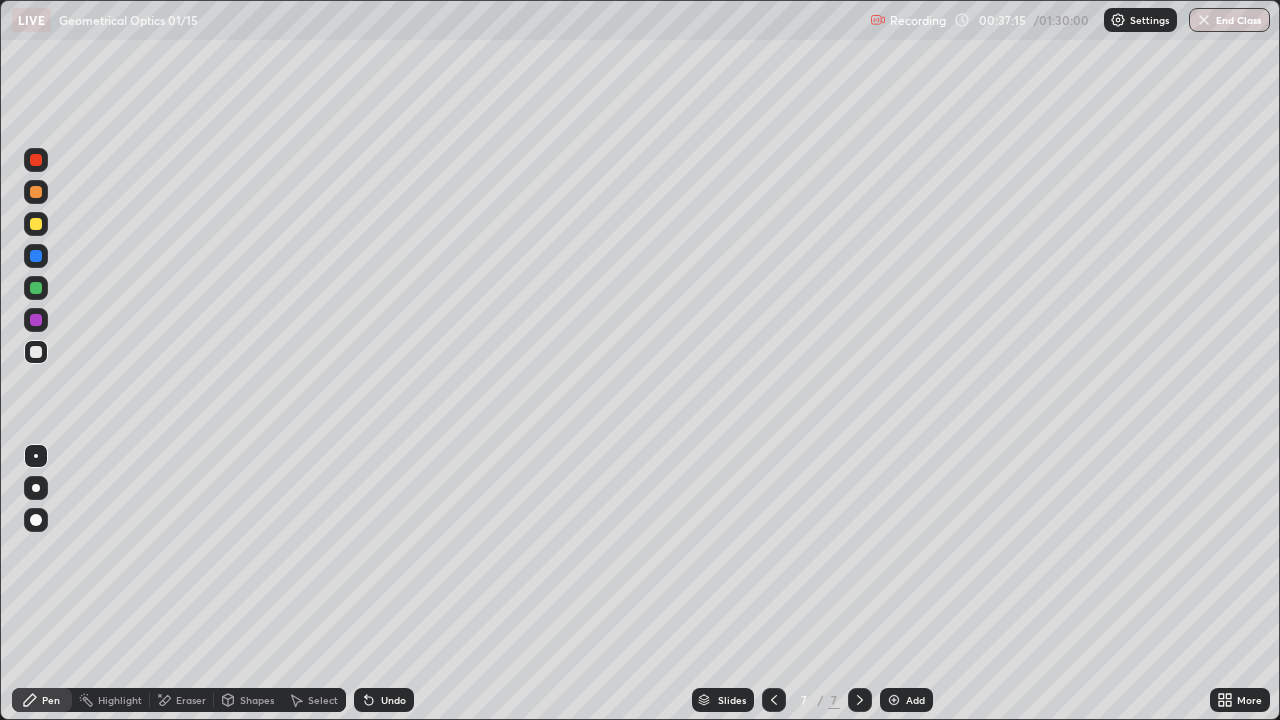 click on "Undo" at bounding box center (393, 700) 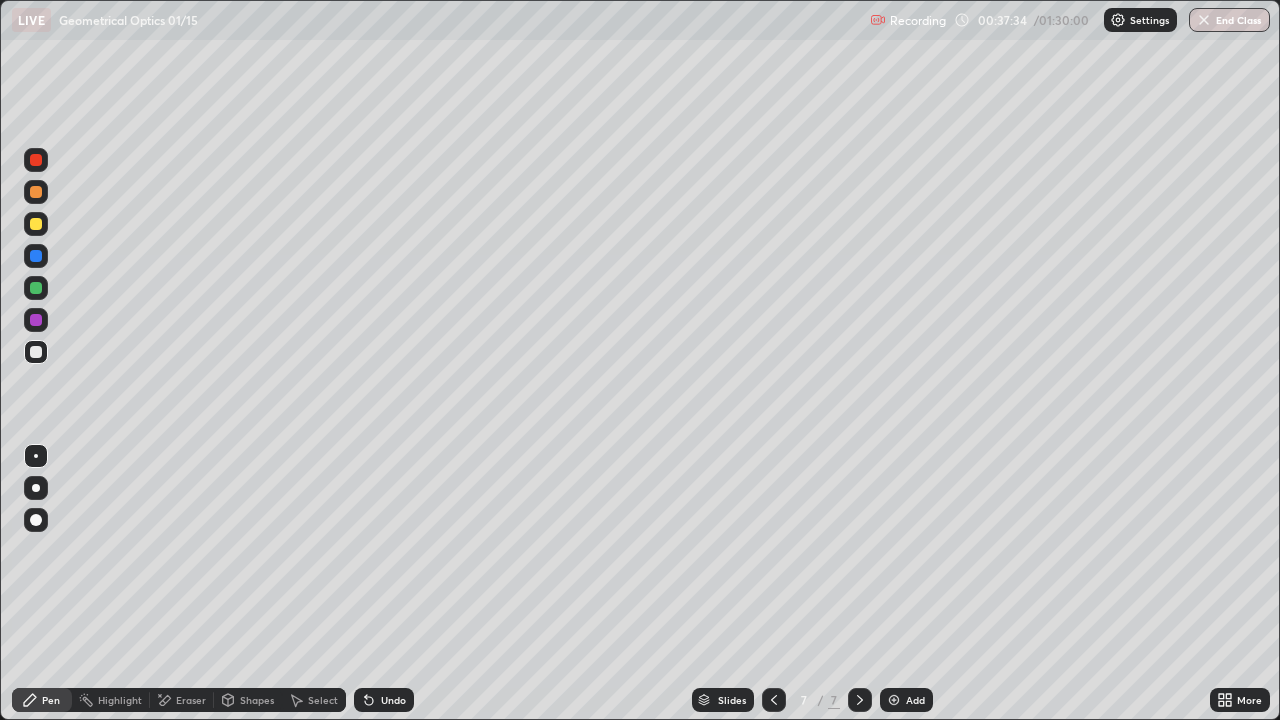 click on "Undo" at bounding box center [384, 700] 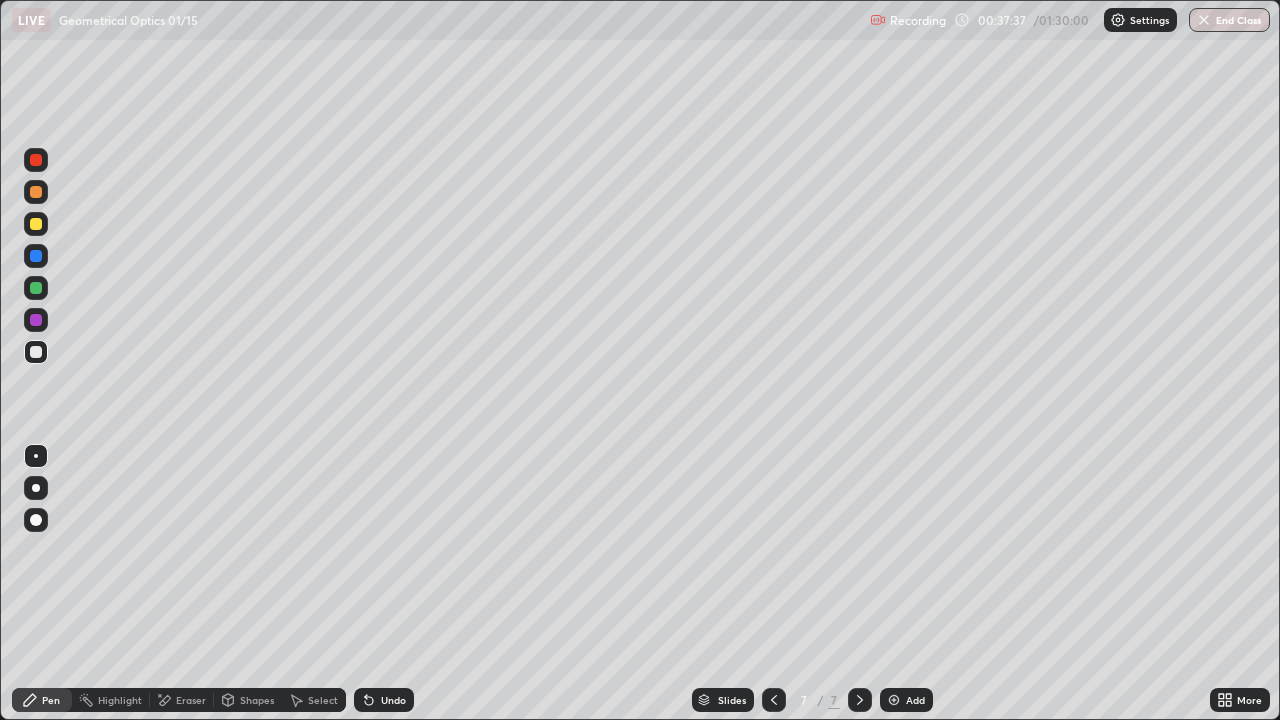 click on "Undo" at bounding box center (393, 700) 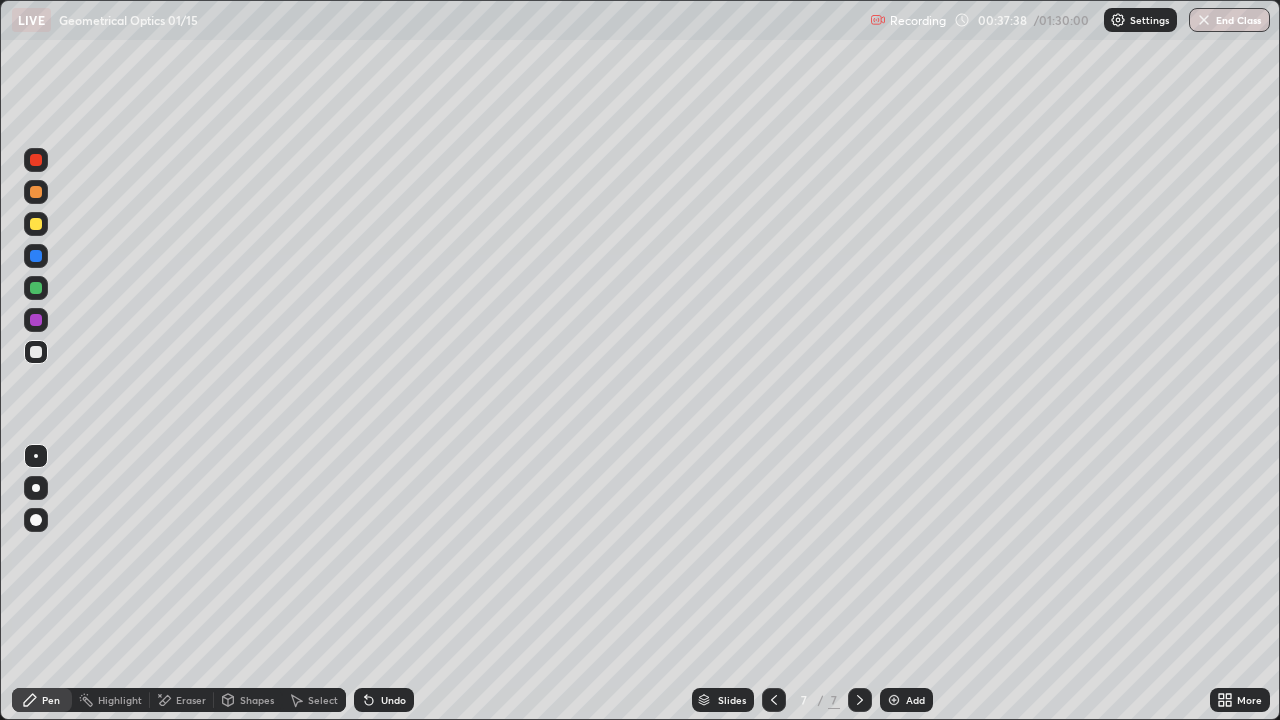 click on "Undo" at bounding box center [393, 700] 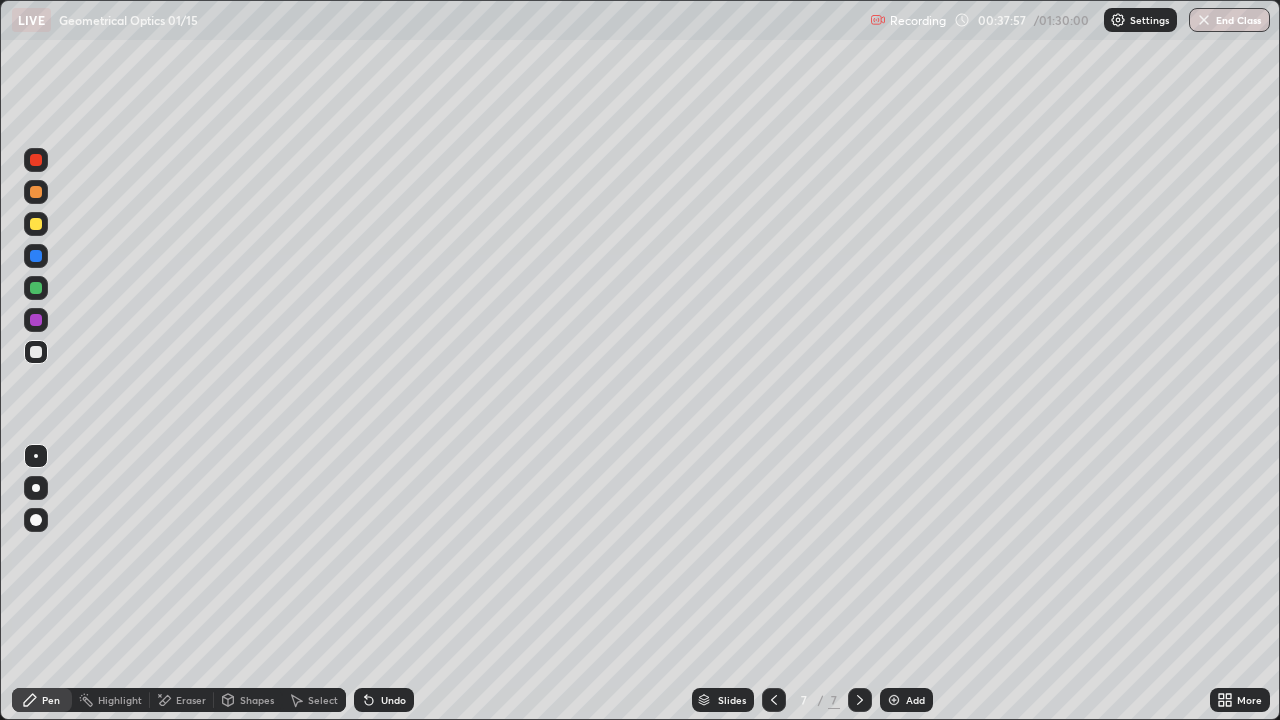 click on "Undo" at bounding box center (393, 700) 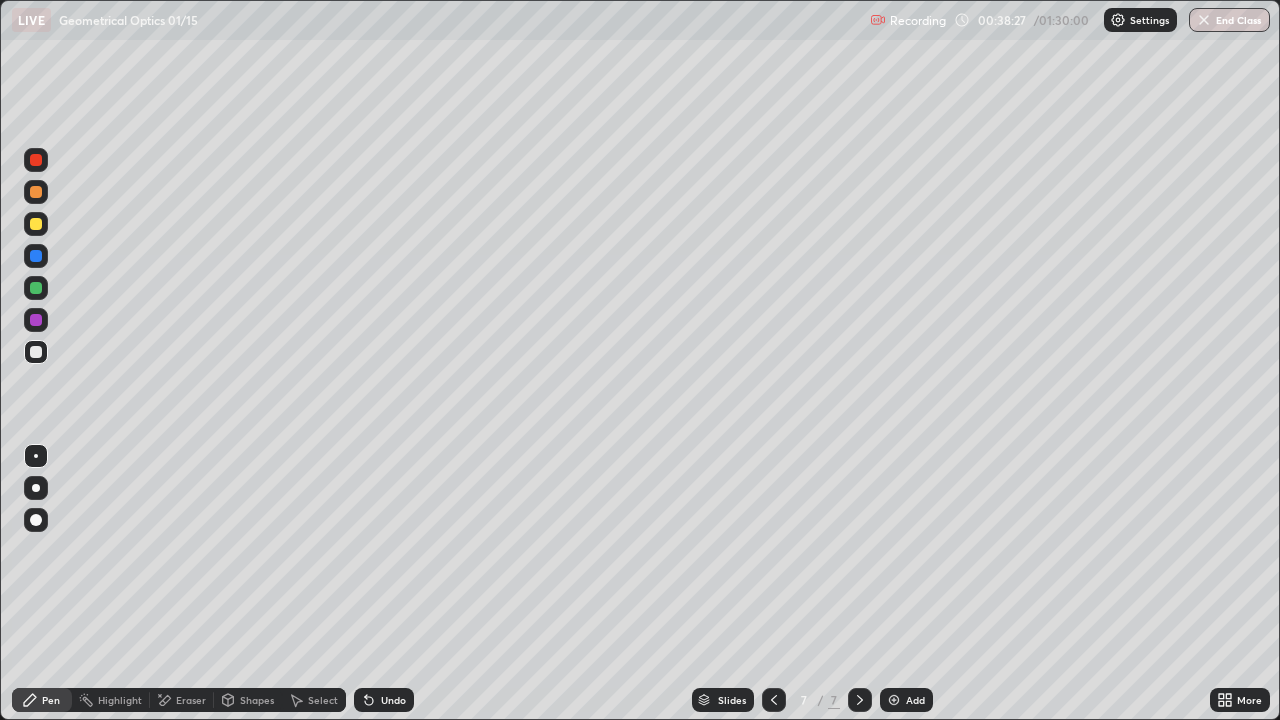 click at bounding box center [36, 224] 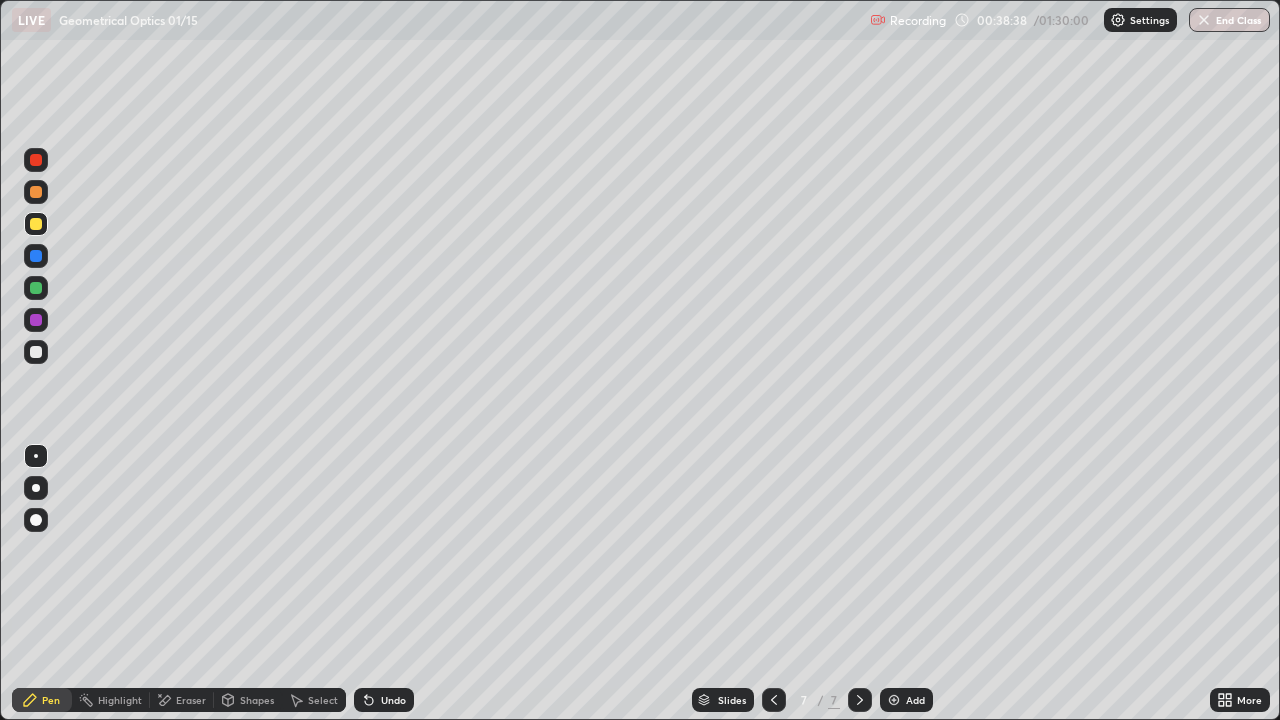 click on "Undo" at bounding box center [384, 700] 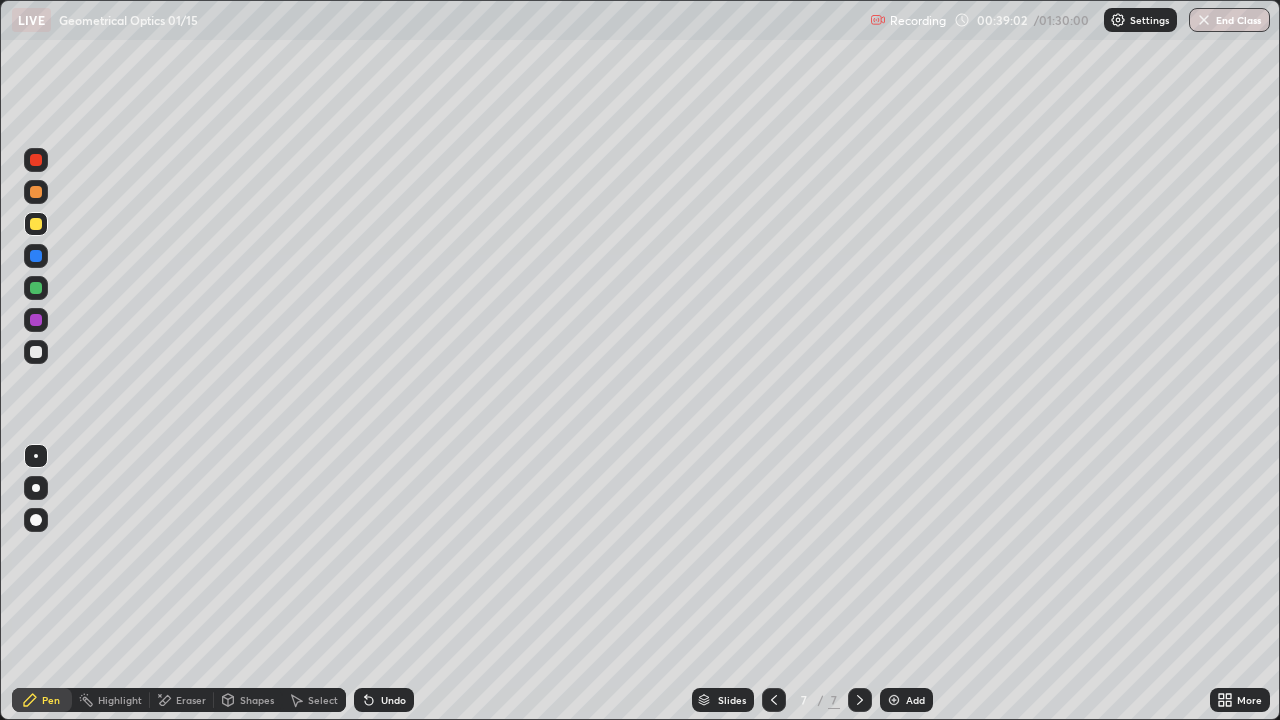 click on "Undo" at bounding box center [393, 700] 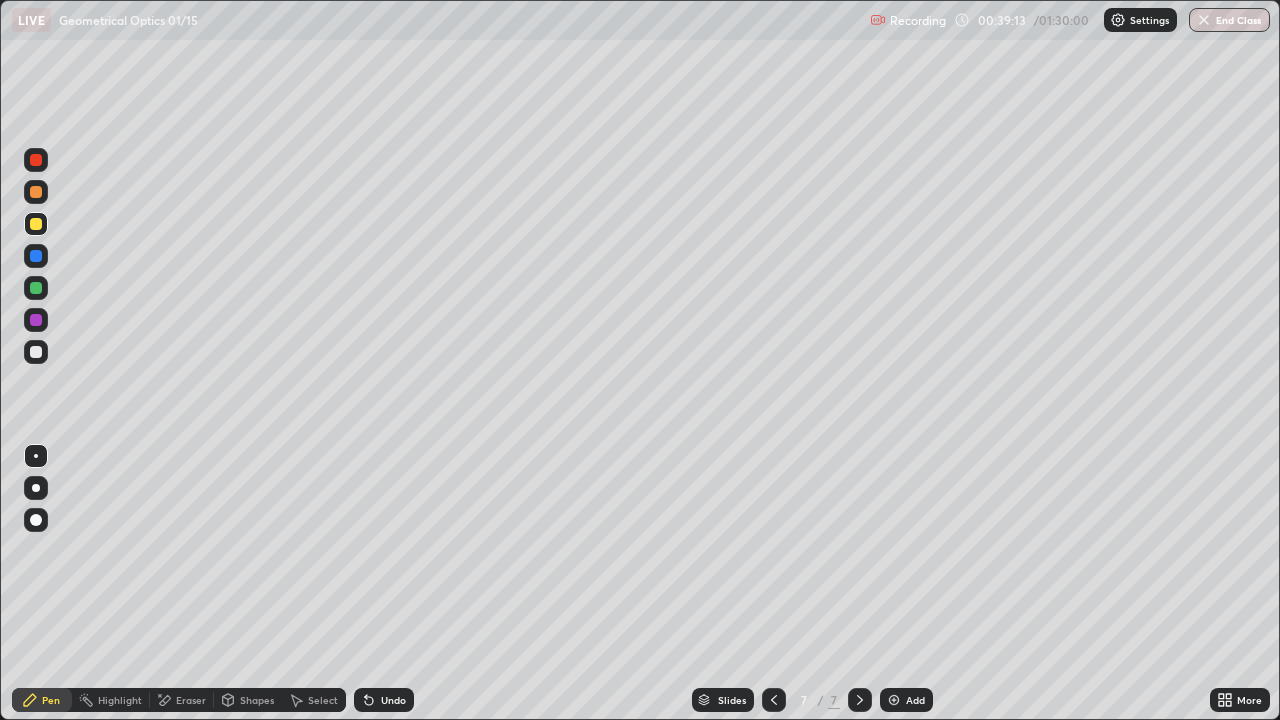 click 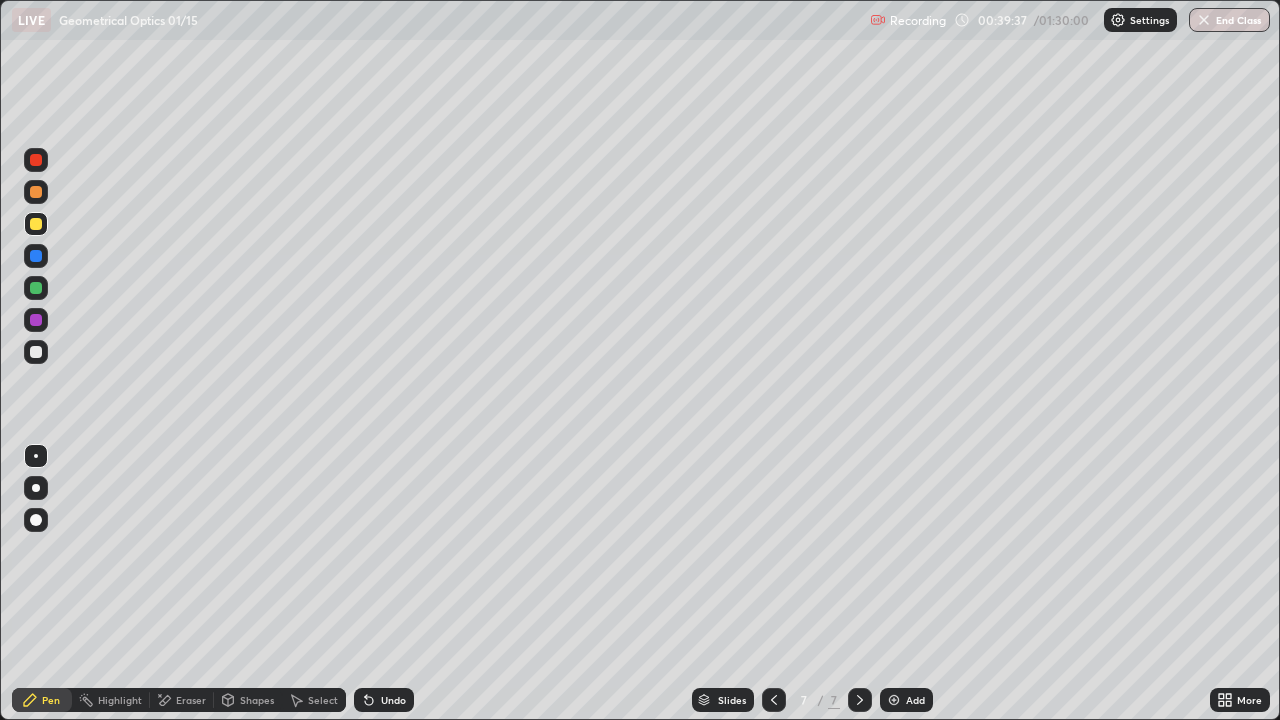 click on "Undo" at bounding box center [393, 700] 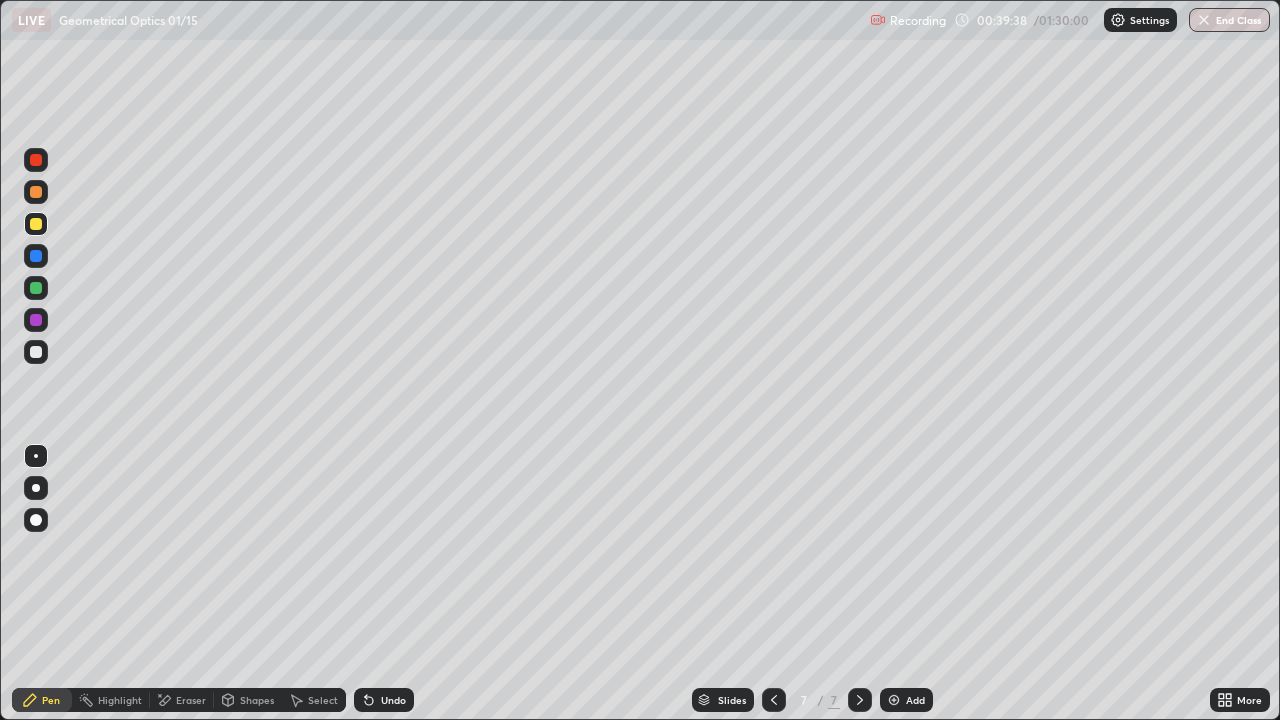 click on "Undo" at bounding box center (393, 700) 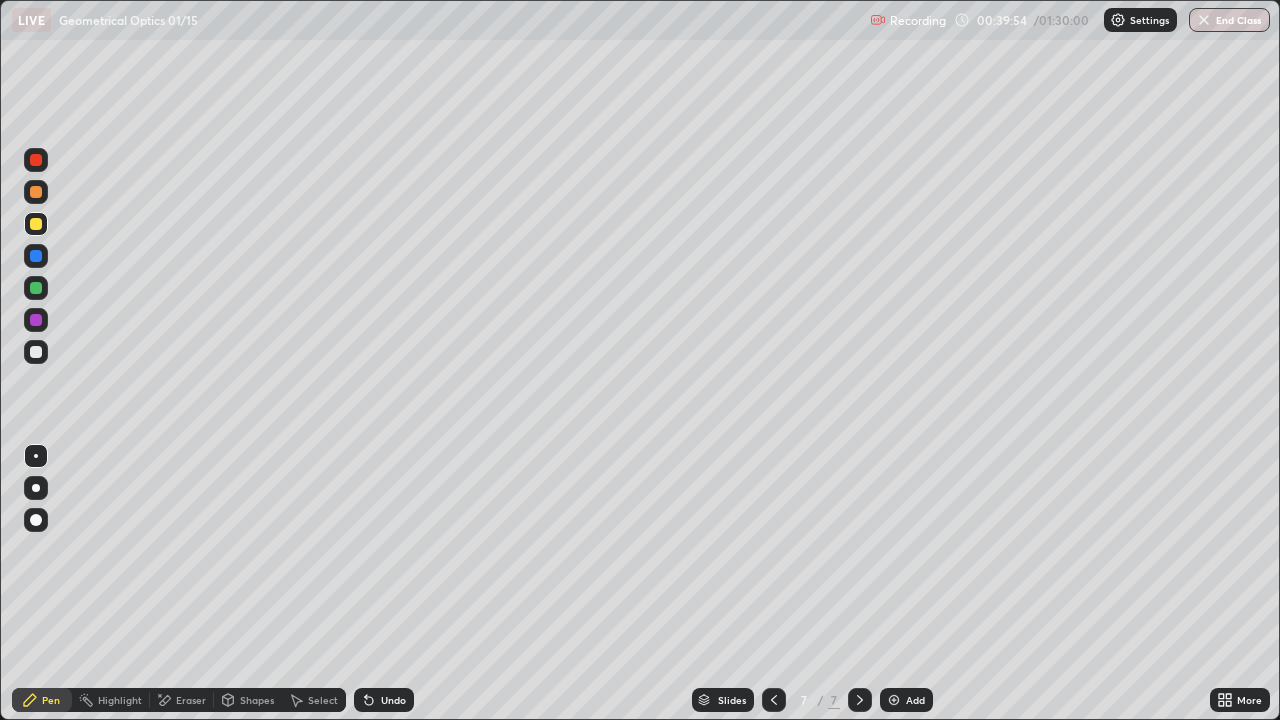 click at bounding box center (36, 352) 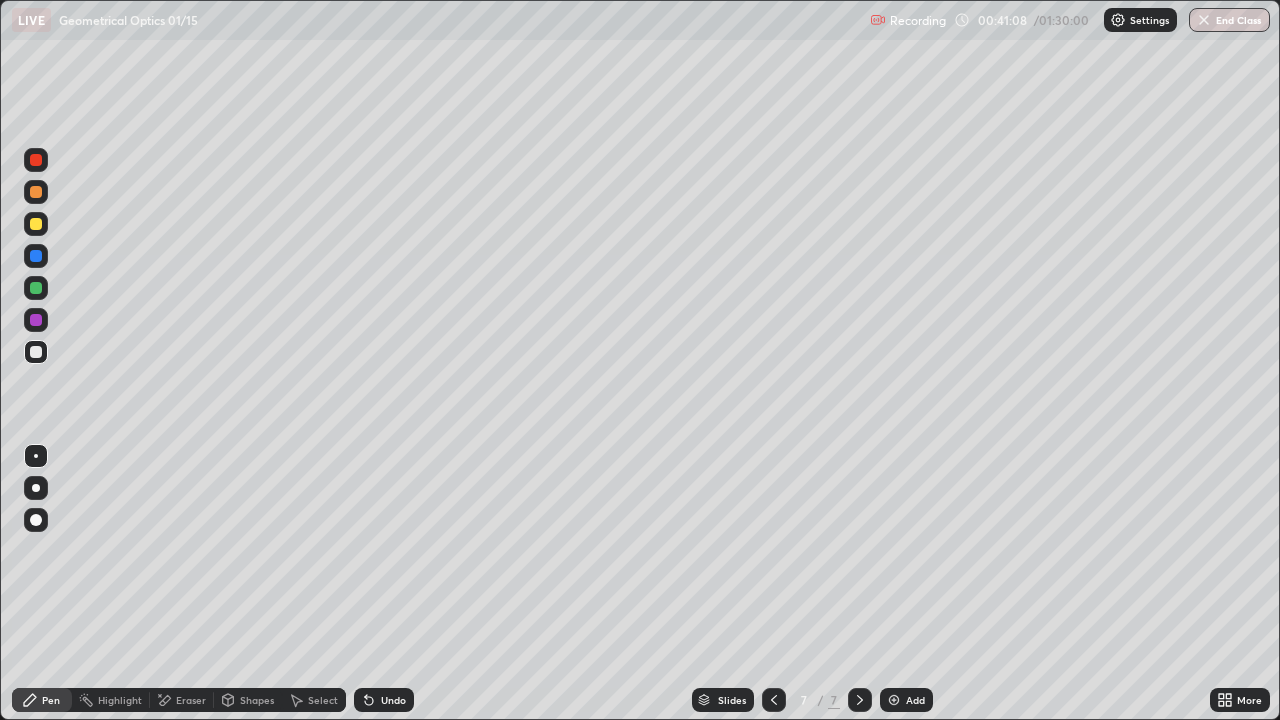 click at bounding box center [36, 224] 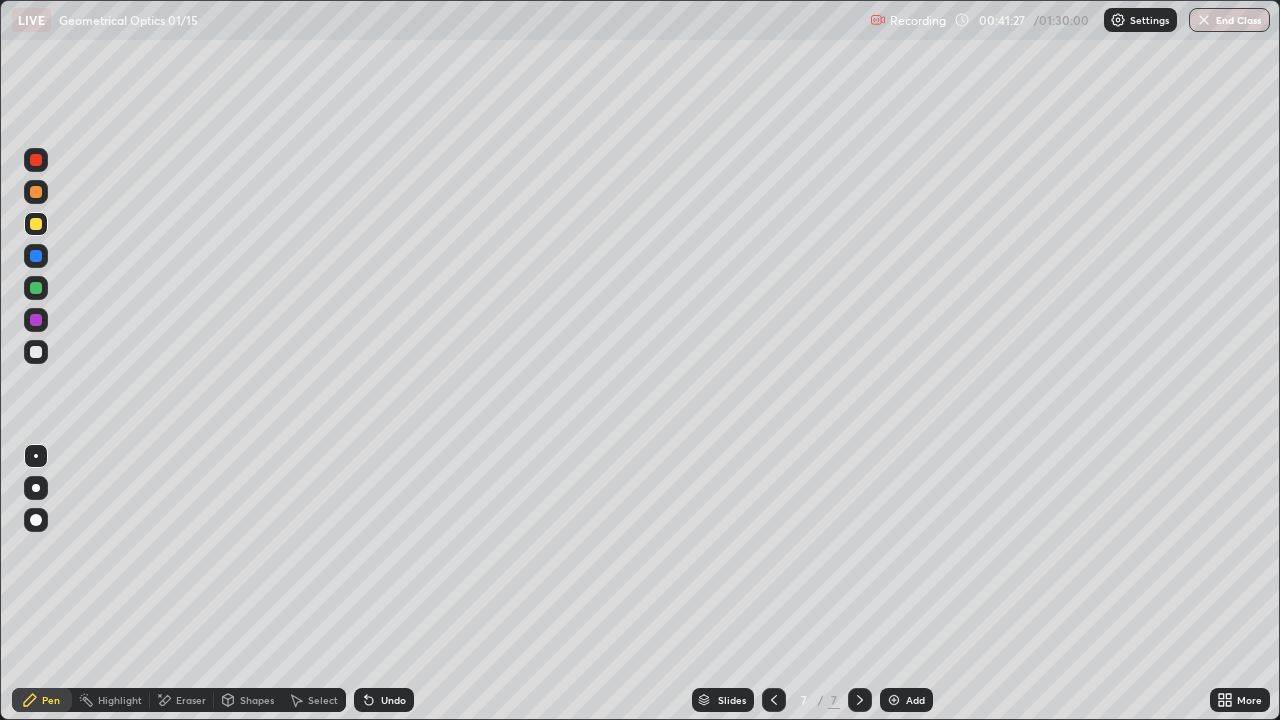 click on "Undo" at bounding box center [384, 700] 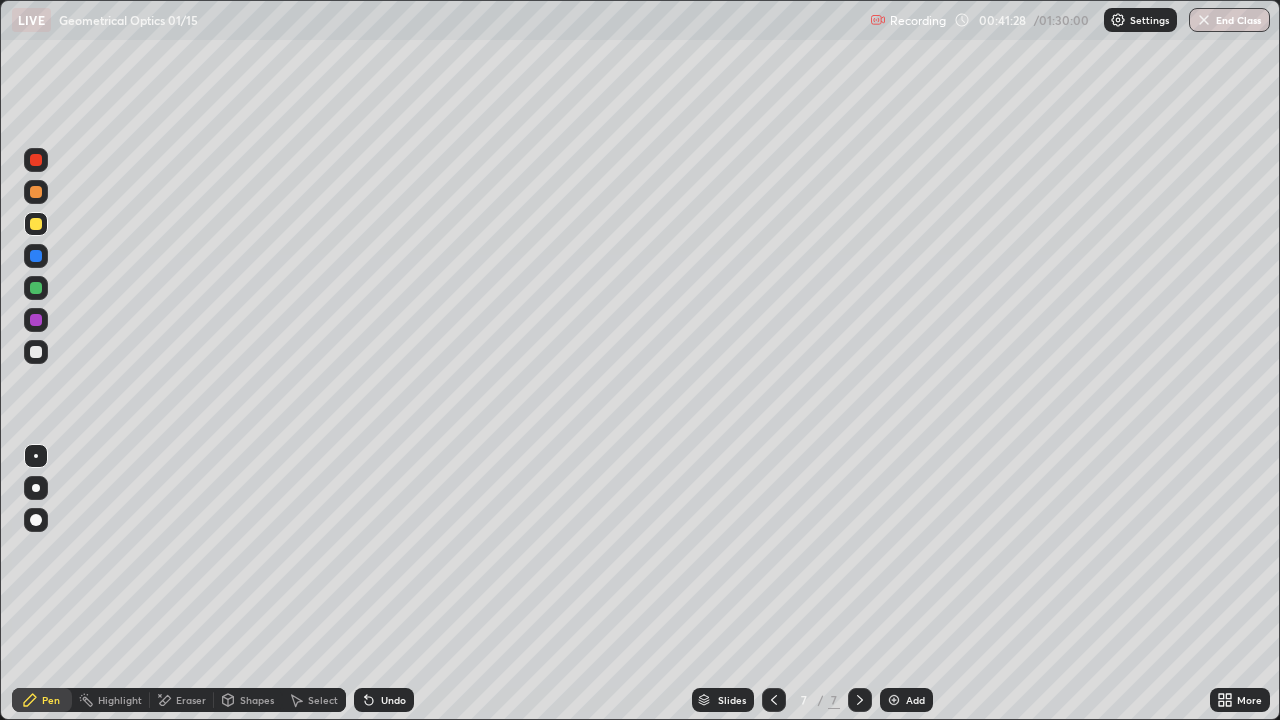 click on "Undo" at bounding box center (384, 700) 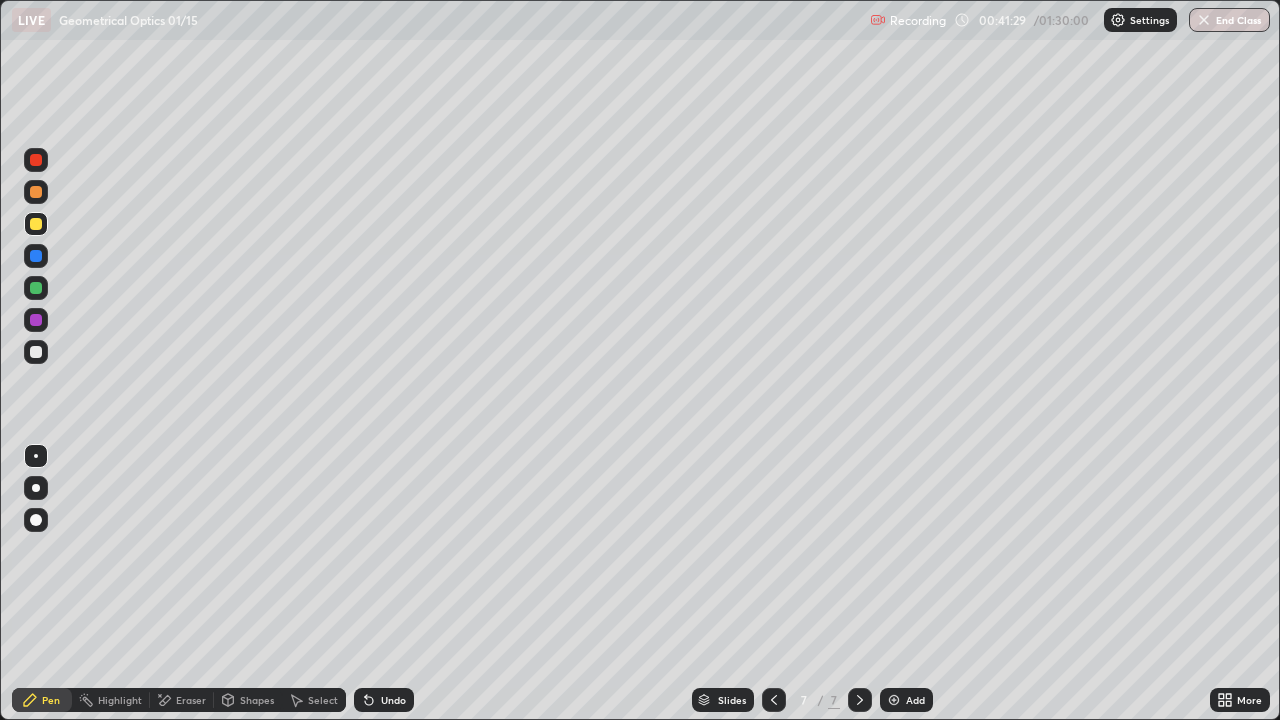 click on "Undo" at bounding box center [384, 700] 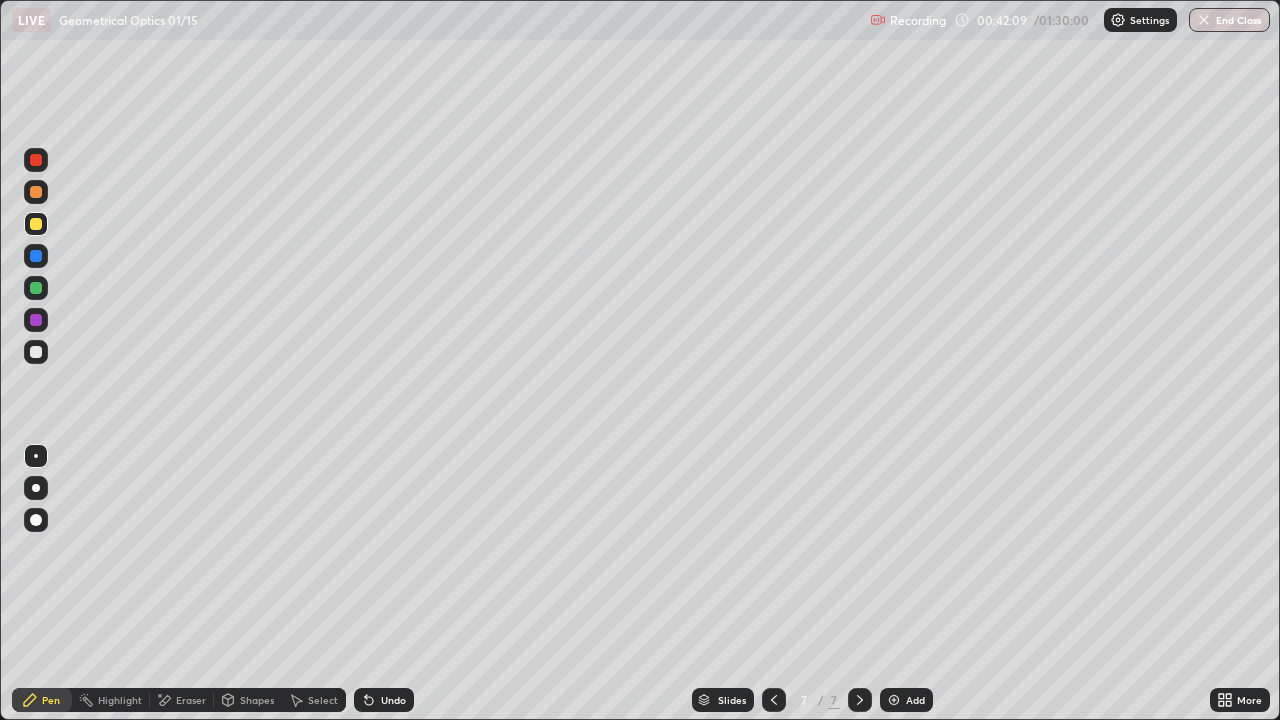 click on "Undo" at bounding box center (393, 700) 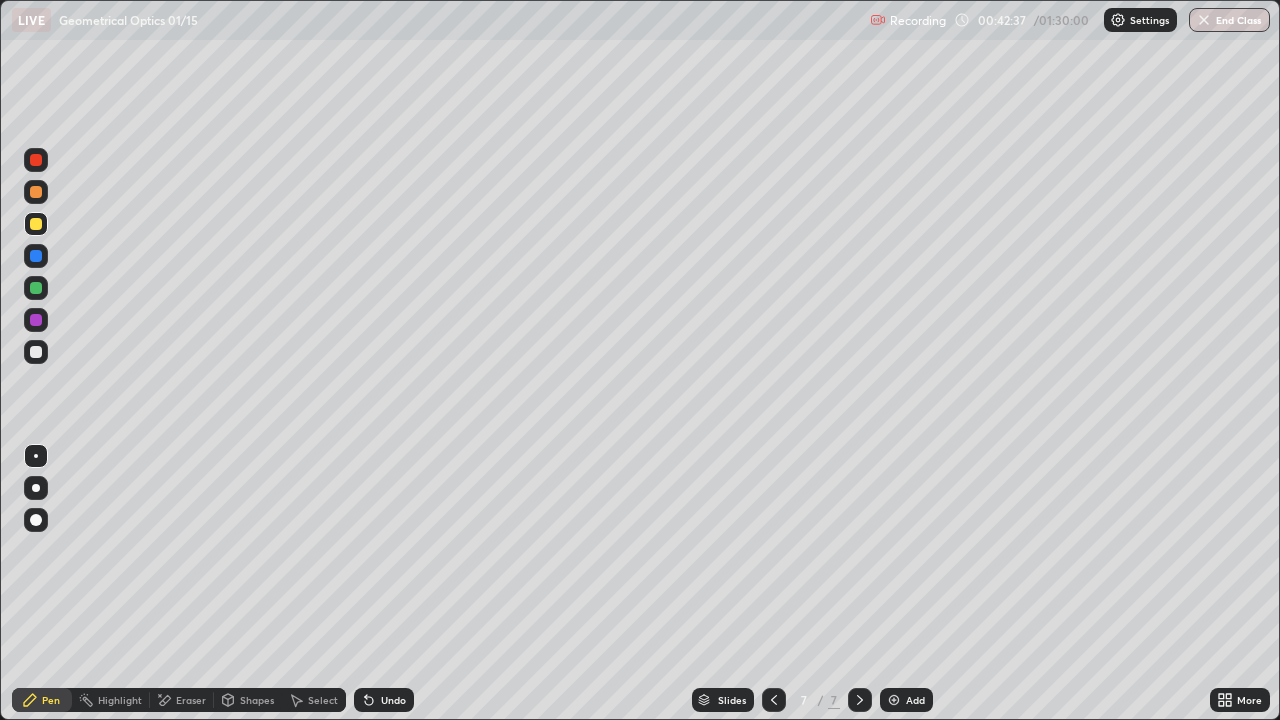 click at bounding box center [36, 352] 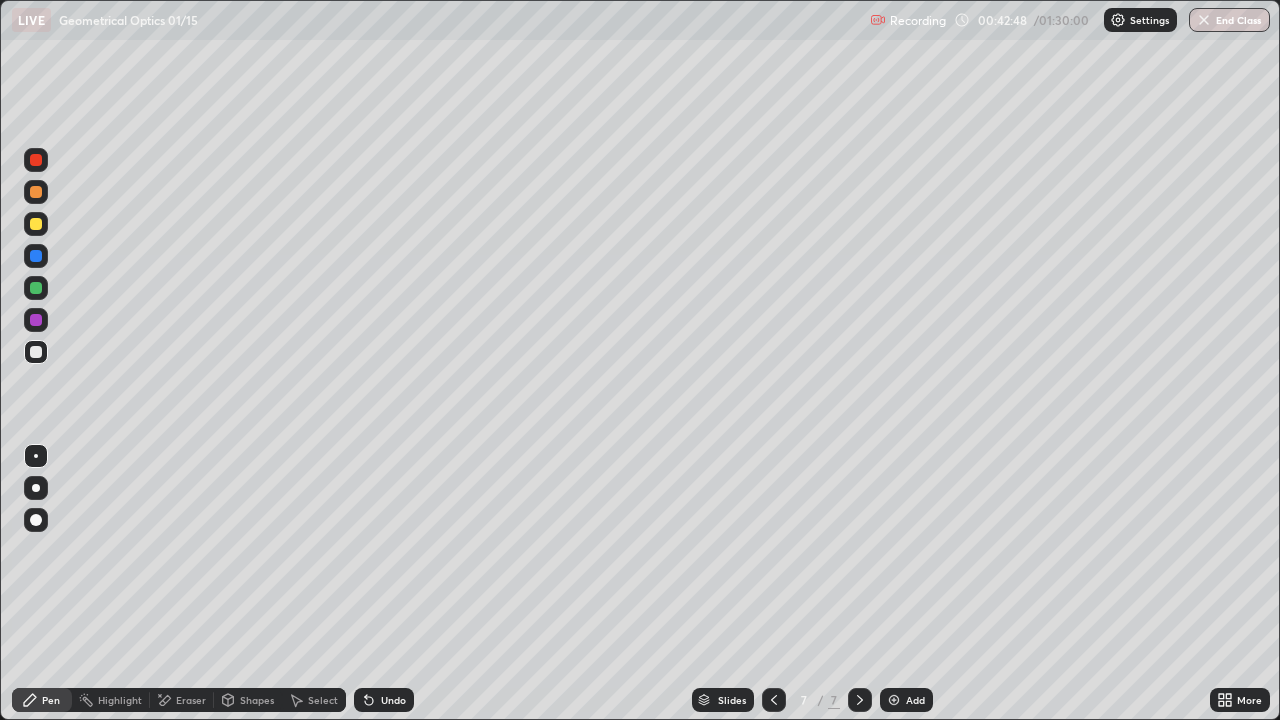 click on "Undo" at bounding box center [393, 700] 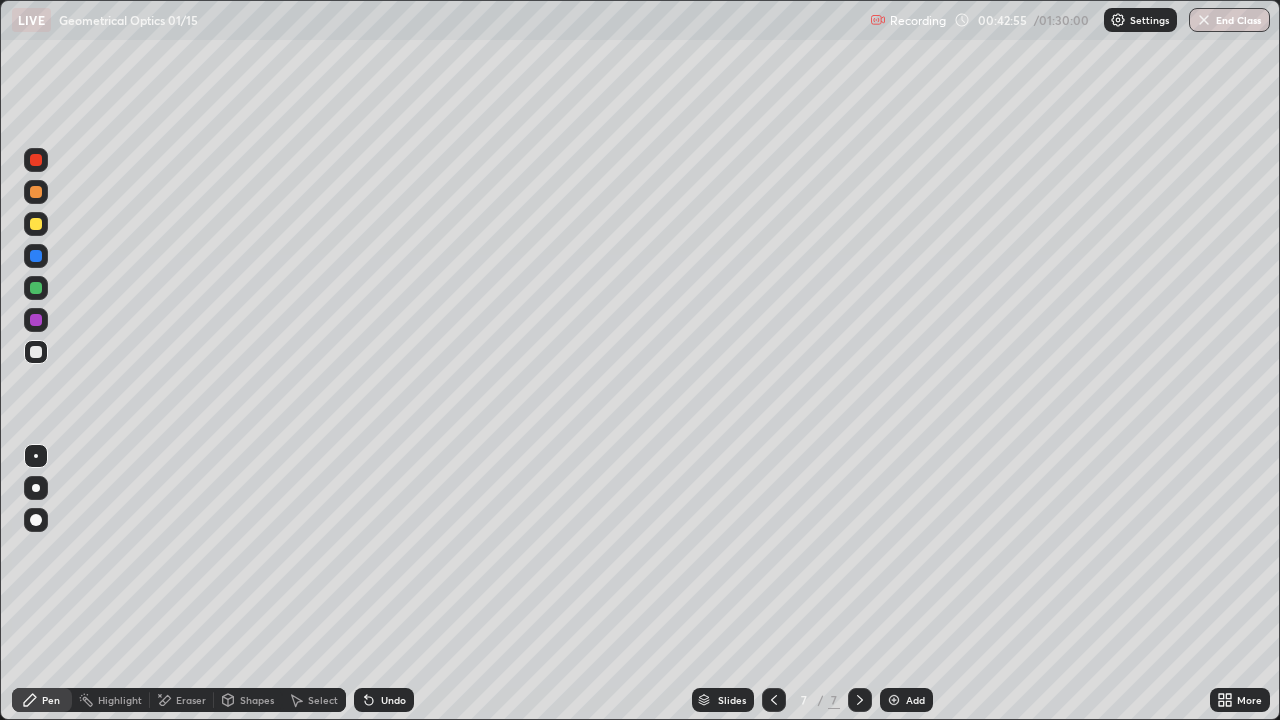 click on "Eraser" at bounding box center [182, 700] 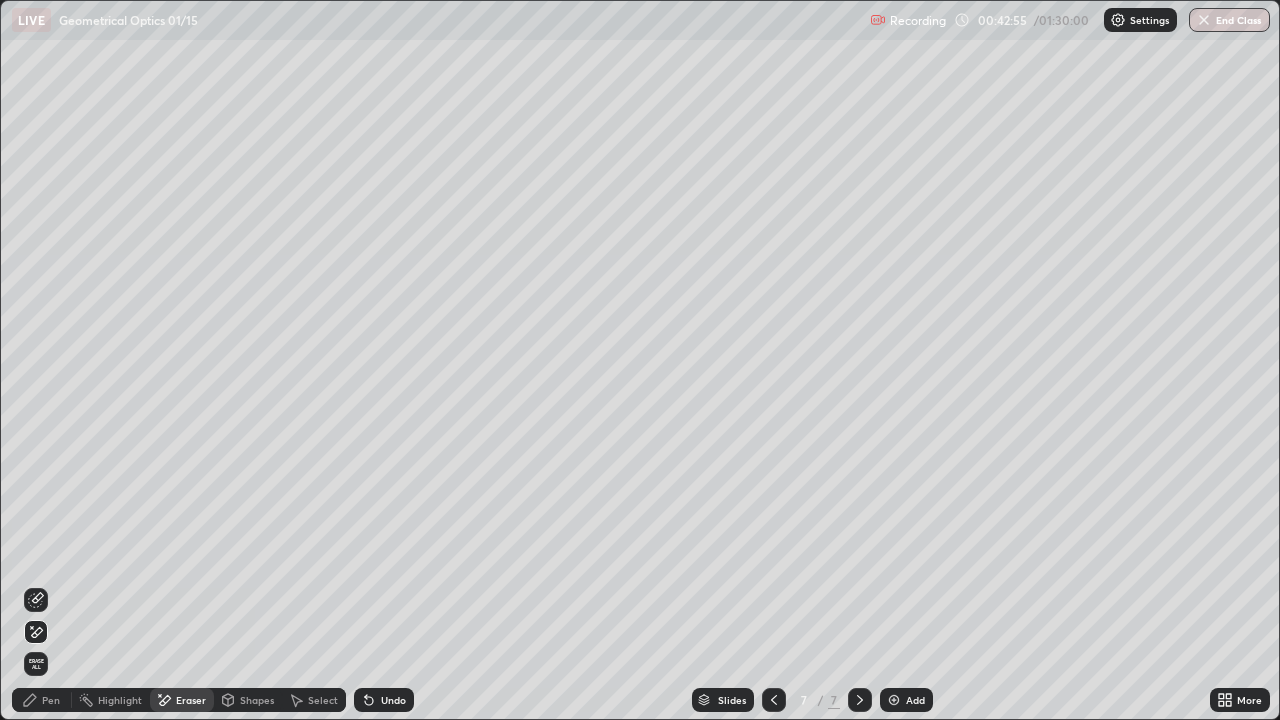 click 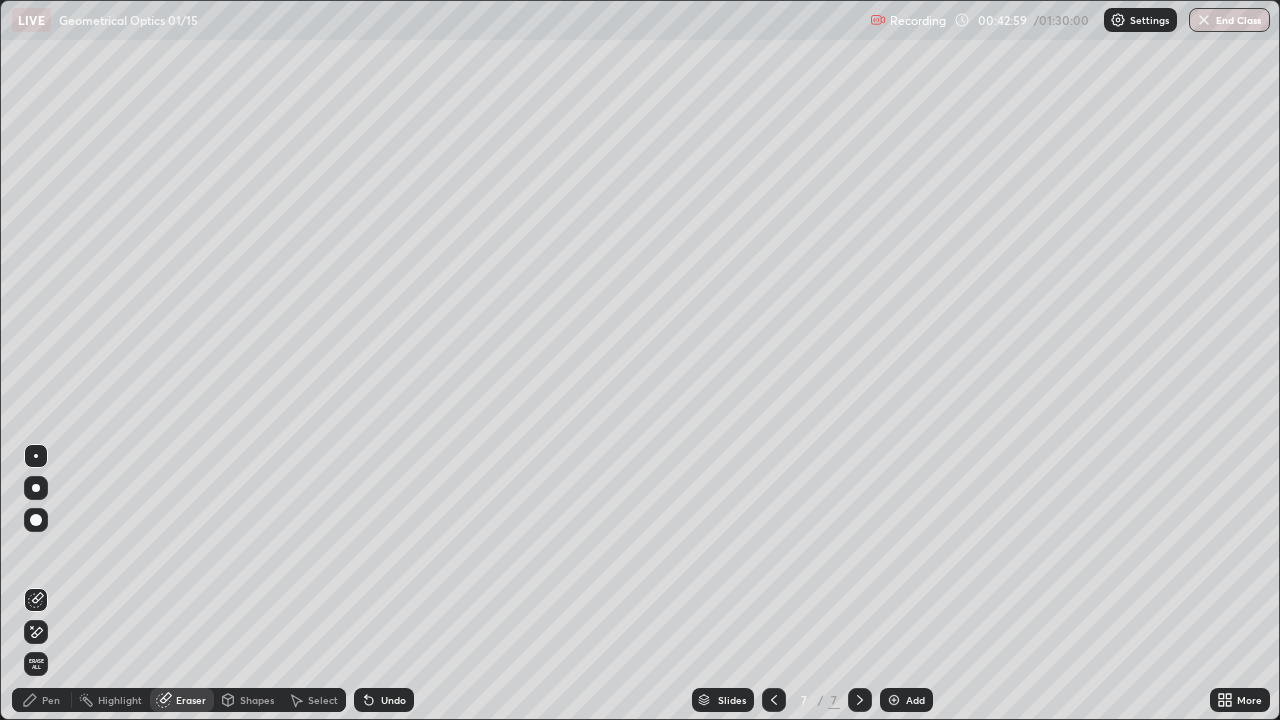 click on "Pen" at bounding box center [51, 700] 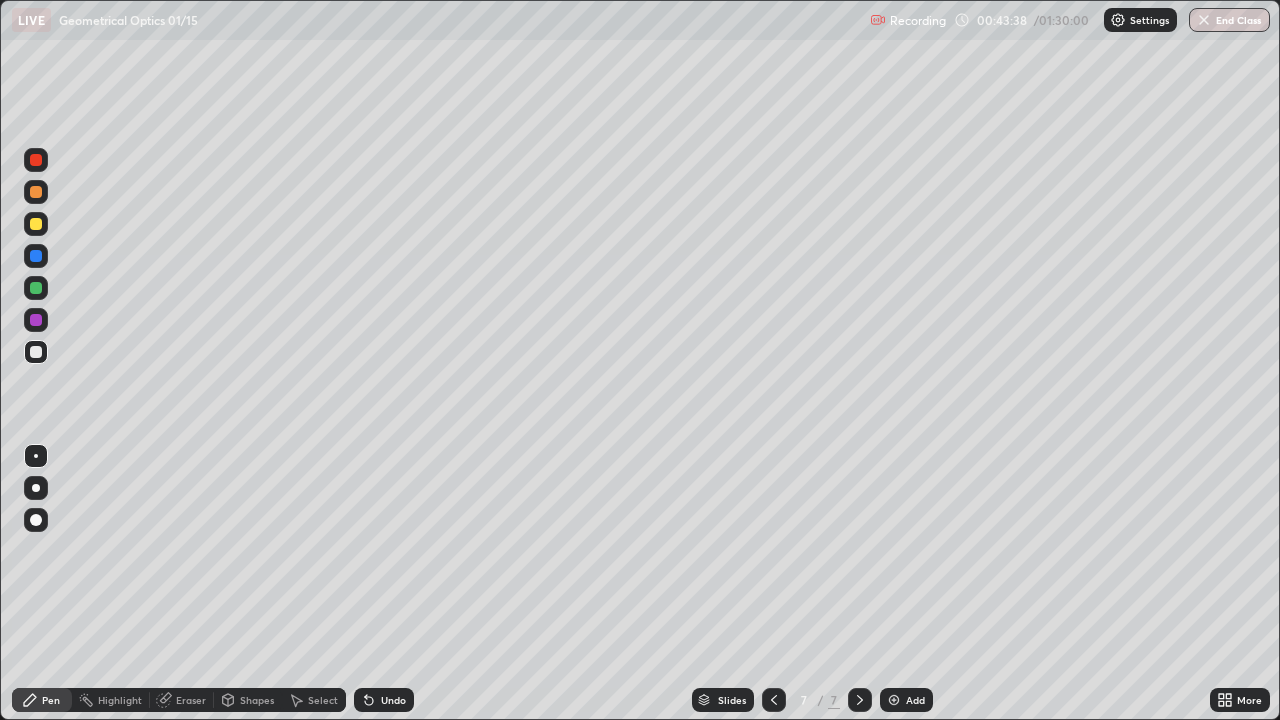 click at bounding box center (36, 224) 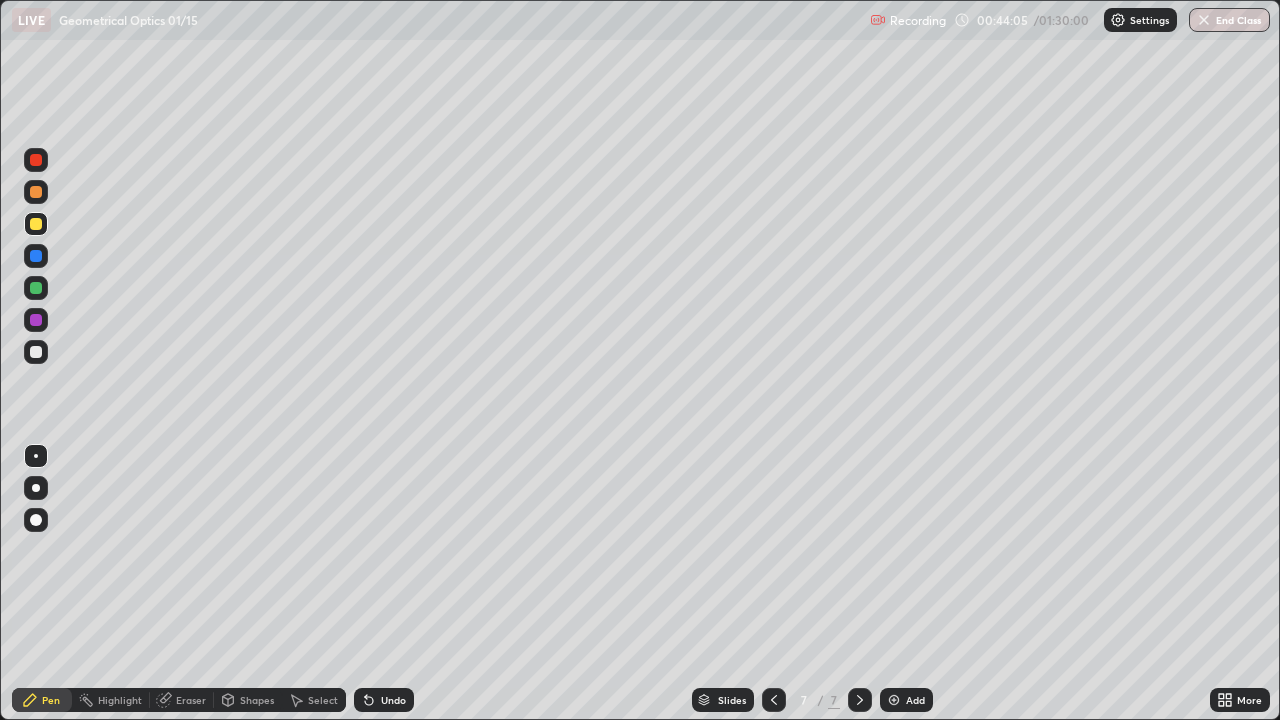 click on "Undo" at bounding box center [393, 700] 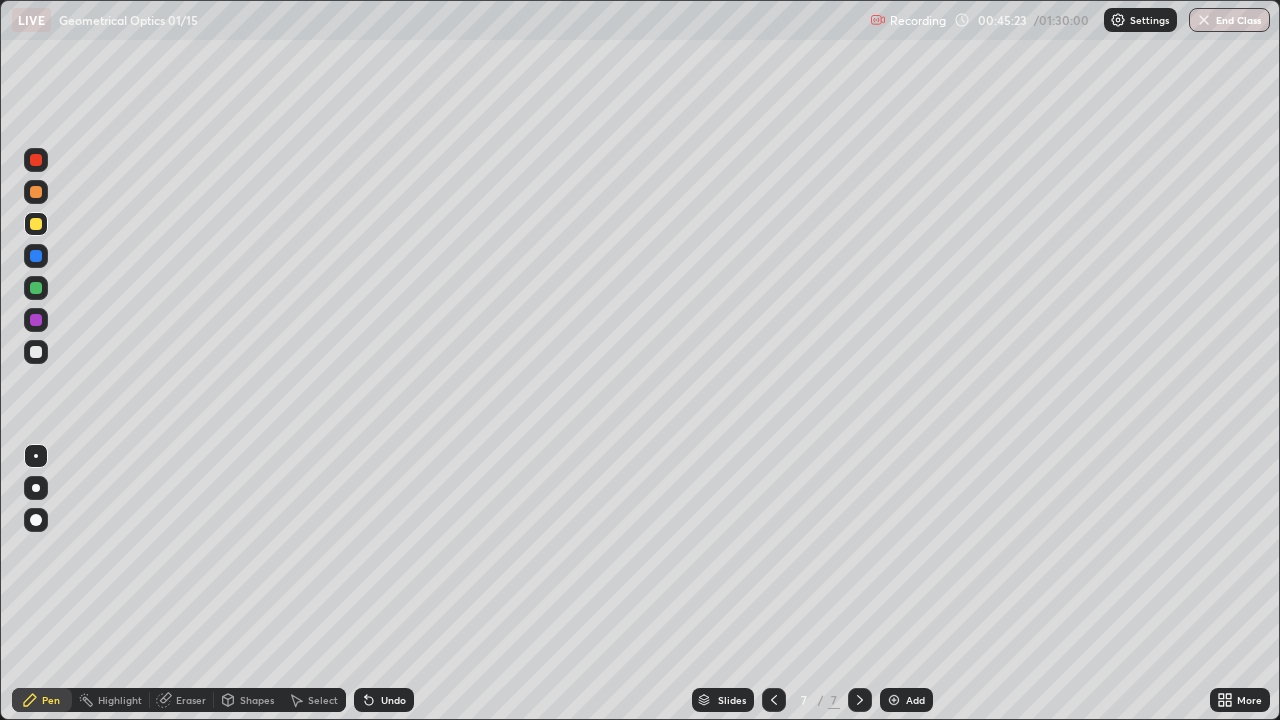 click on "Eraser" at bounding box center [191, 700] 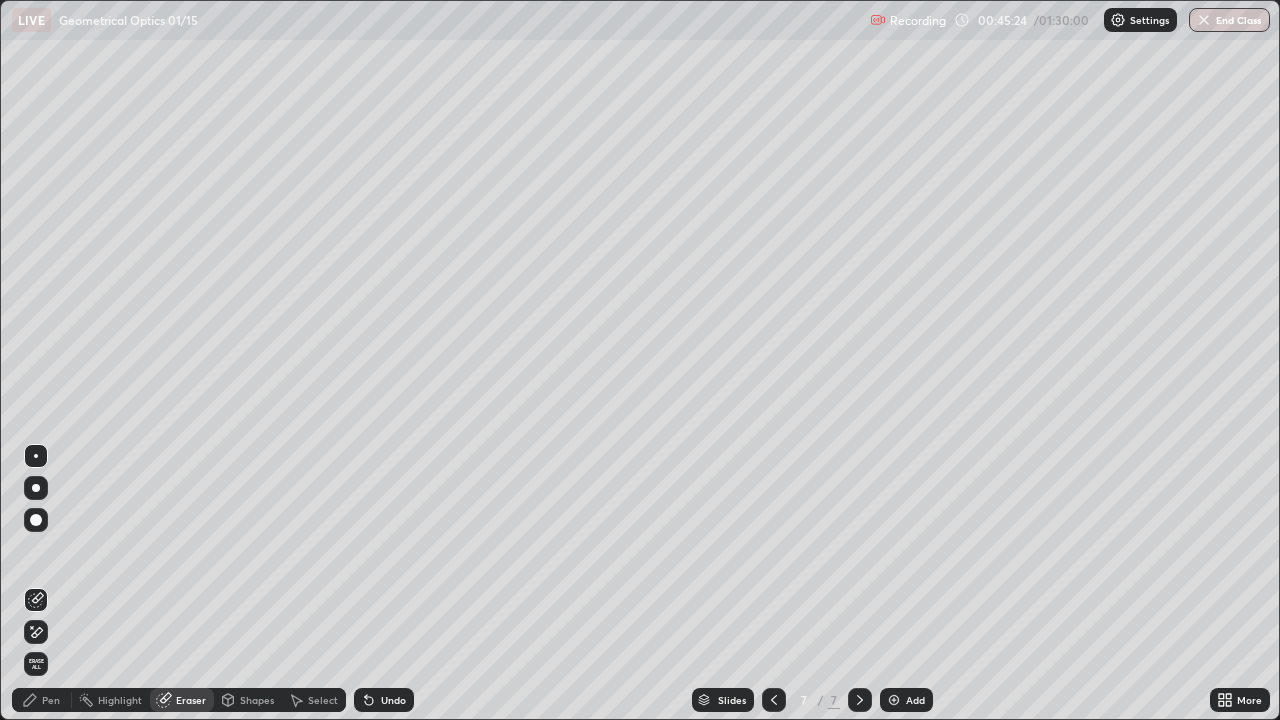 click 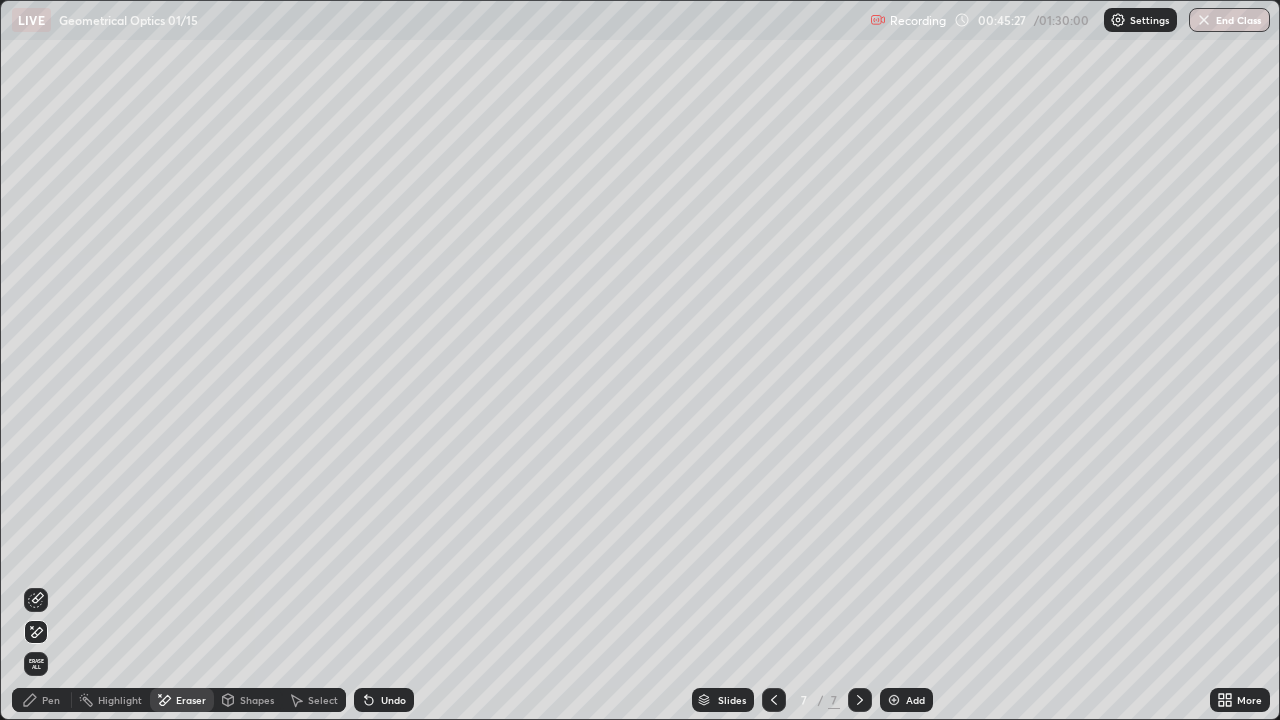 click on "Undo" at bounding box center (384, 700) 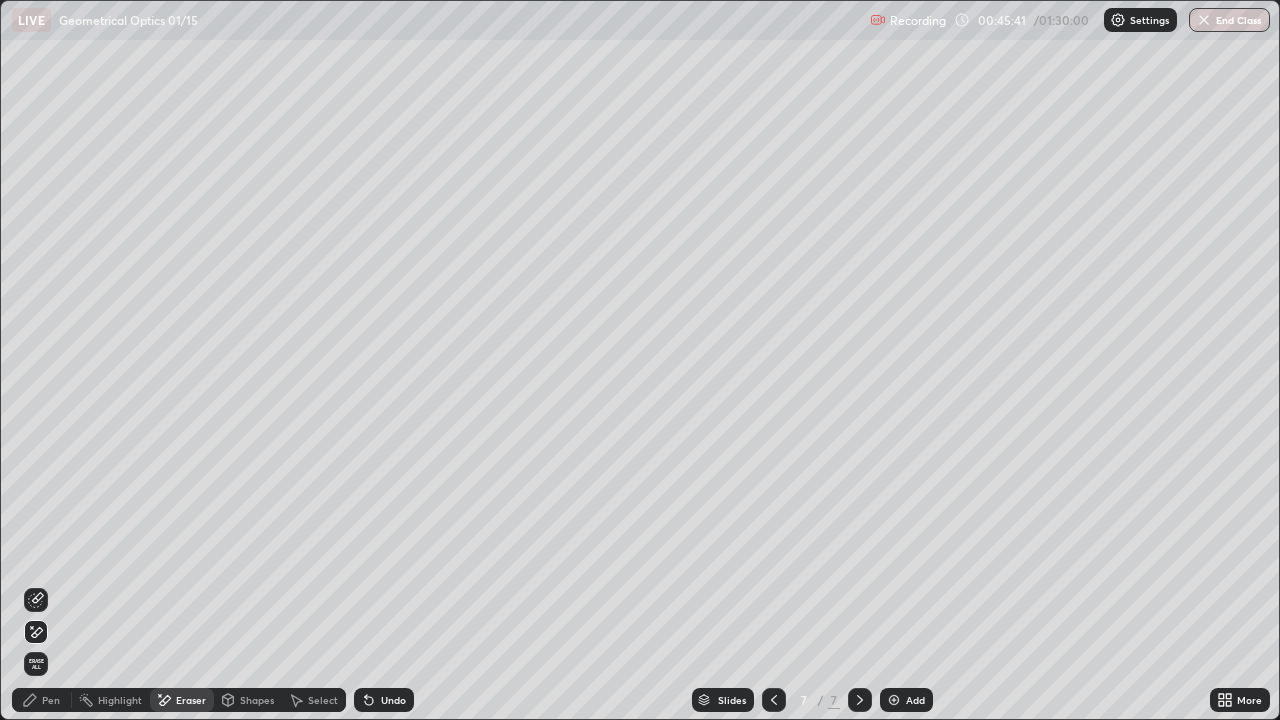 click on "Pen" at bounding box center (51, 700) 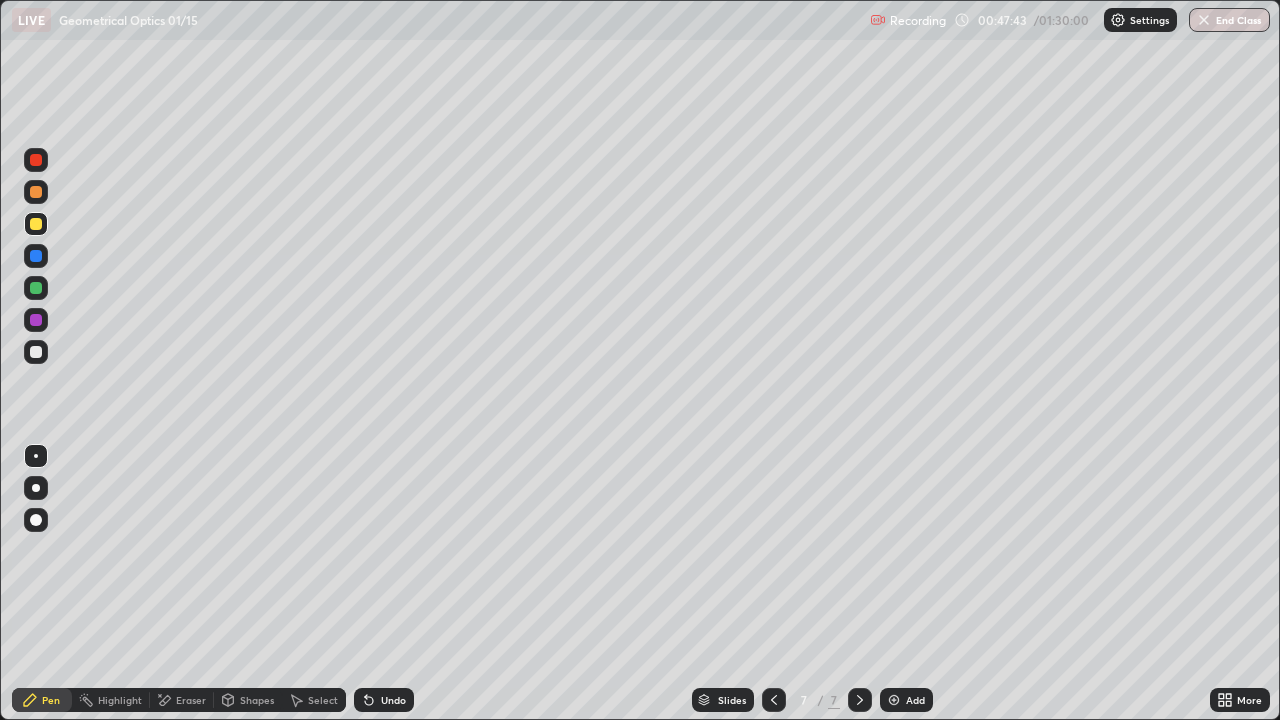 click on "Undo" at bounding box center [393, 700] 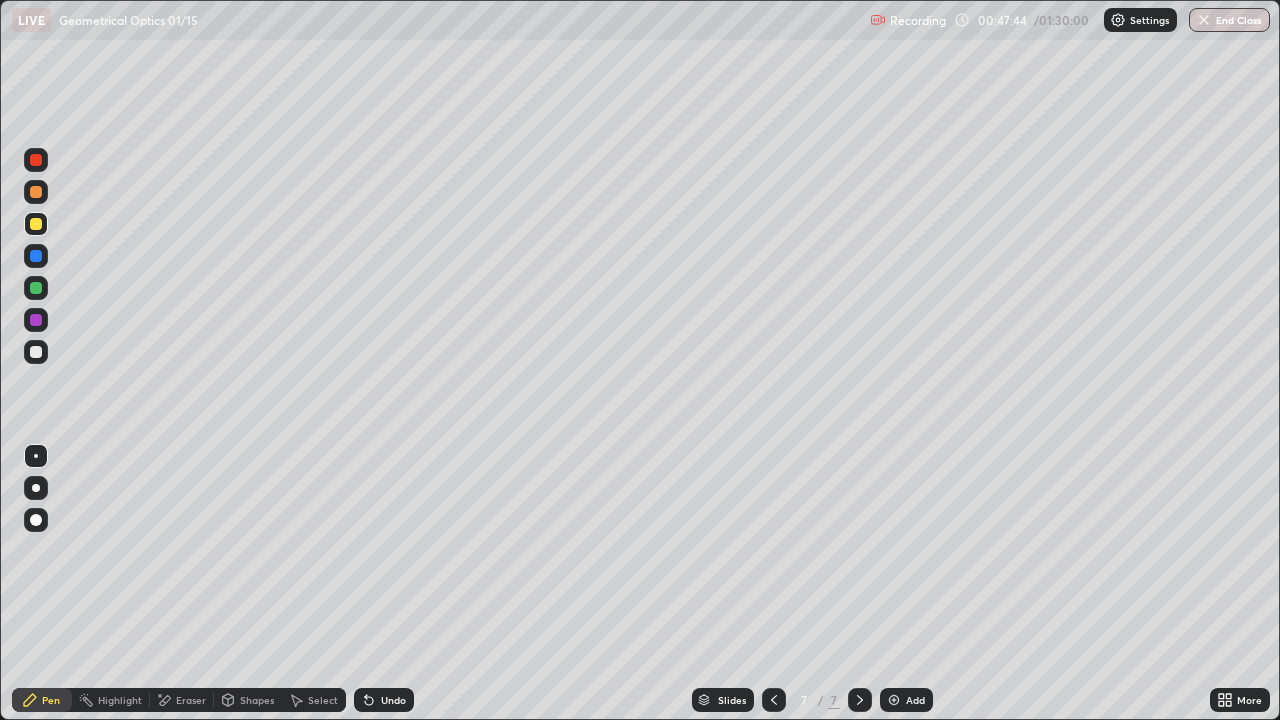 click on "Undo" at bounding box center [384, 700] 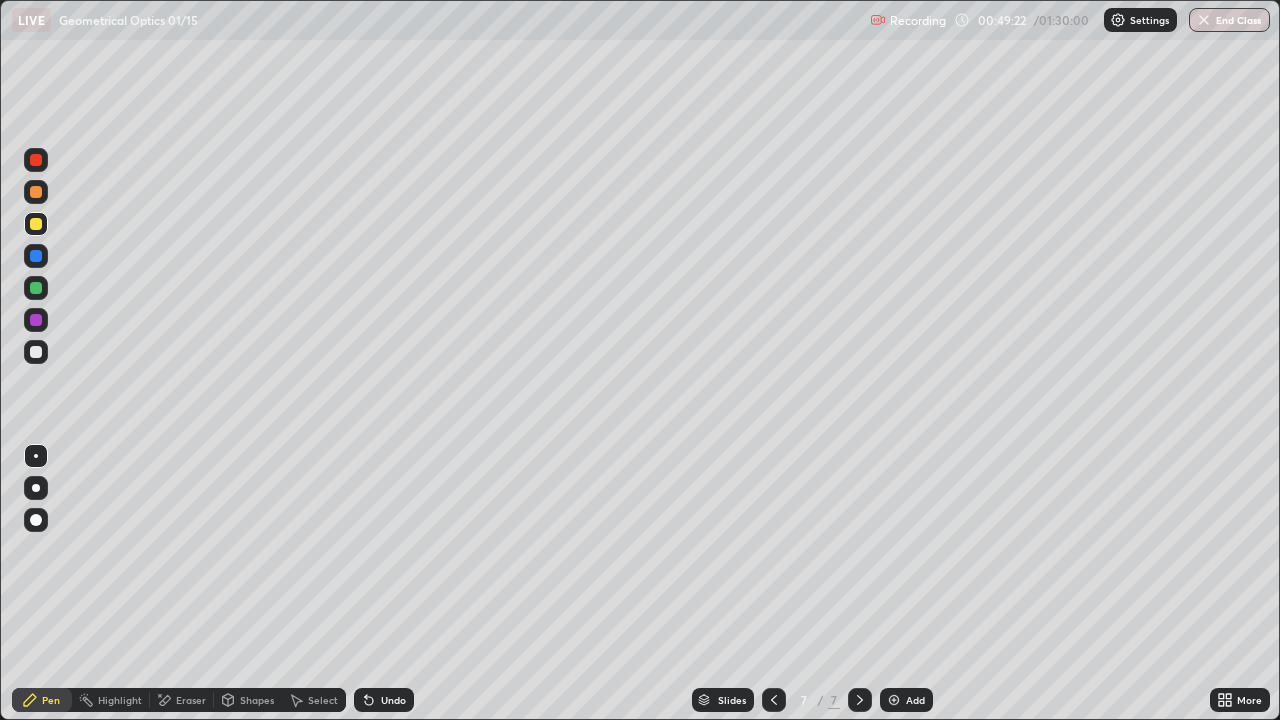 click at bounding box center [36, 320] 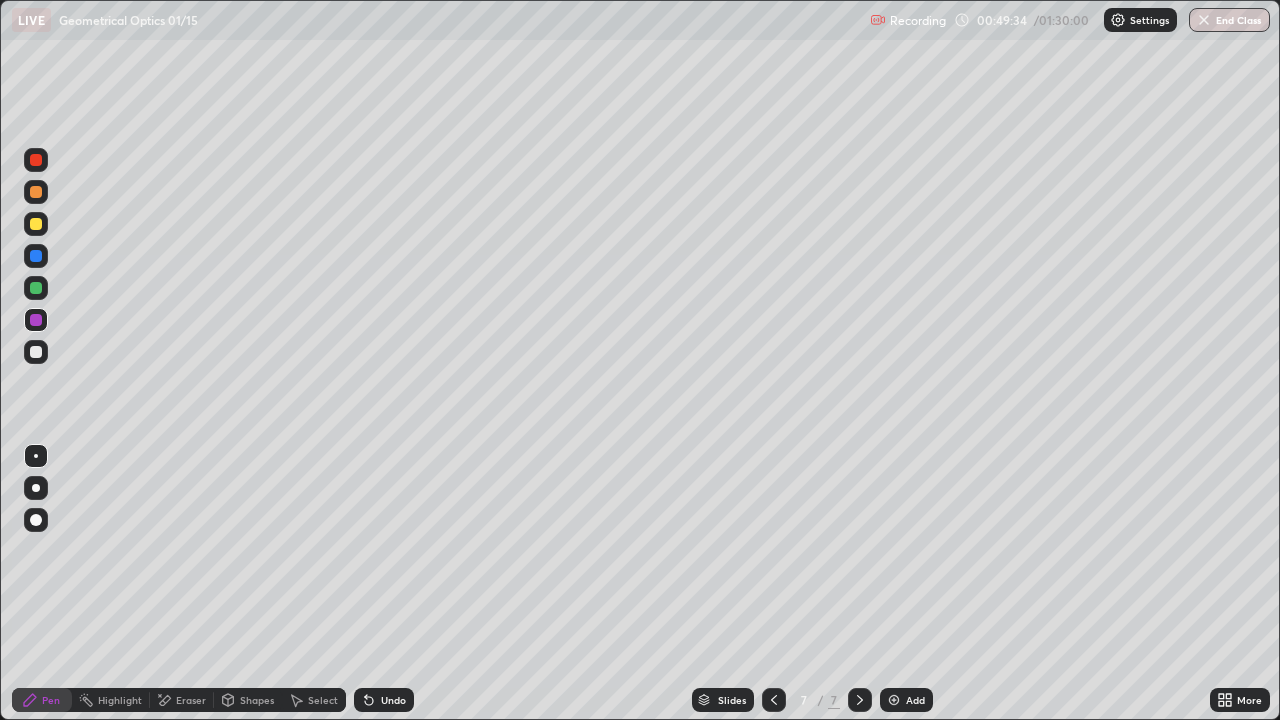 click 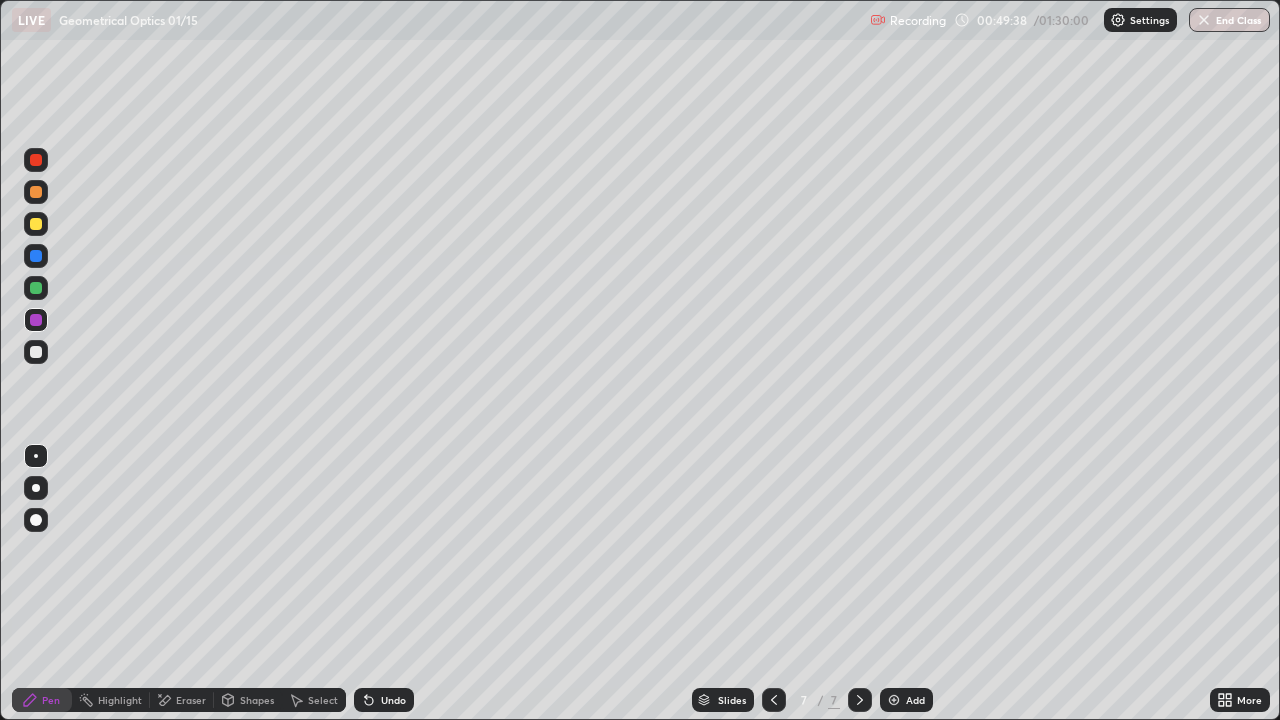 click at bounding box center (36, 352) 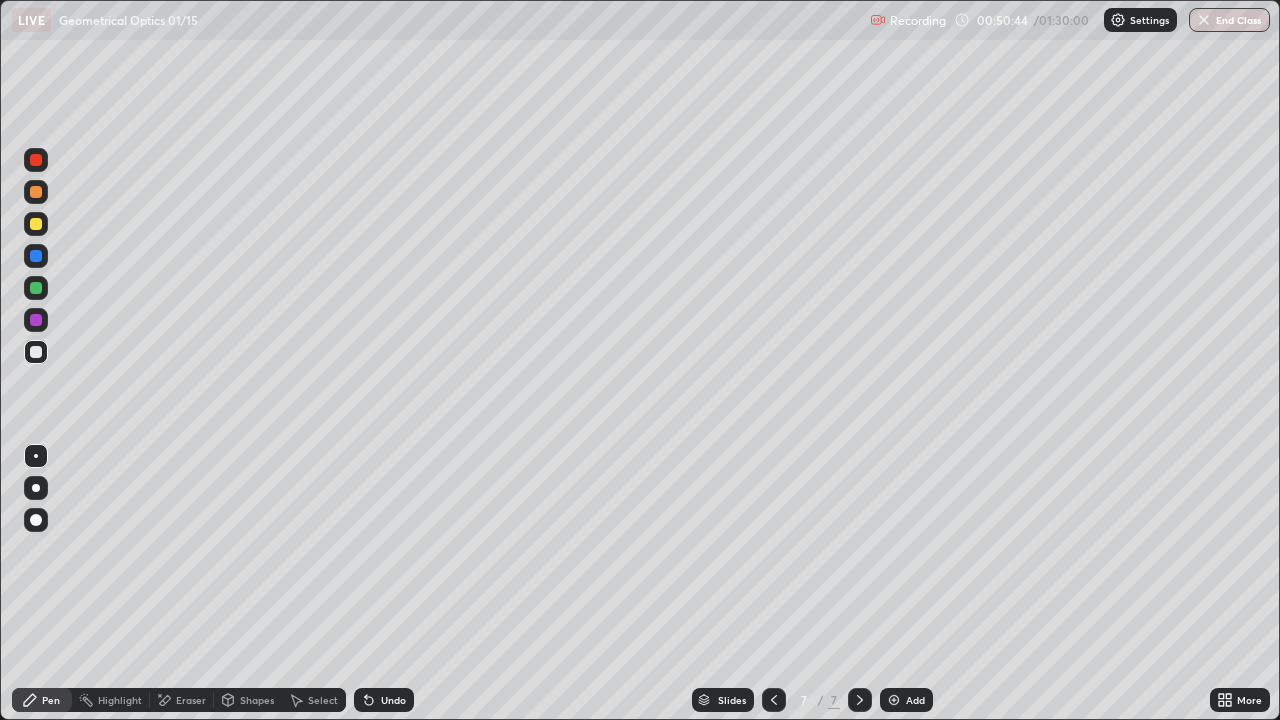 click on "Undo" at bounding box center [384, 700] 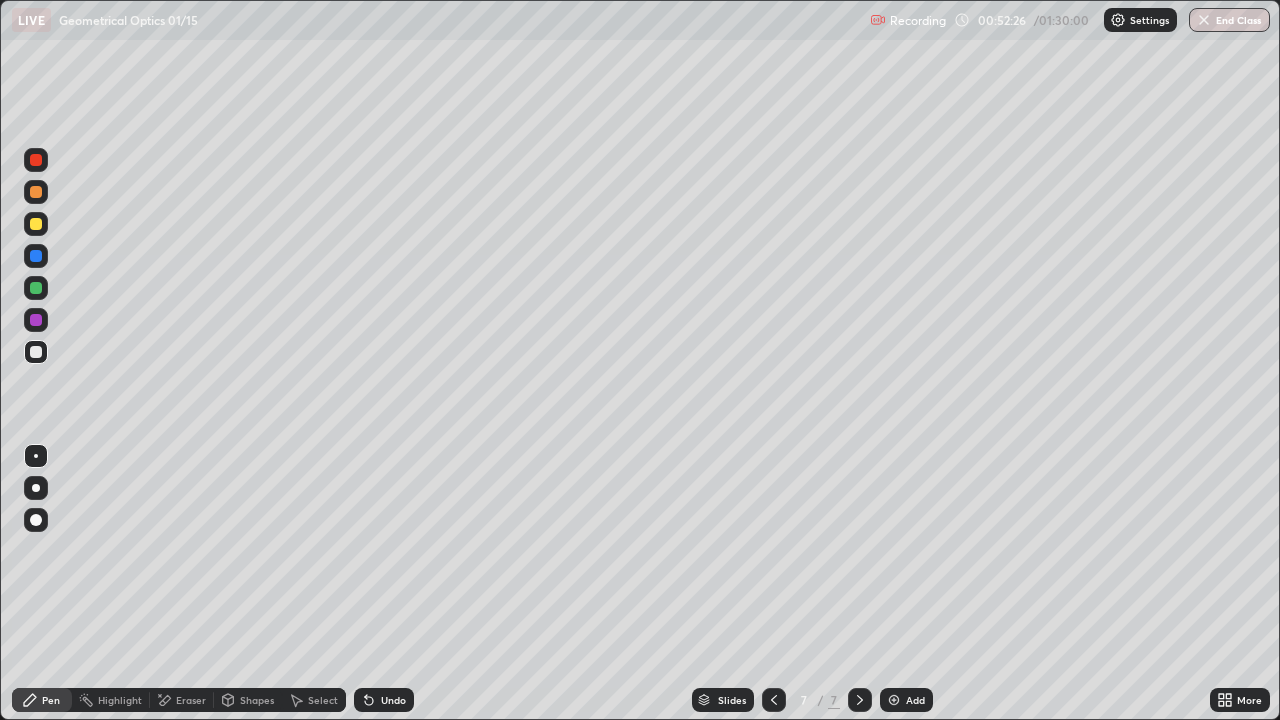 click on "Undo" at bounding box center (384, 700) 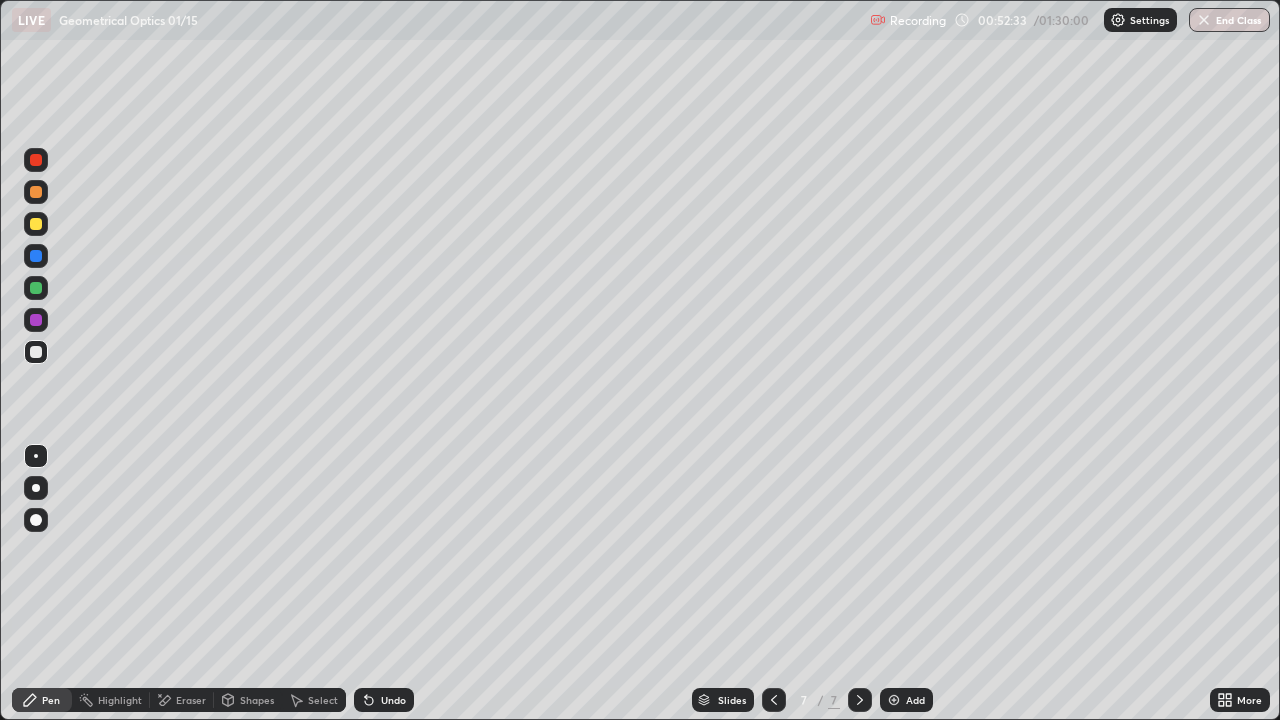 click 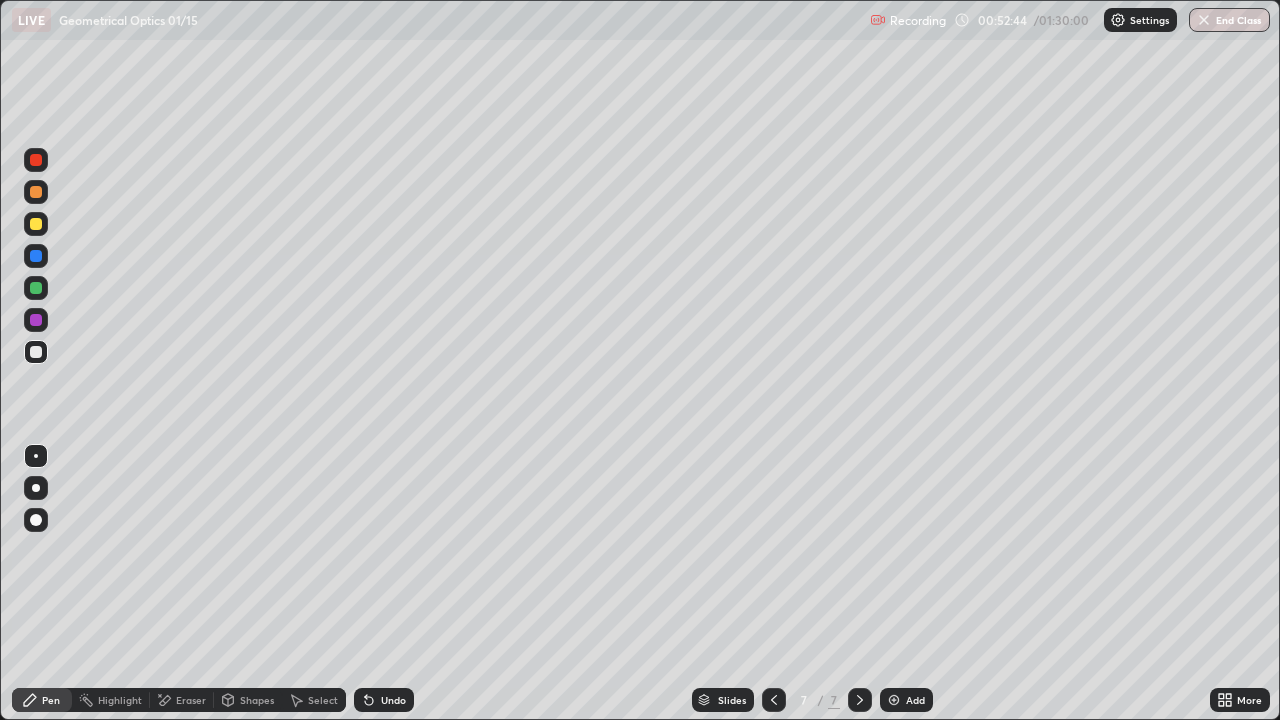 click at bounding box center (860, 700) 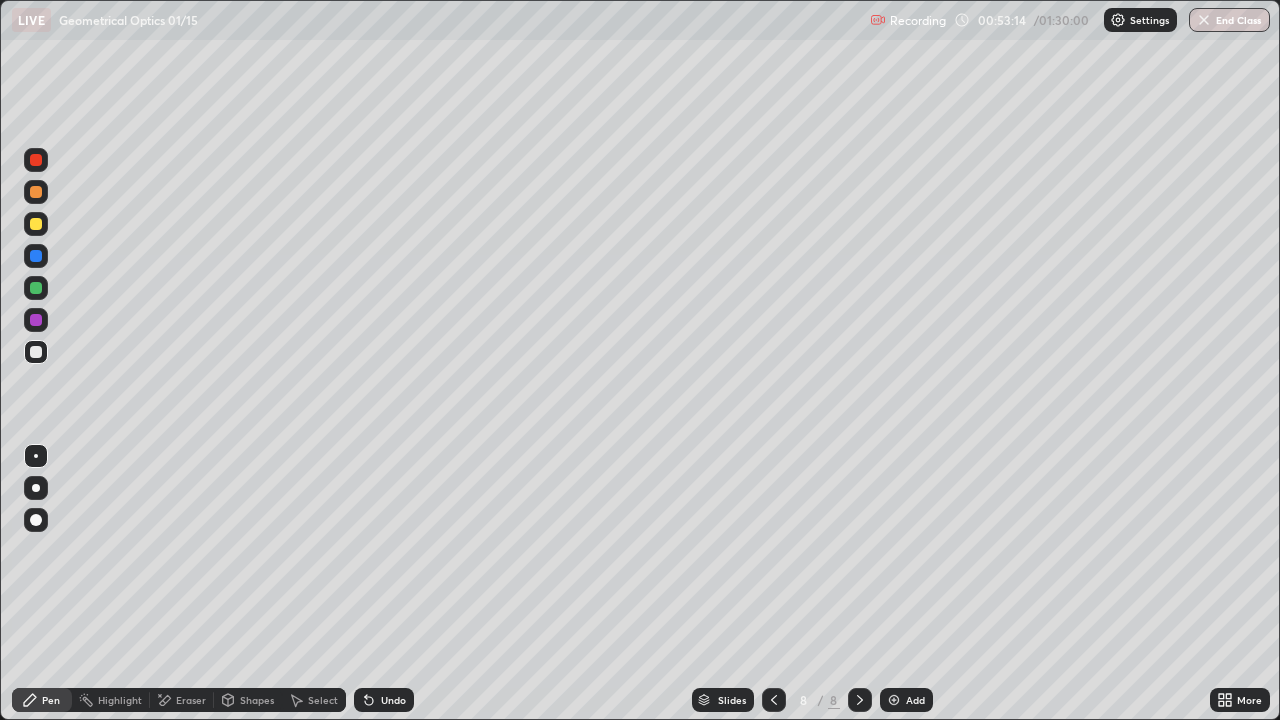 click on "Undo" at bounding box center (384, 700) 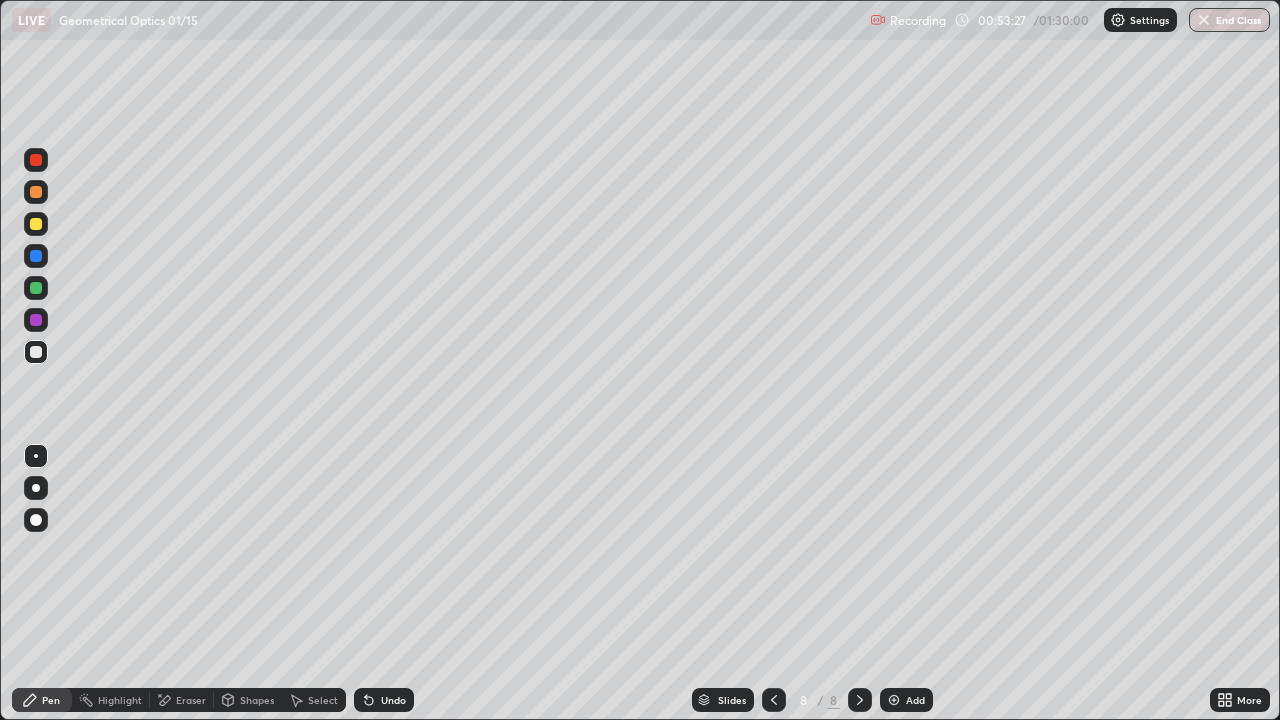 click at bounding box center [36, 224] 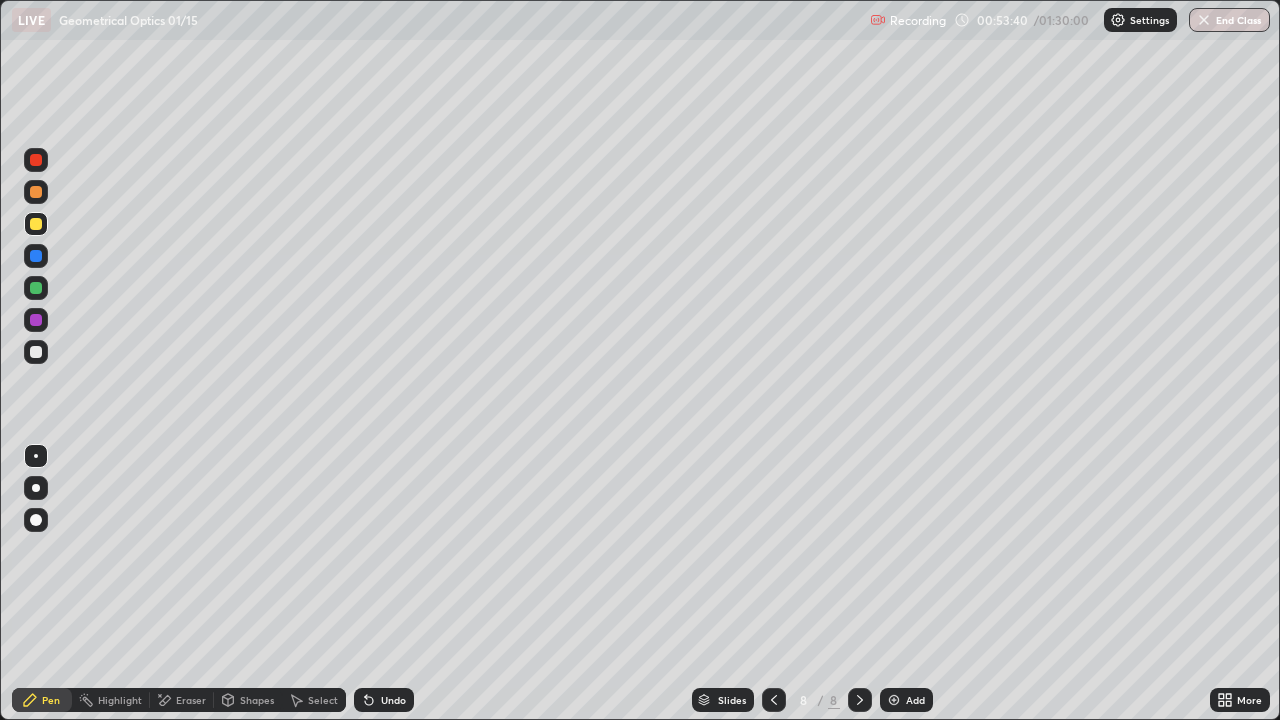 click on "Eraser" at bounding box center [191, 700] 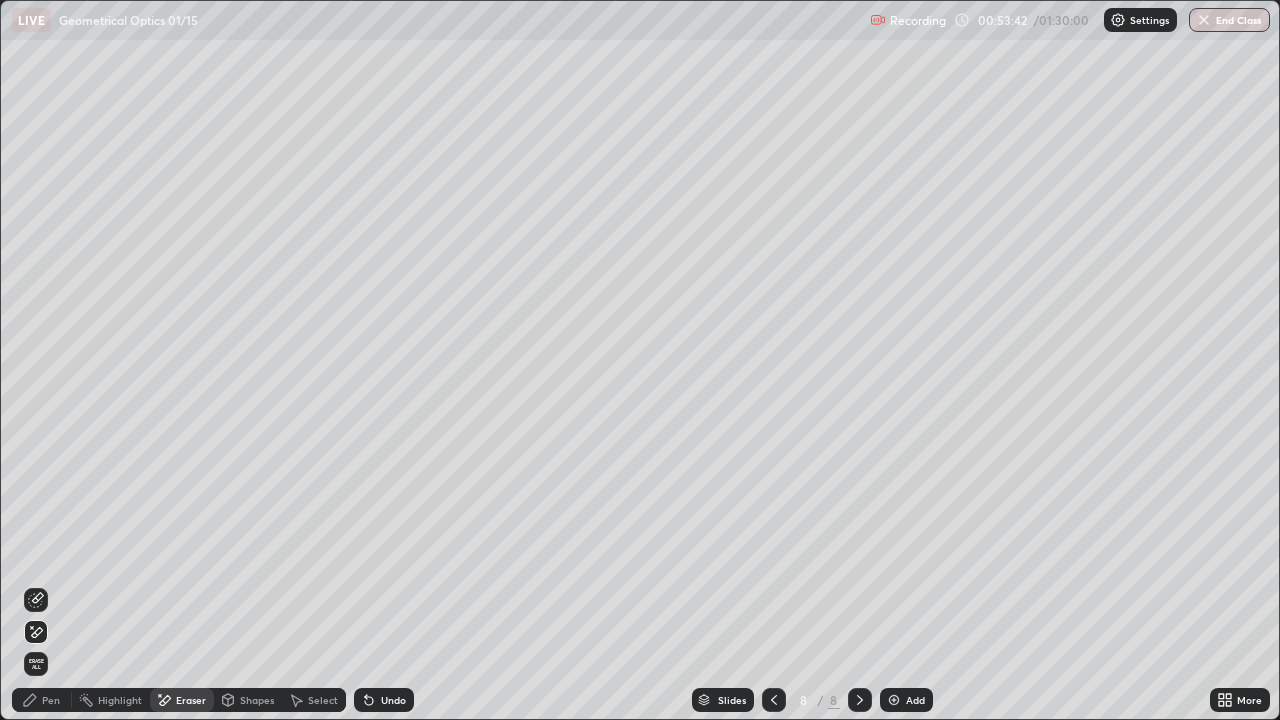 click on "Pen" at bounding box center (51, 700) 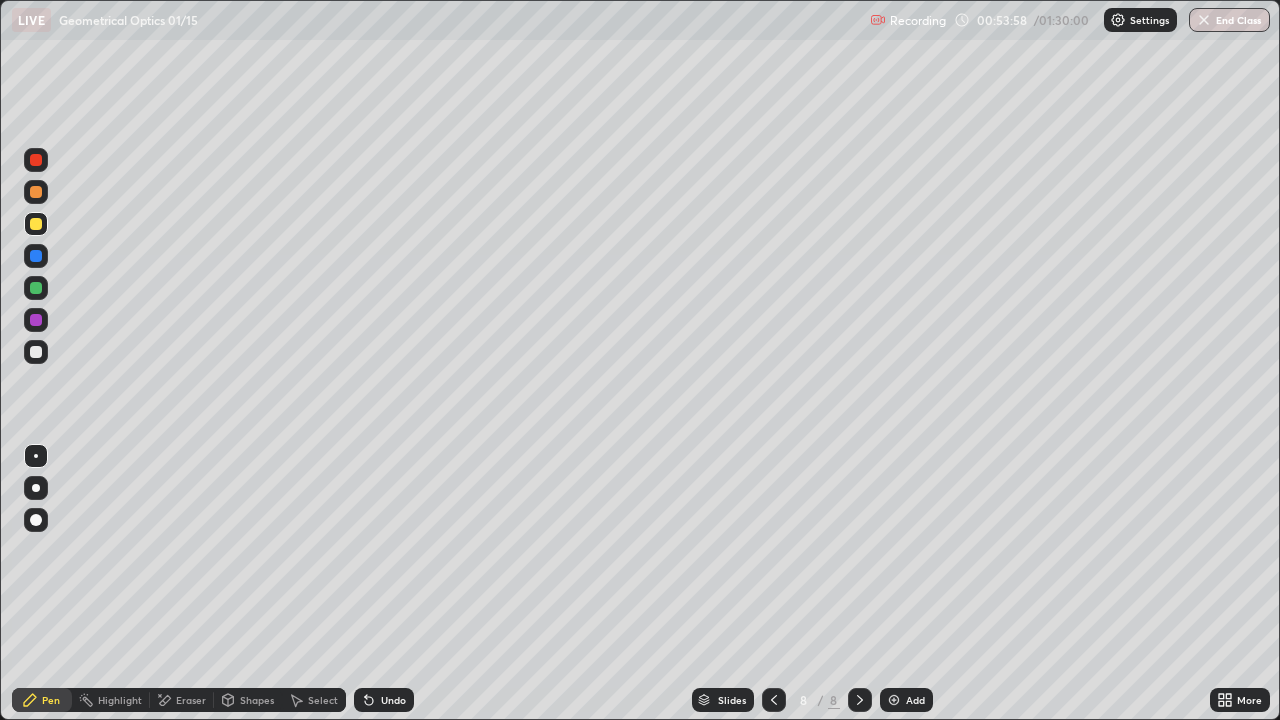click 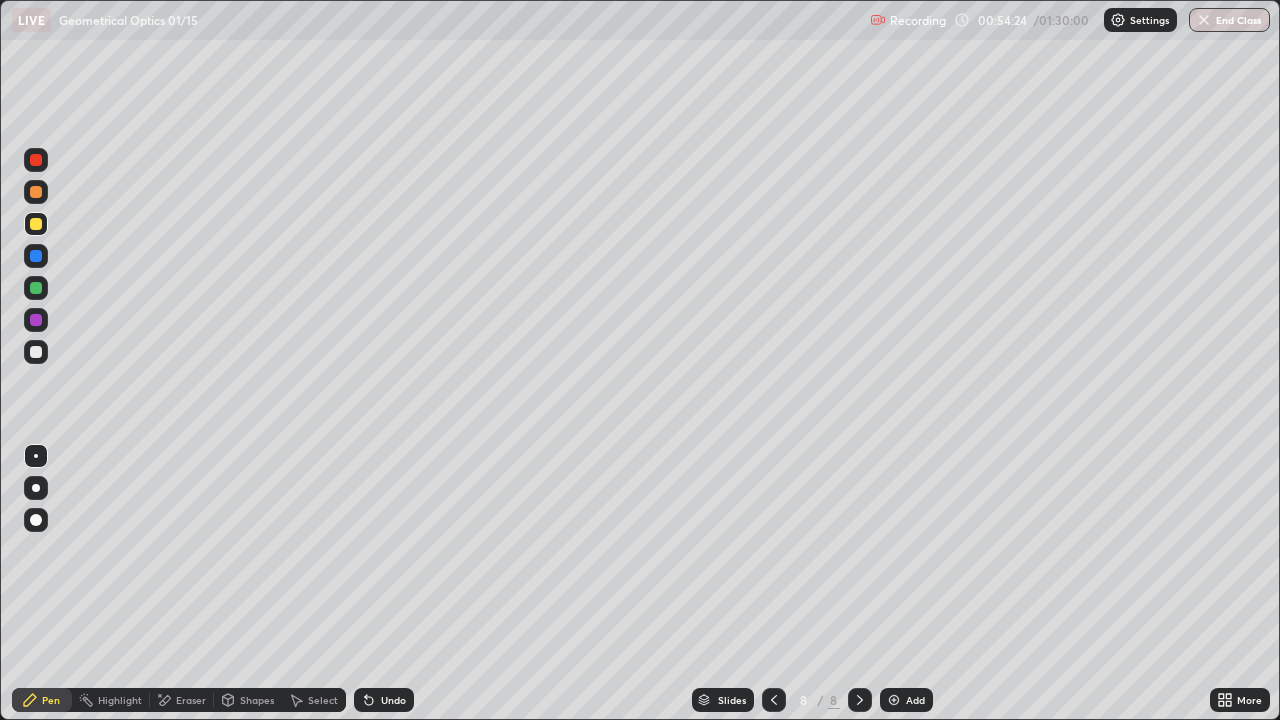 click at bounding box center (36, 192) 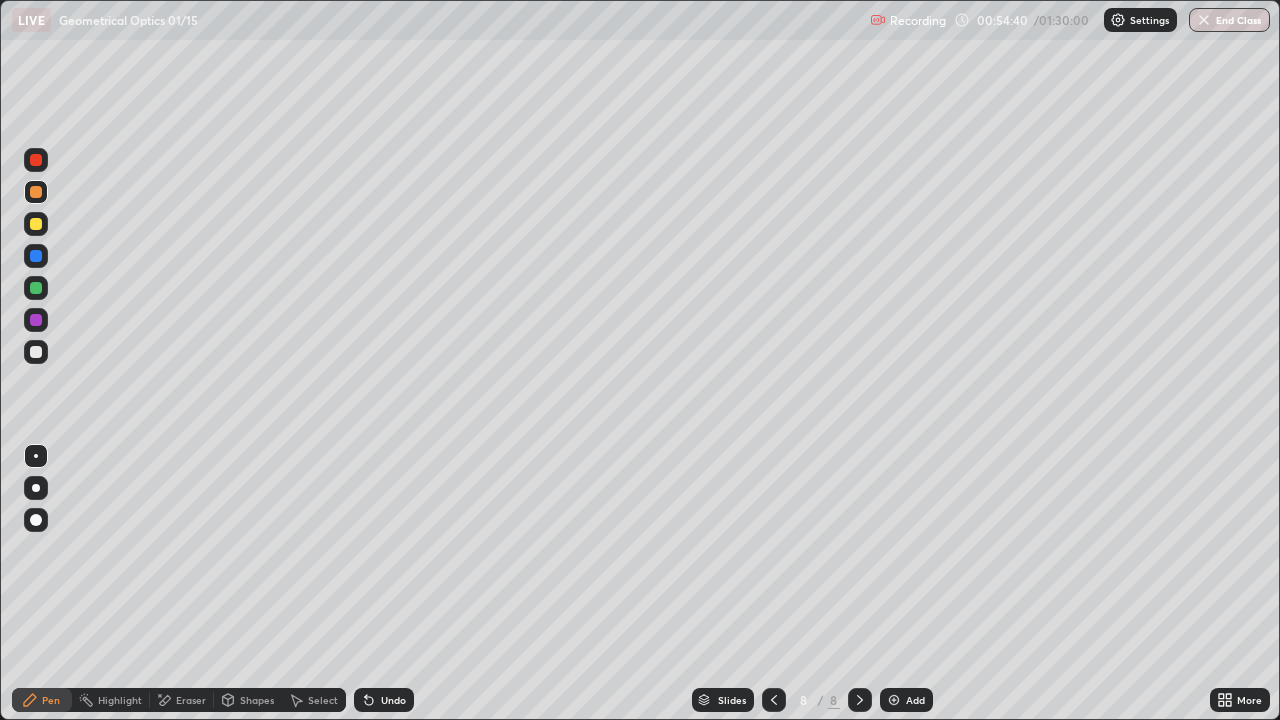 click at bounding box center (36, 224) 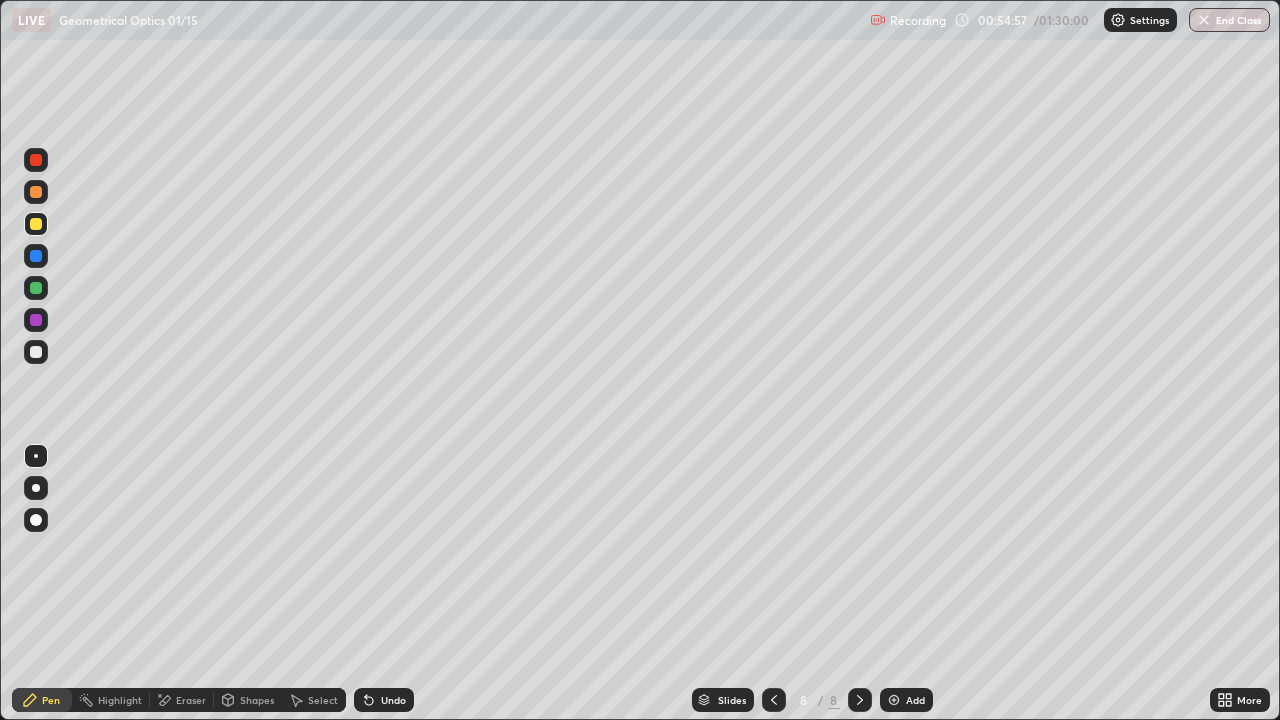 click on "Undo" at bounding box center (393, 700) 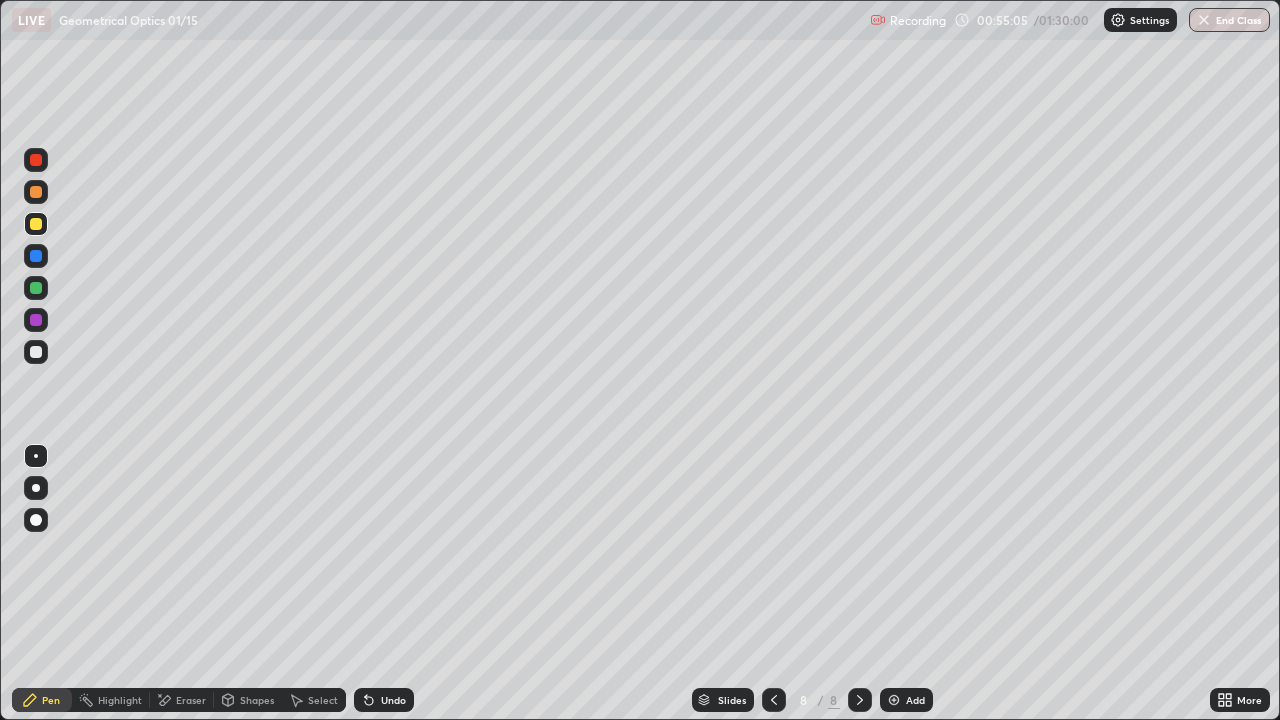 click on "Undo" at bounding box center [384, 700] 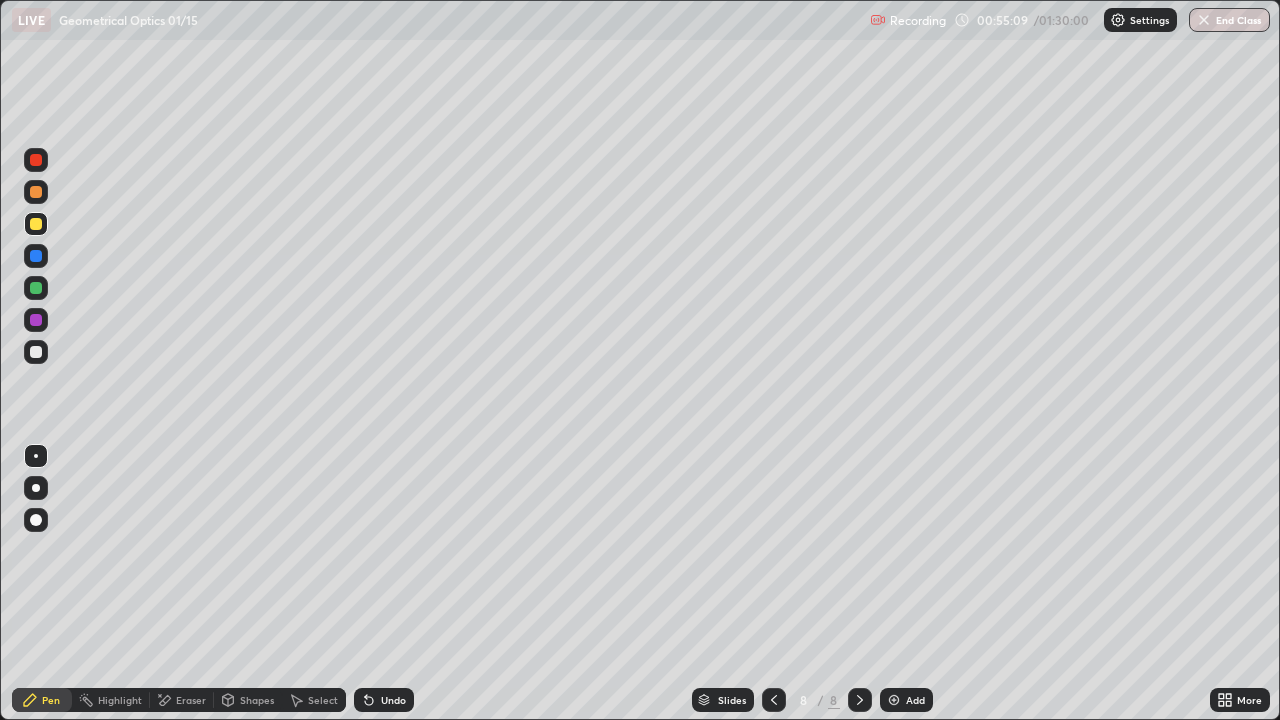 click on "Undo" at bounding box center [393, 700] 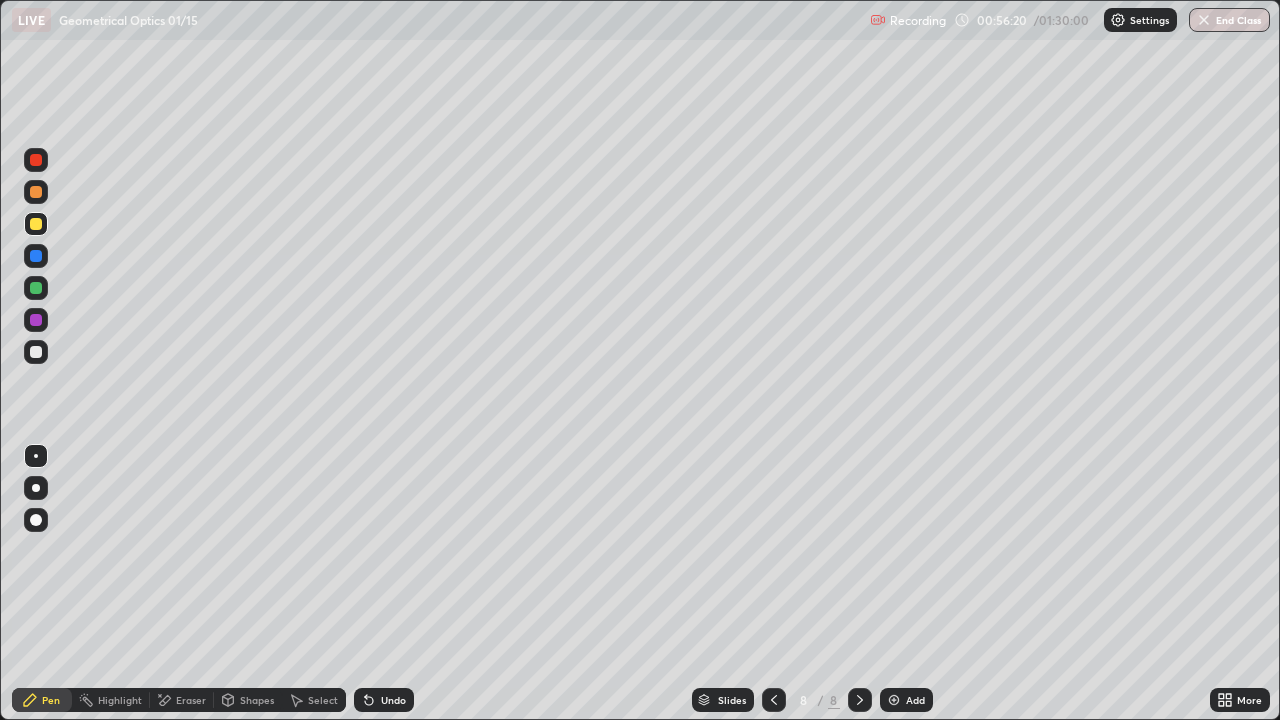 click at bounding box center [36, 352] 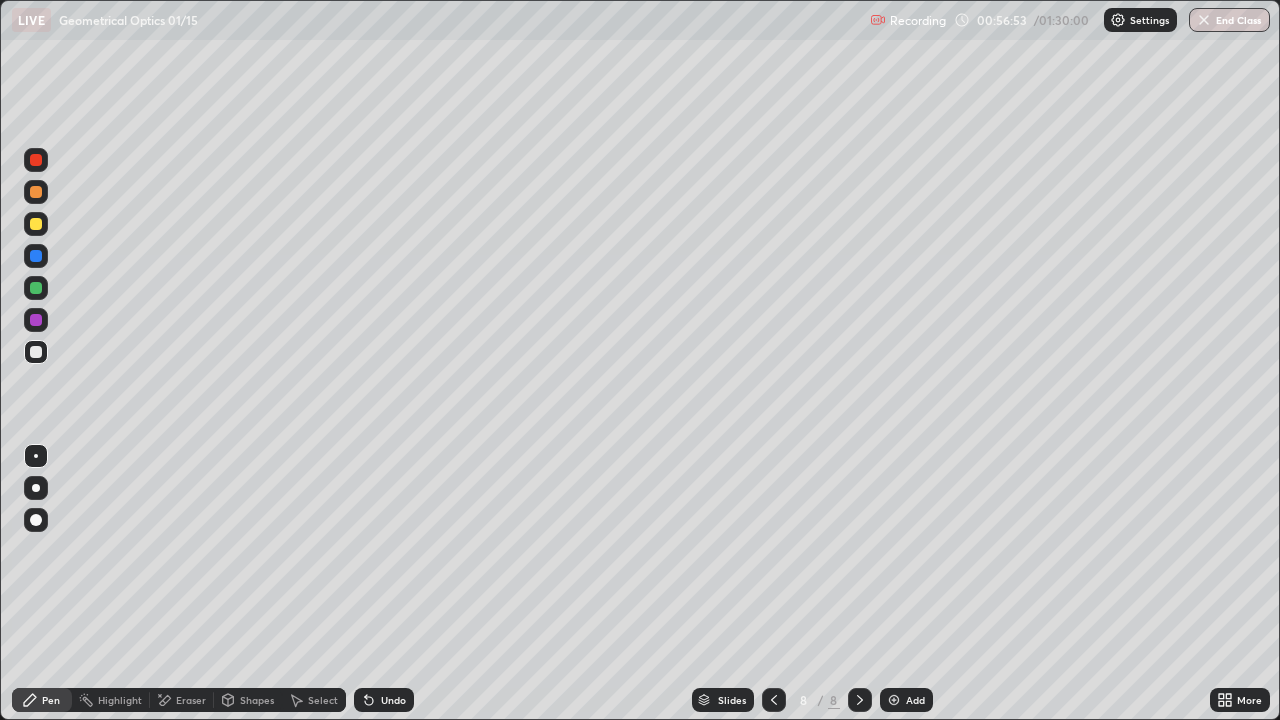 click on "Undo" at bounding box center [393, 700] 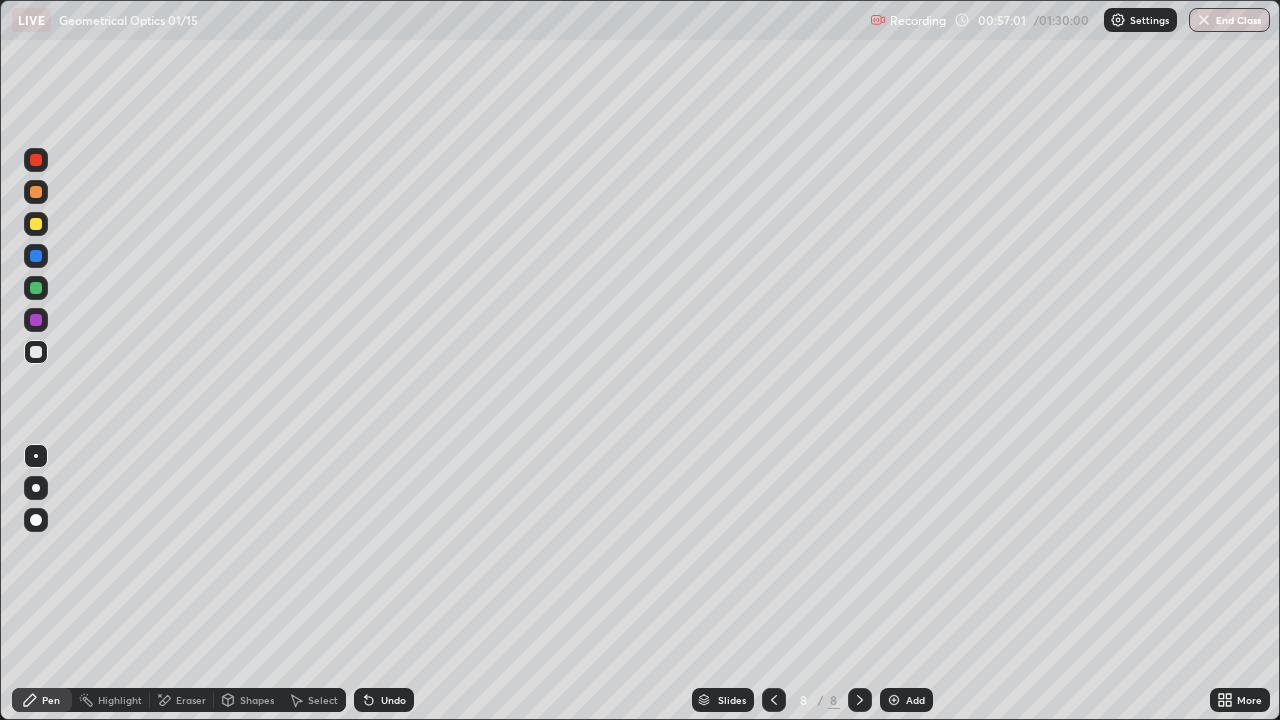 click on "Undo" at bounding box center (384, 700) 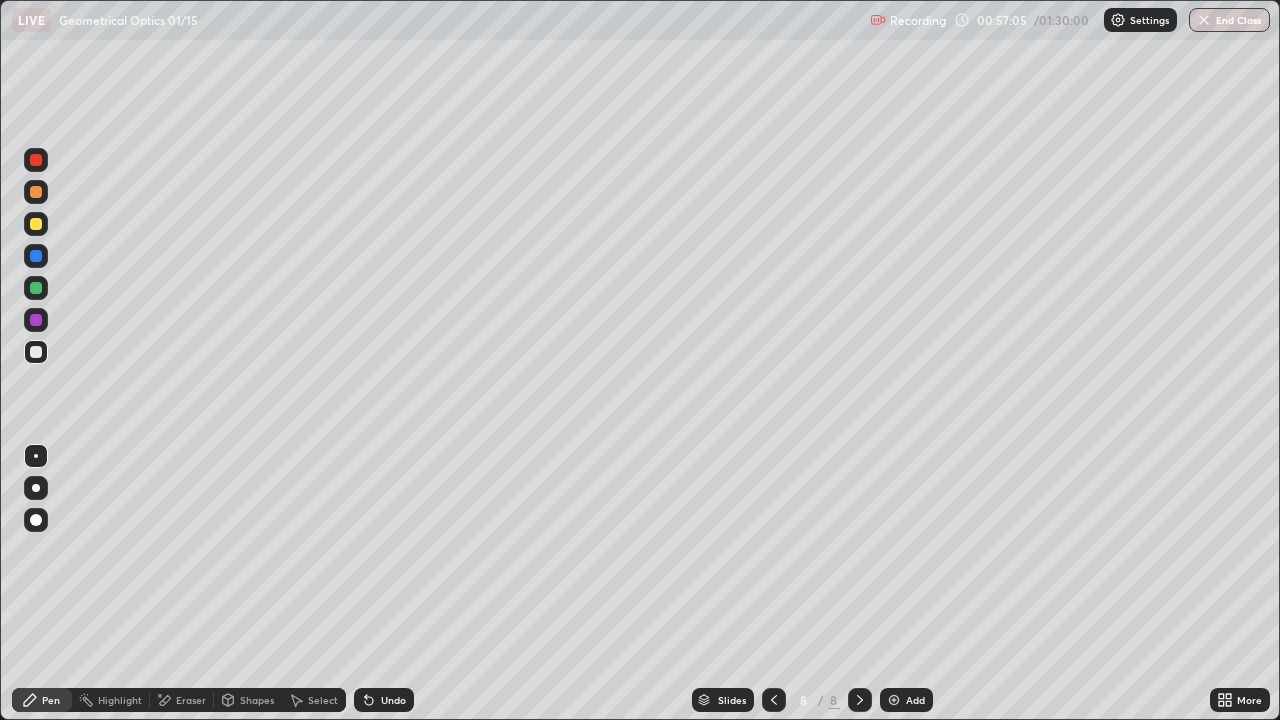 click on "Undo" at bounding box center [393, 700] 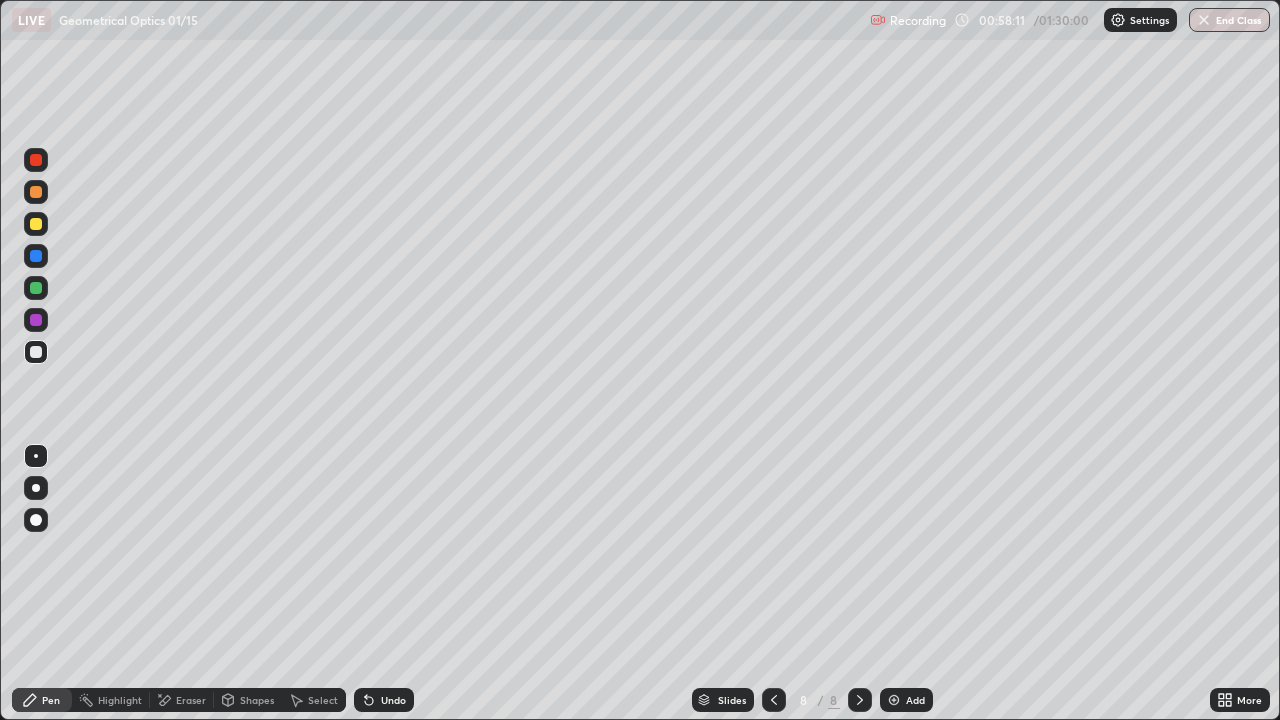 click at bounding box center (36, 256) 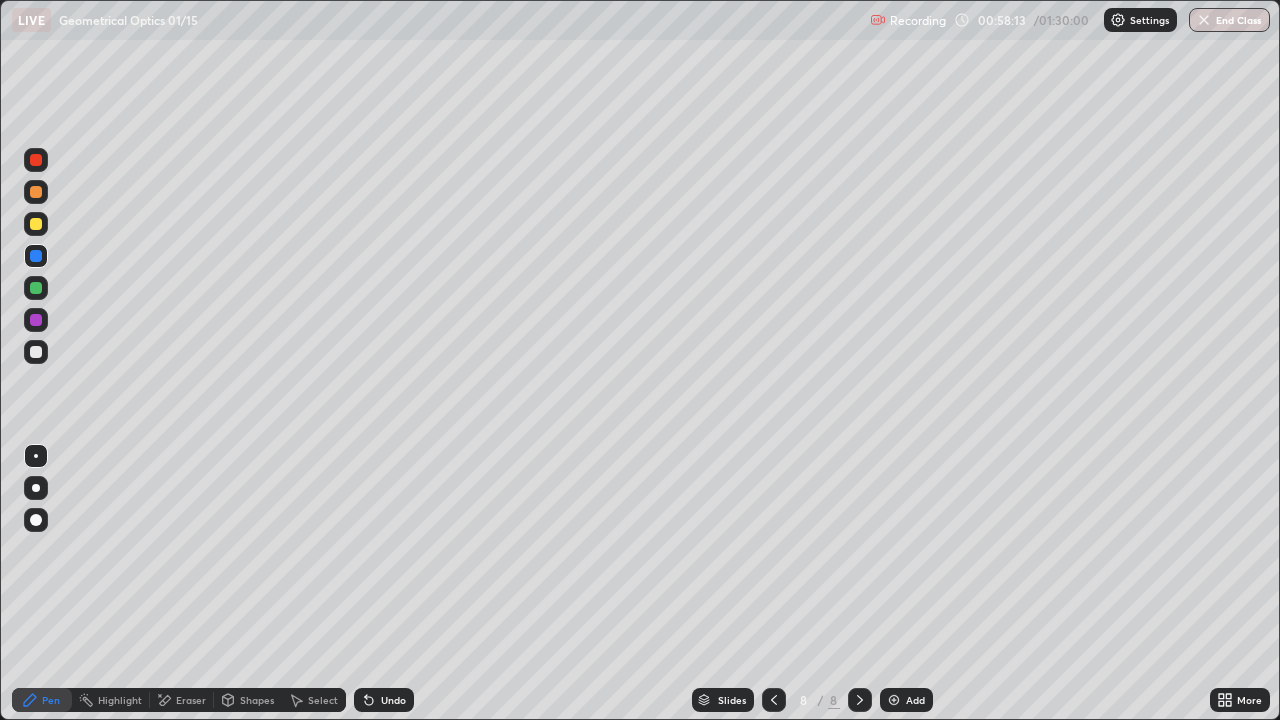 click at bounding box center [36, 224] 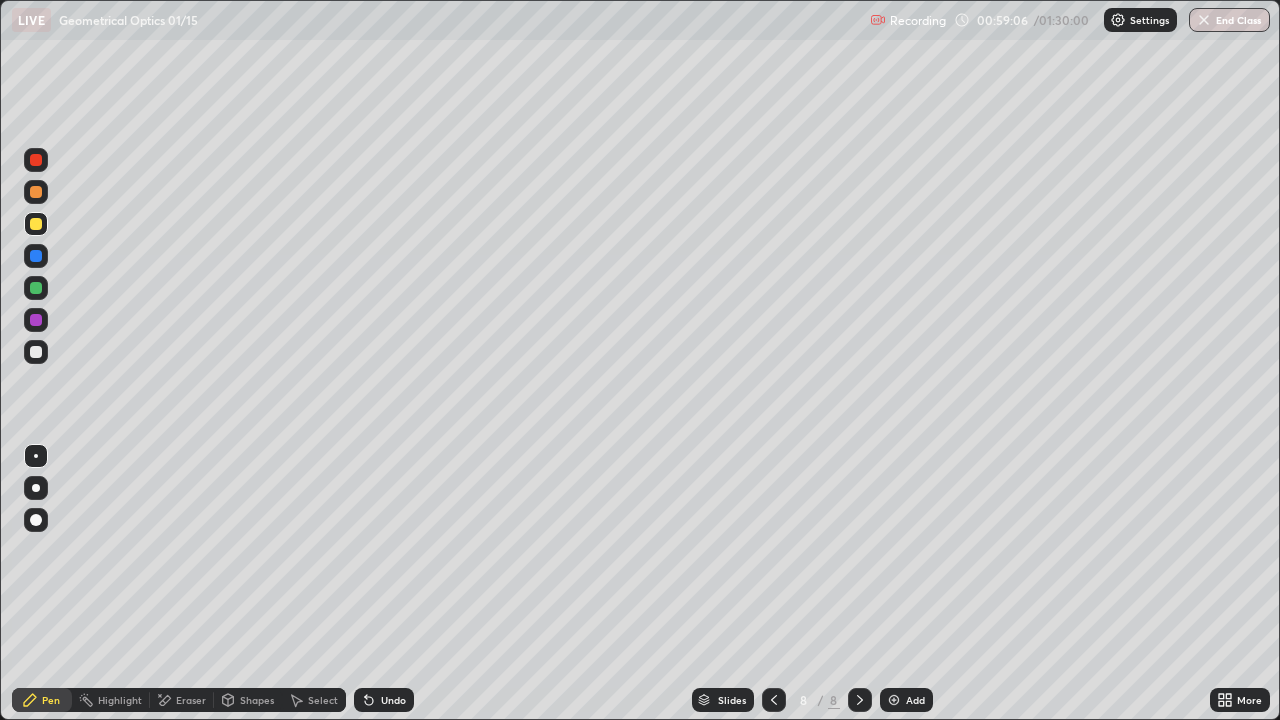 click on "Undo" at bounding box center [393, 700] 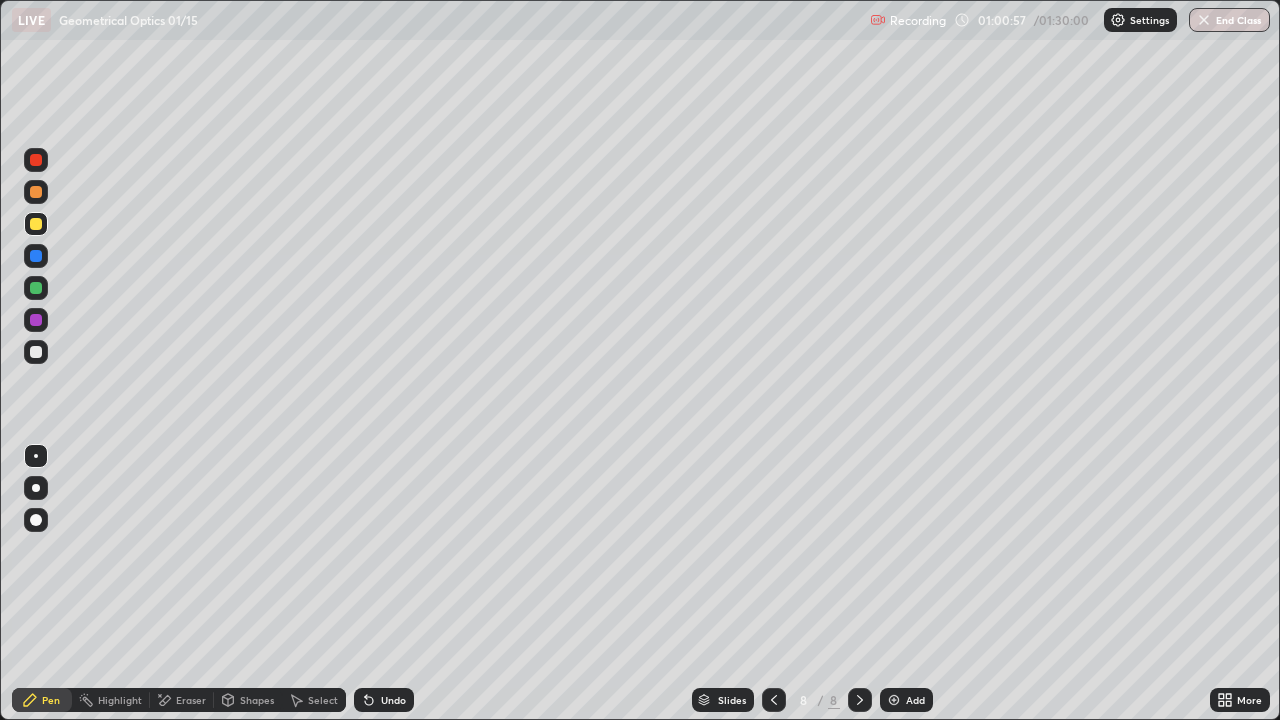 click 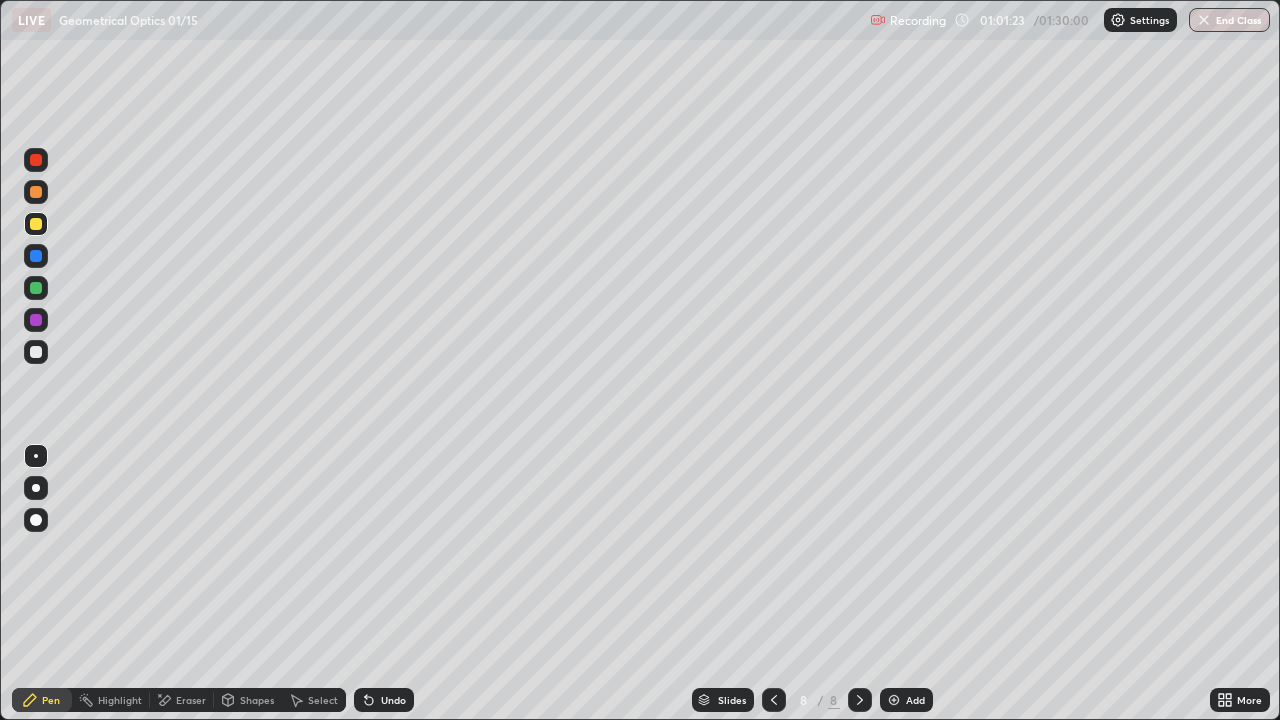 click 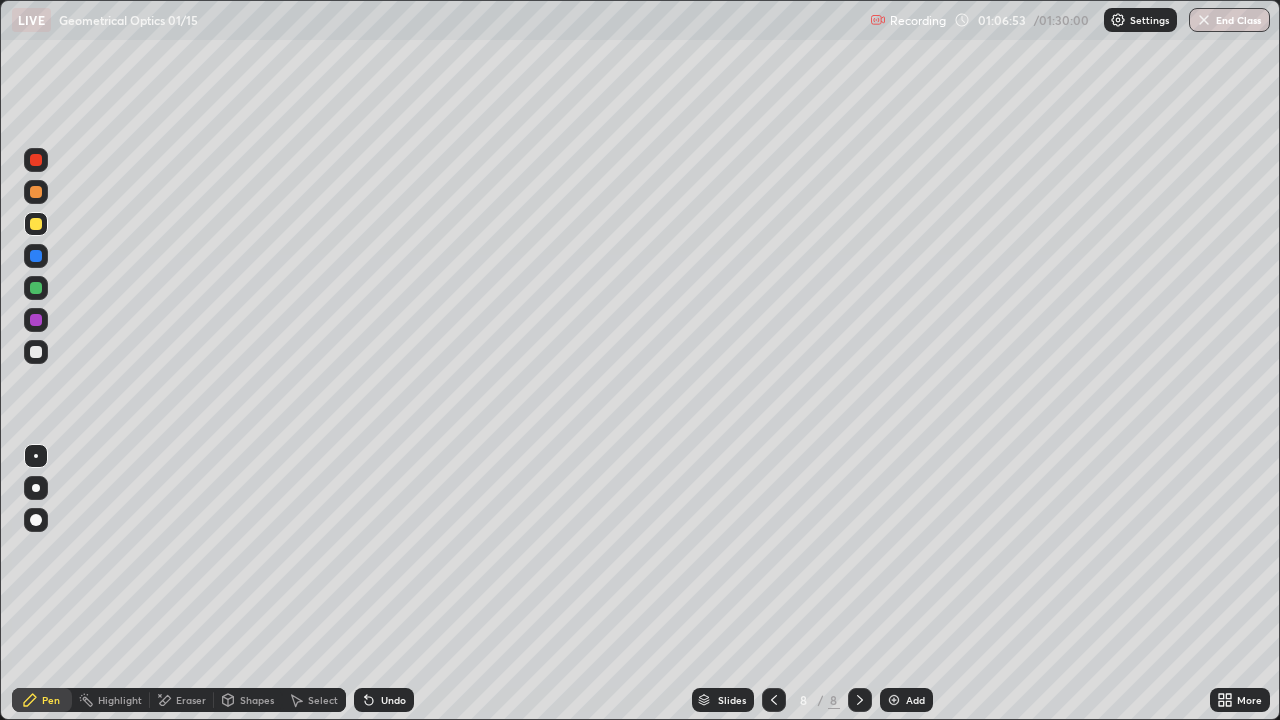 click at bounding box center (860, 700) 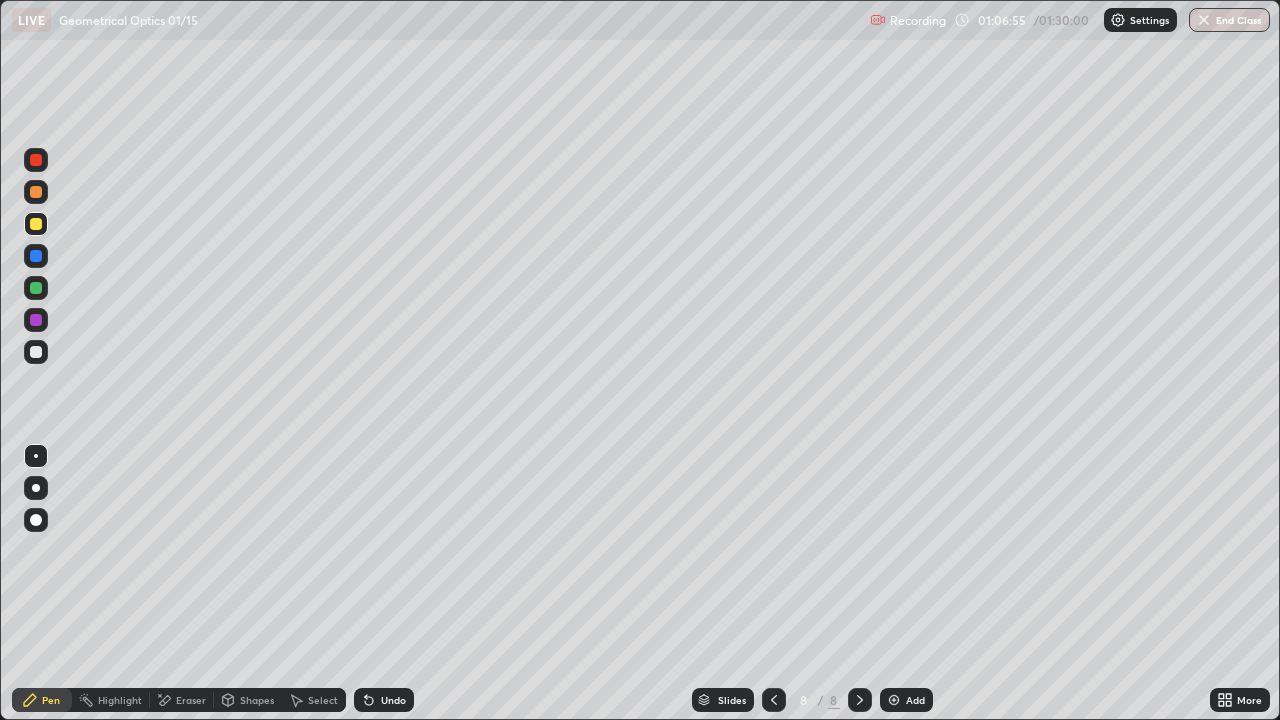 click on "Add" at bounding box center [915, 700] 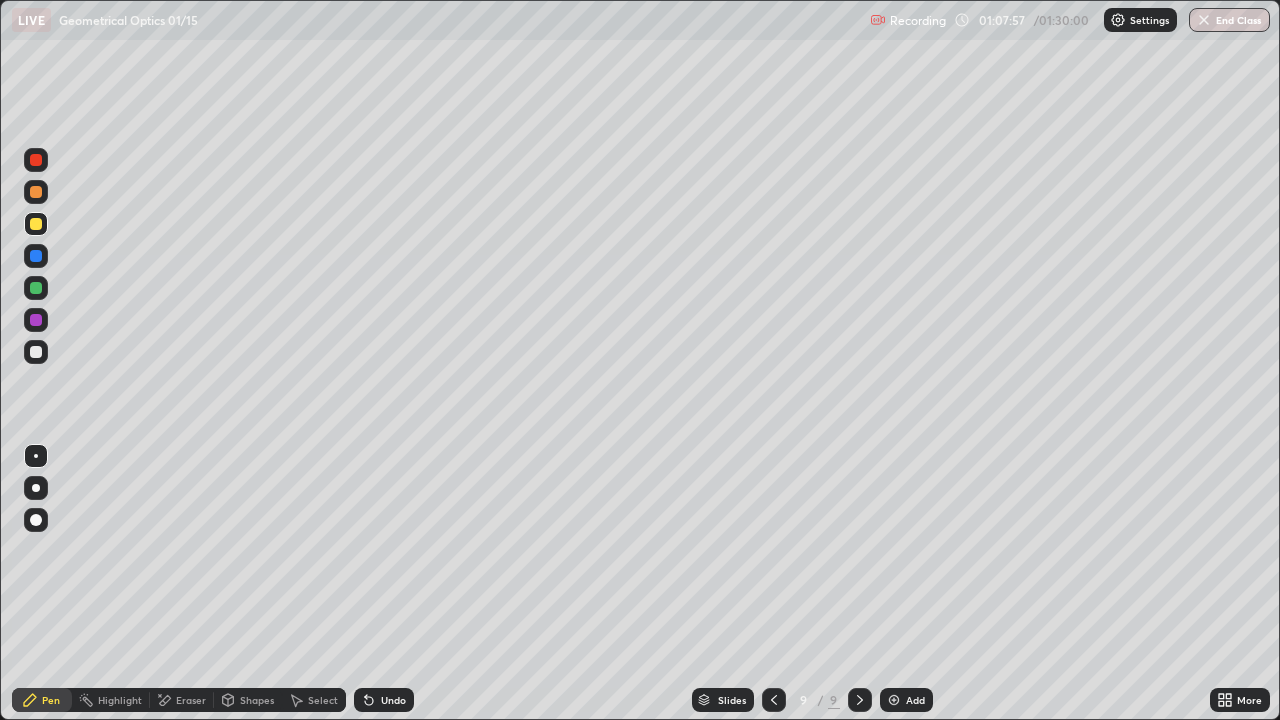 click on "Undo" at bounding box center (393, 700) 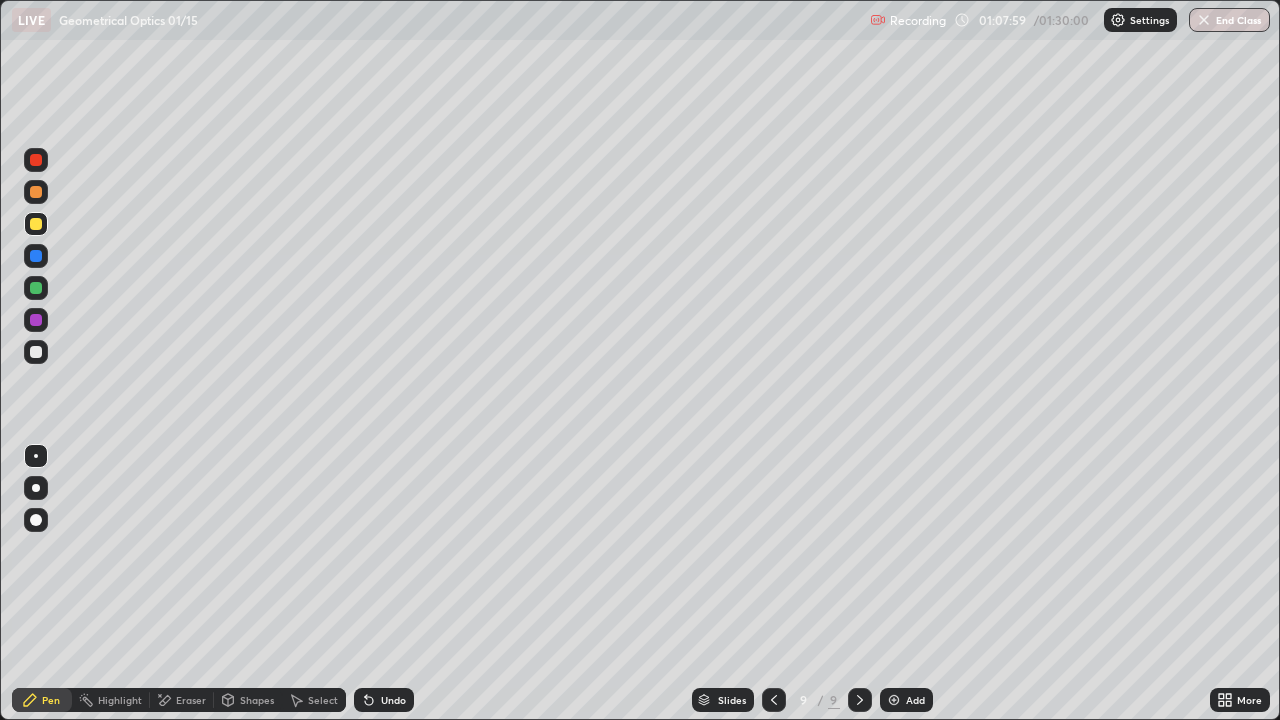 click 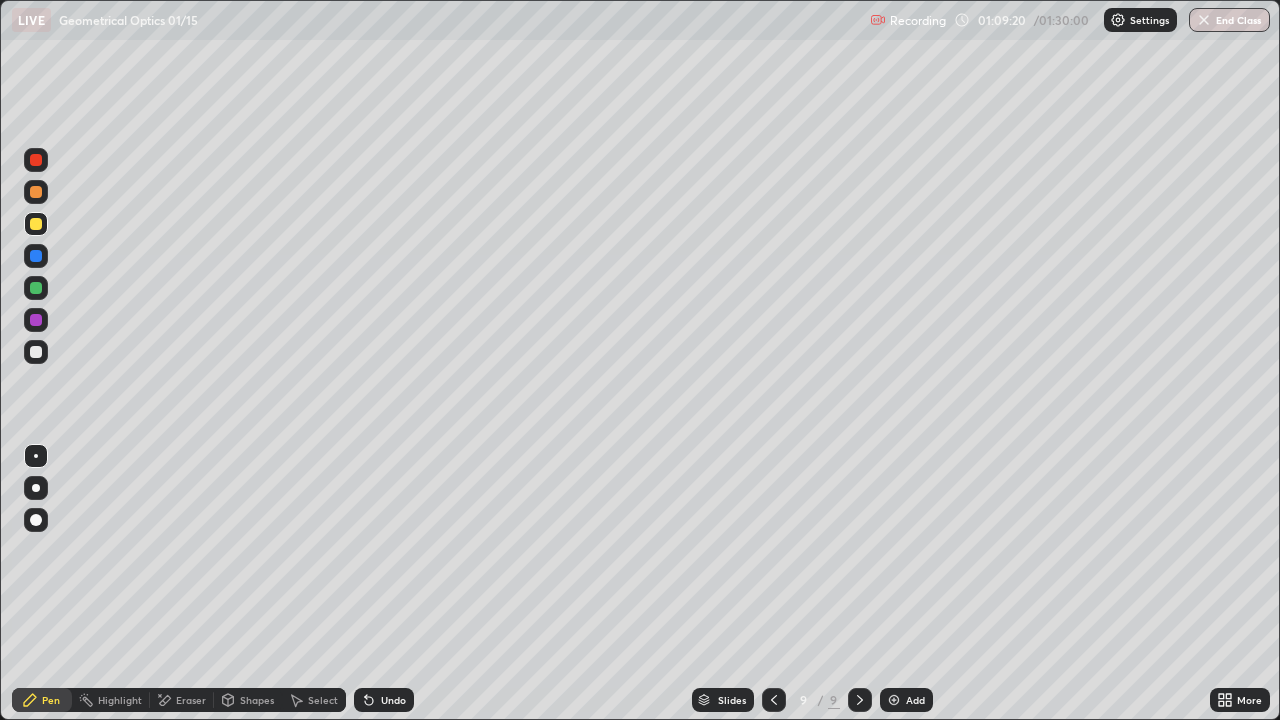 click on "Eraser" at bounding box center (191, 700) 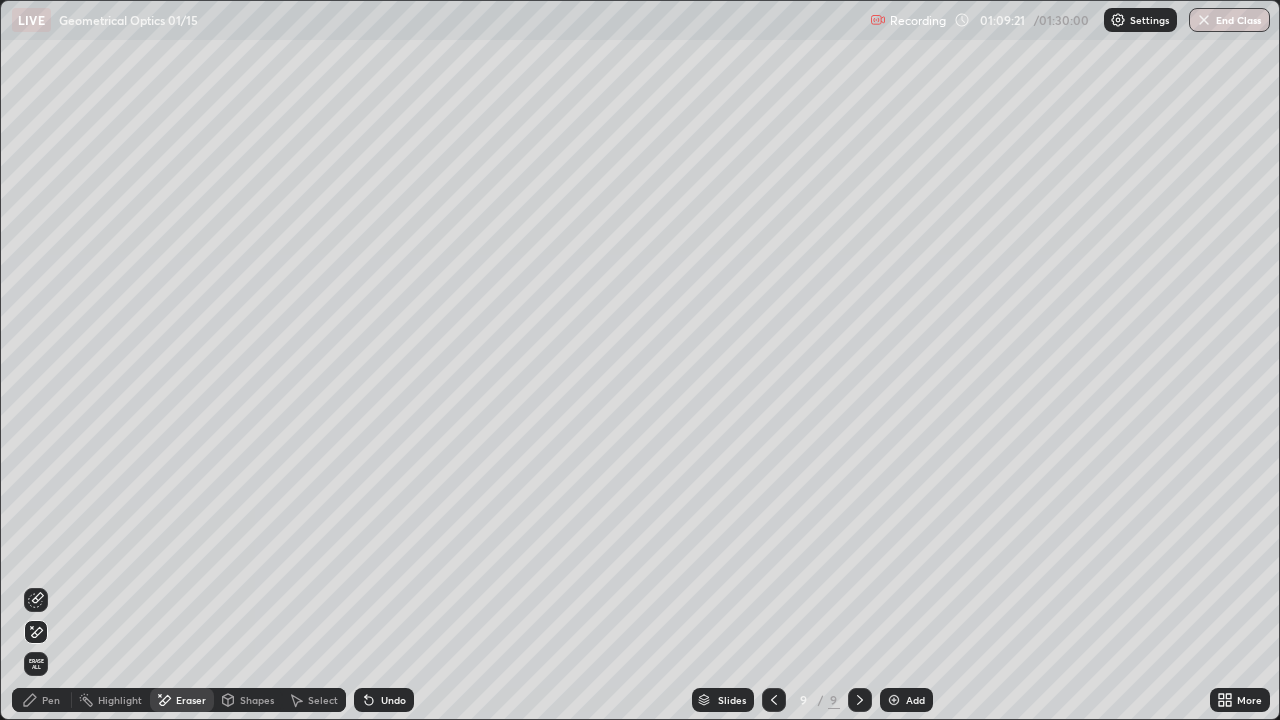 click on "Pen" at bounding box center (42, 700) 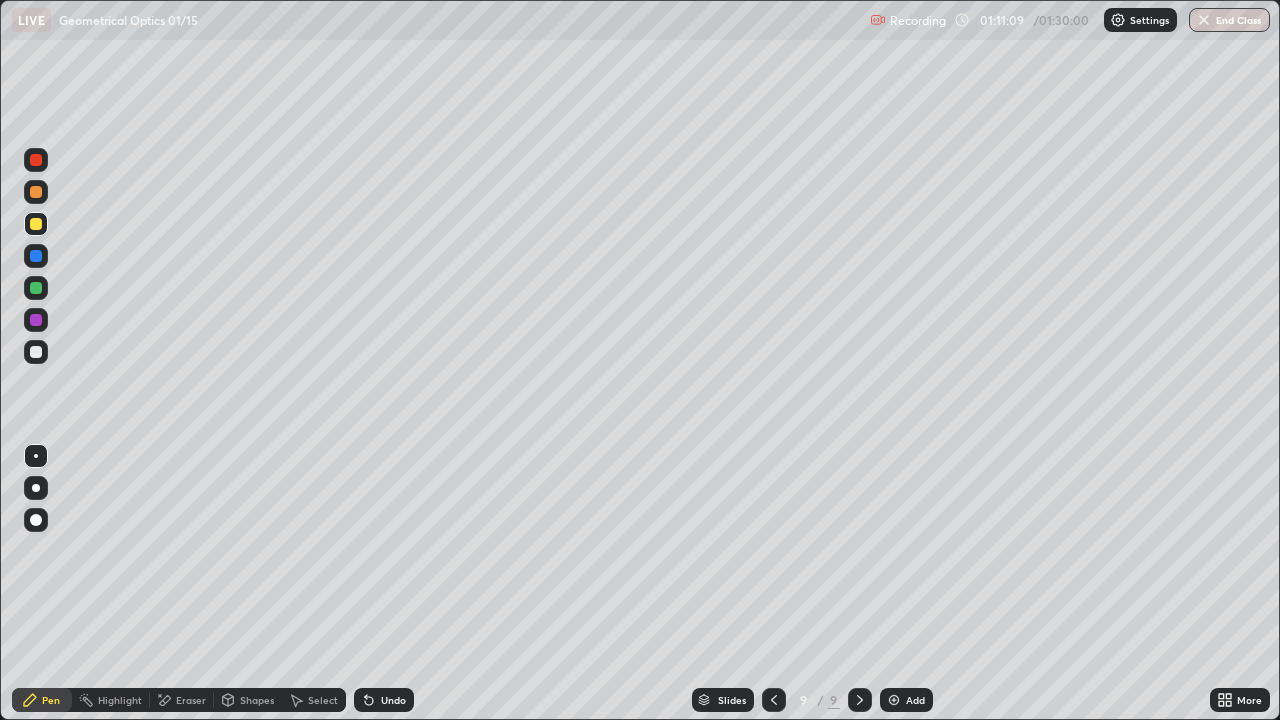 click at bounding box center [36, 352] 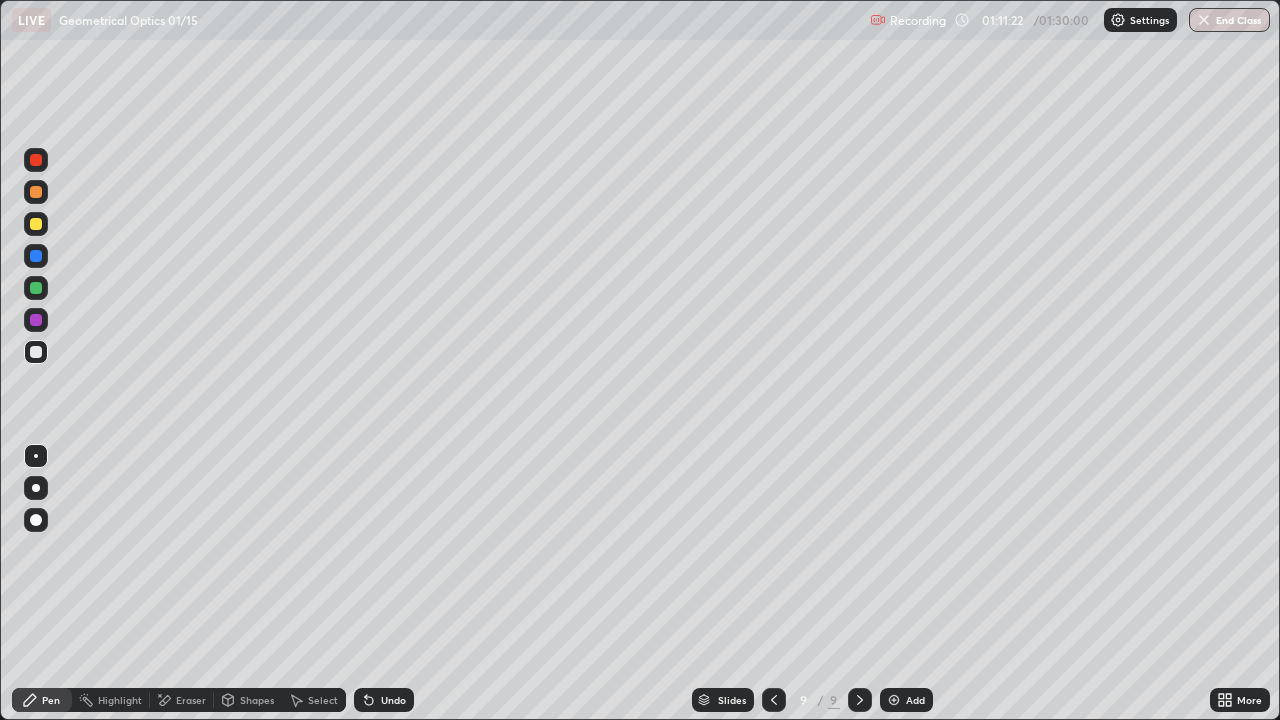click 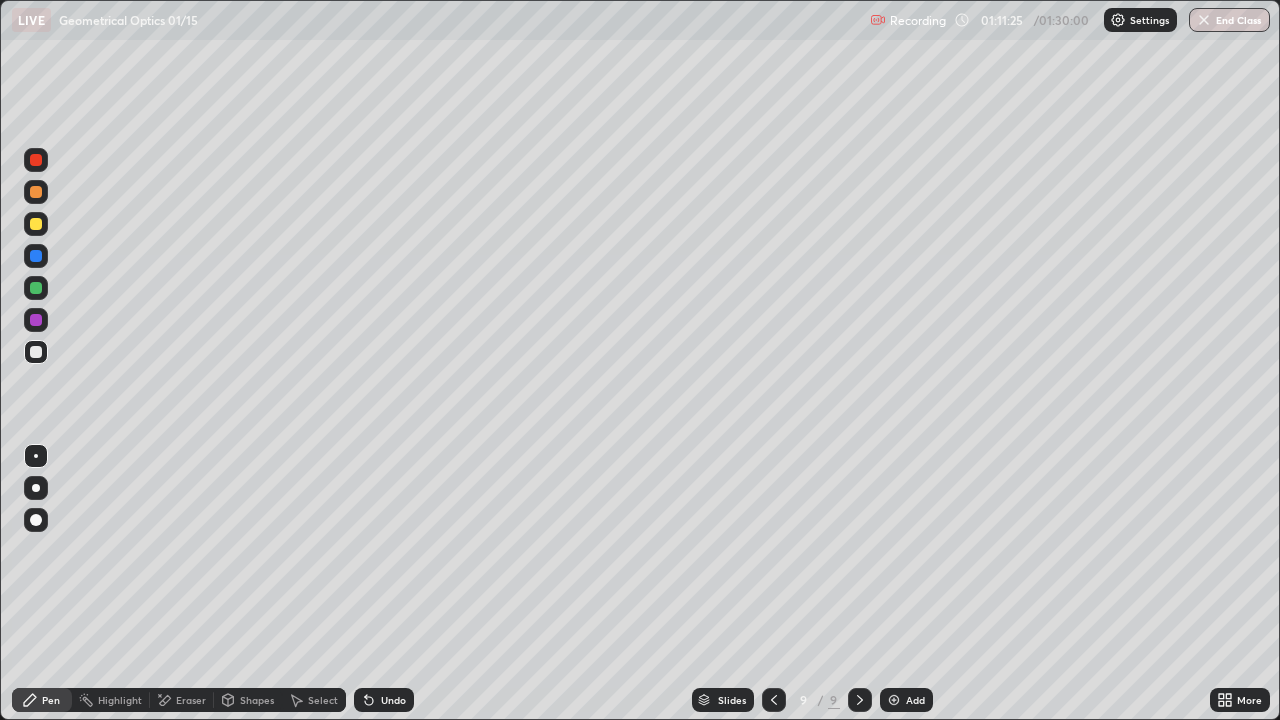 click at bounding box center (894, 700) 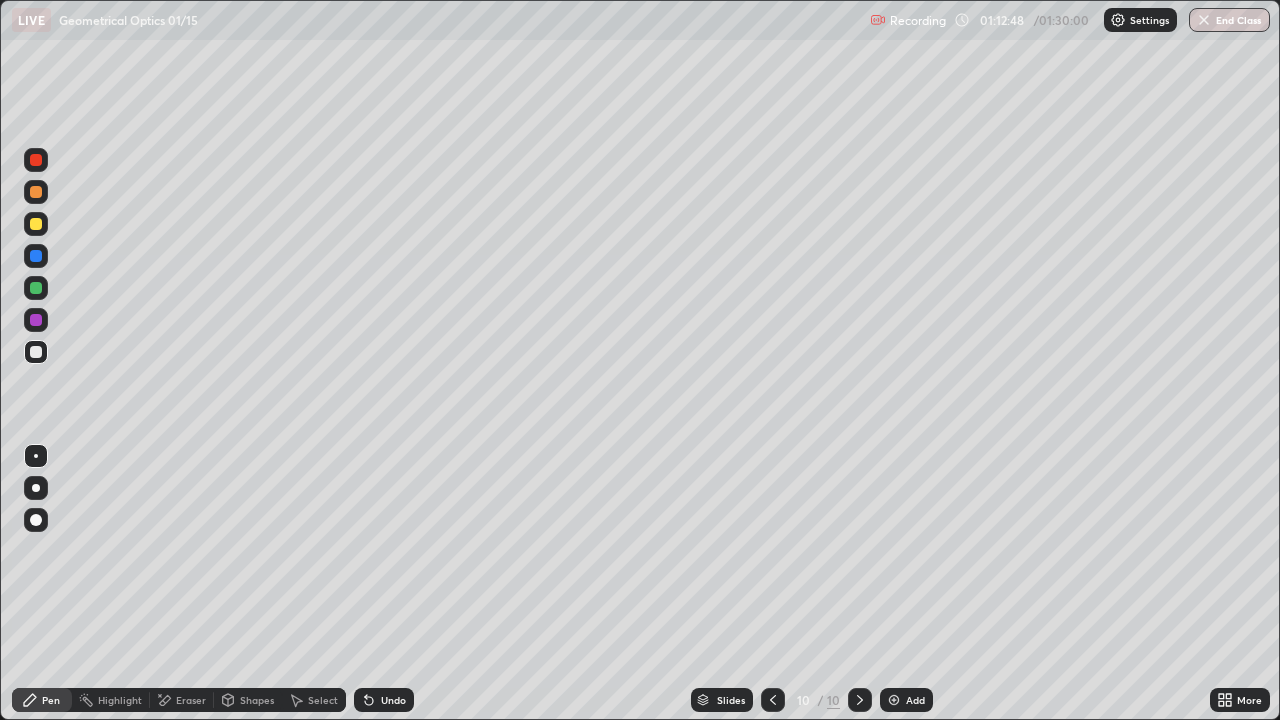 click on "Undo" at bounding box center (384, 700) 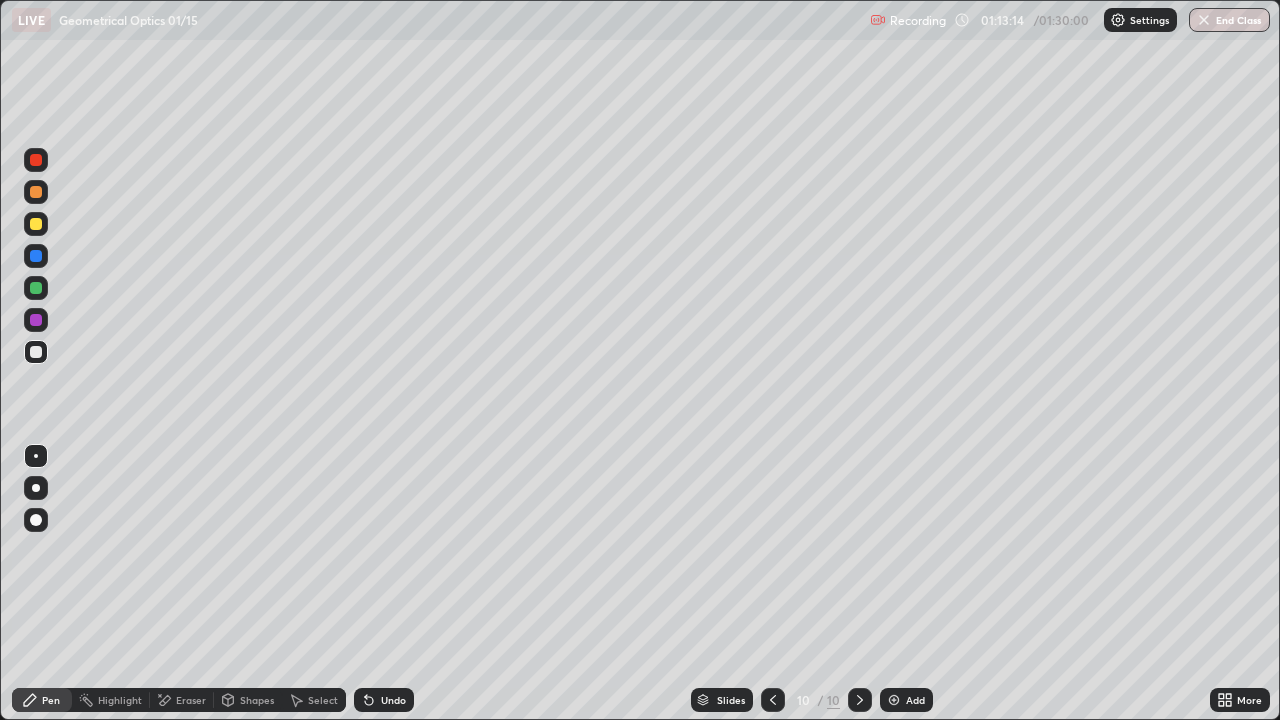 click on "Undo" at bounding box center [393, 700] 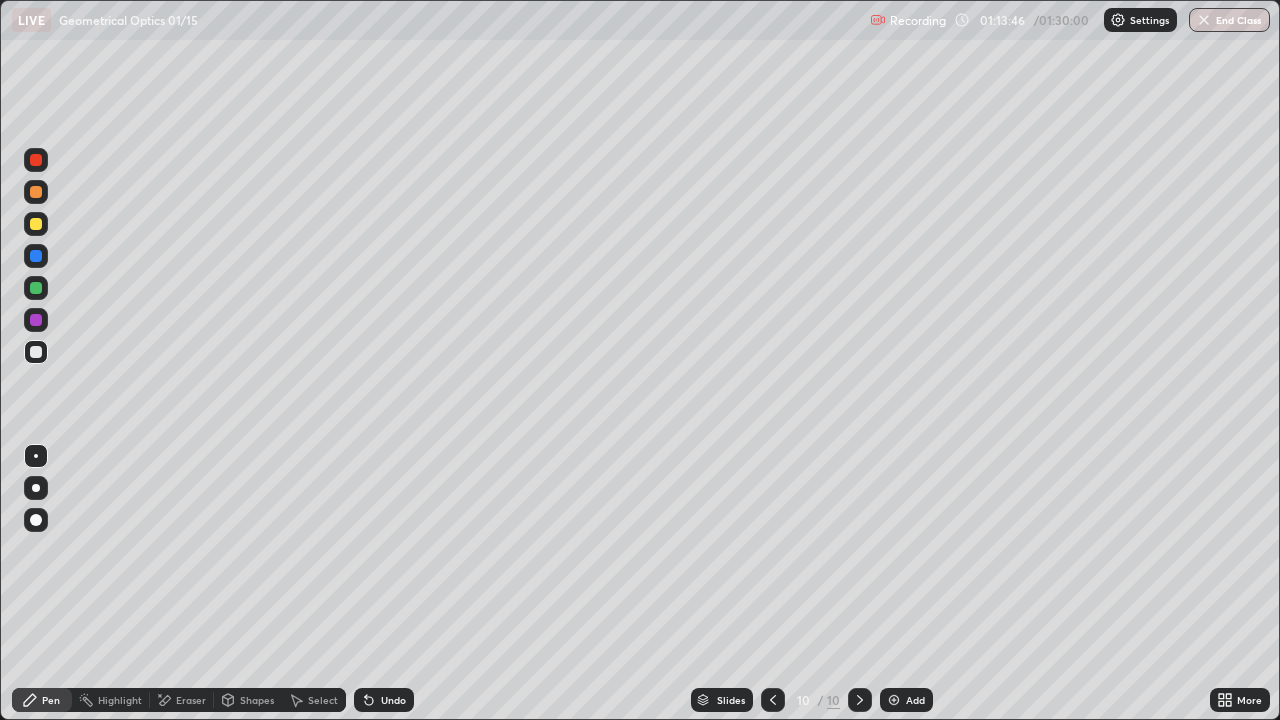 click at bounding box center (36, 224) 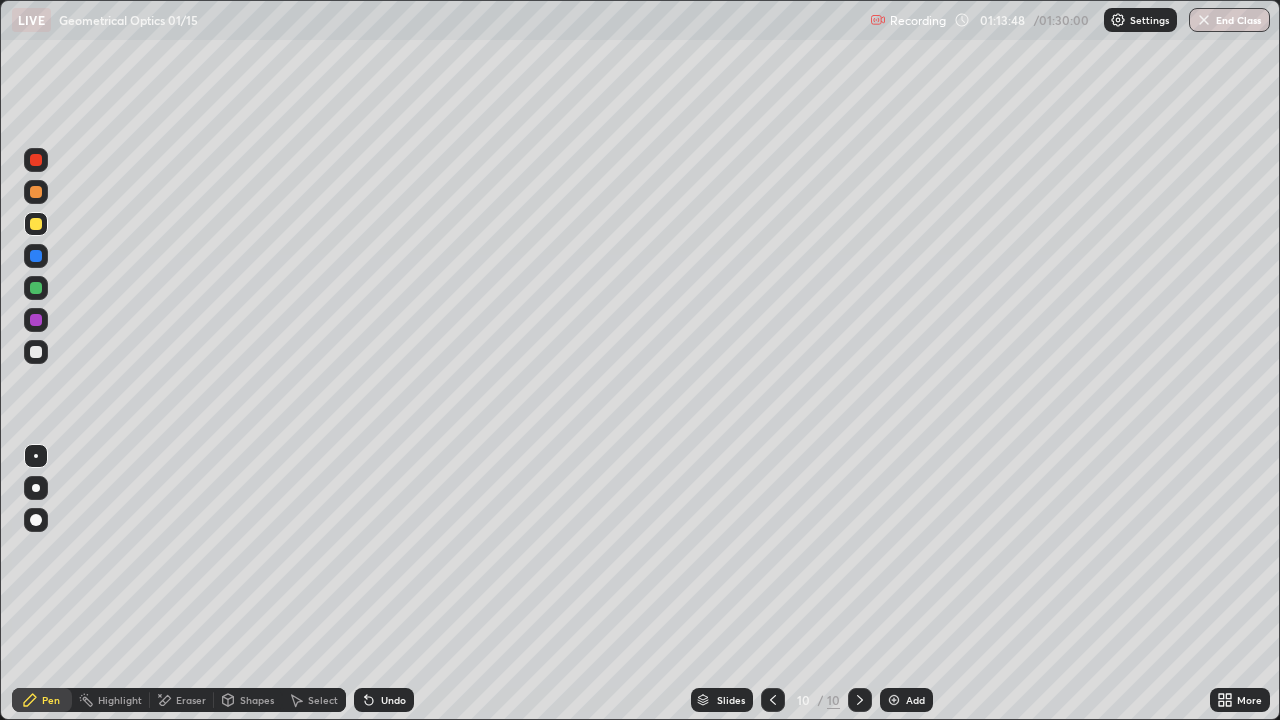 click on "Undo" at bounding box center [384, 700] 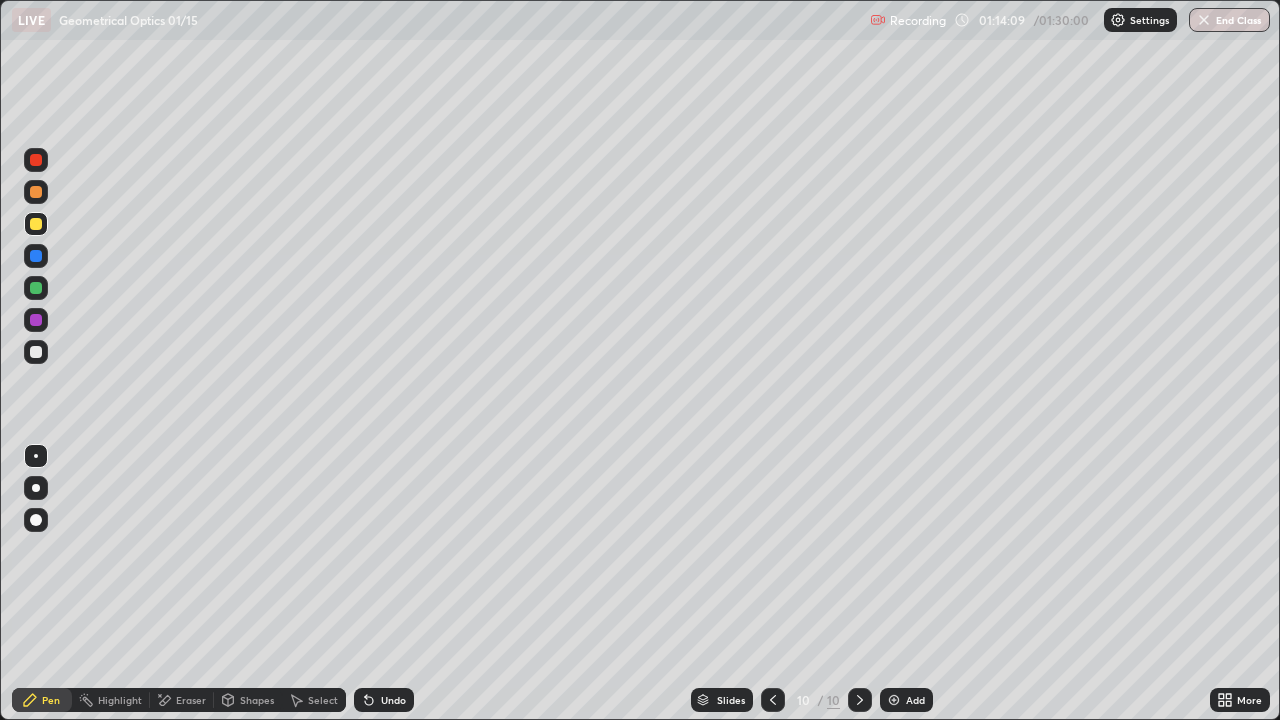 click on "Undo" at bounding box center (393, 700) 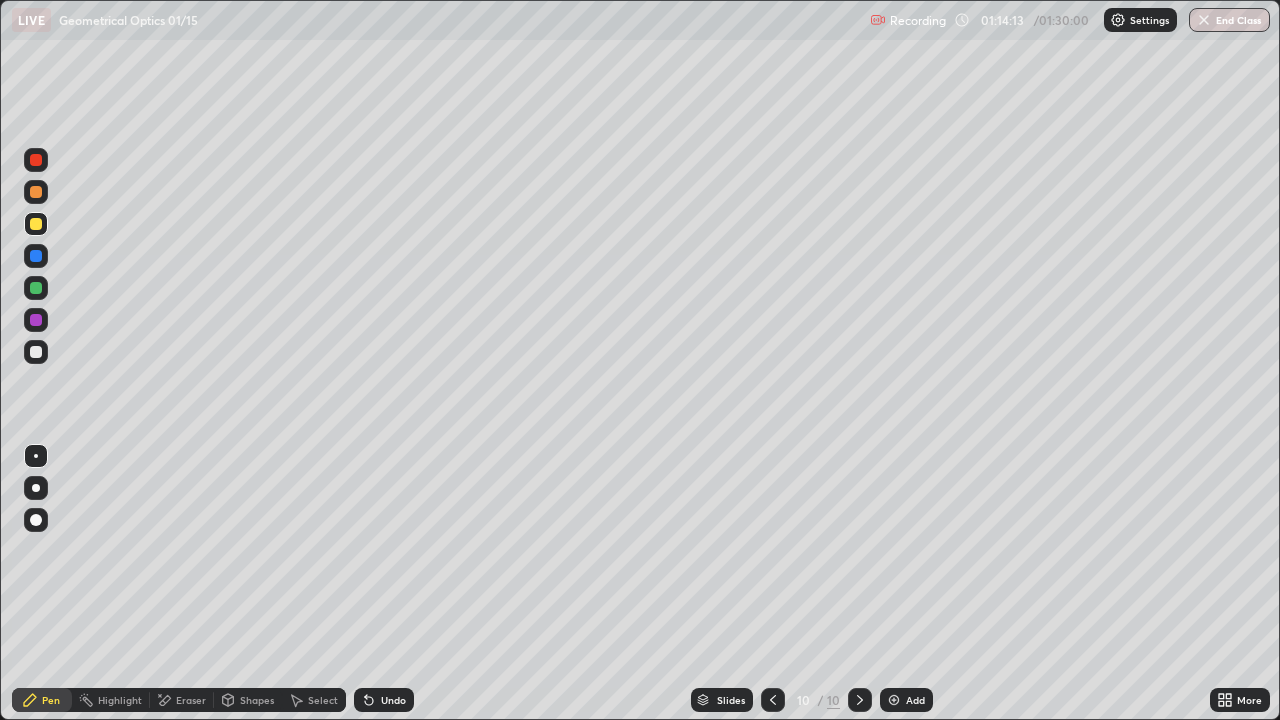 click at bounding box center [36, 352] 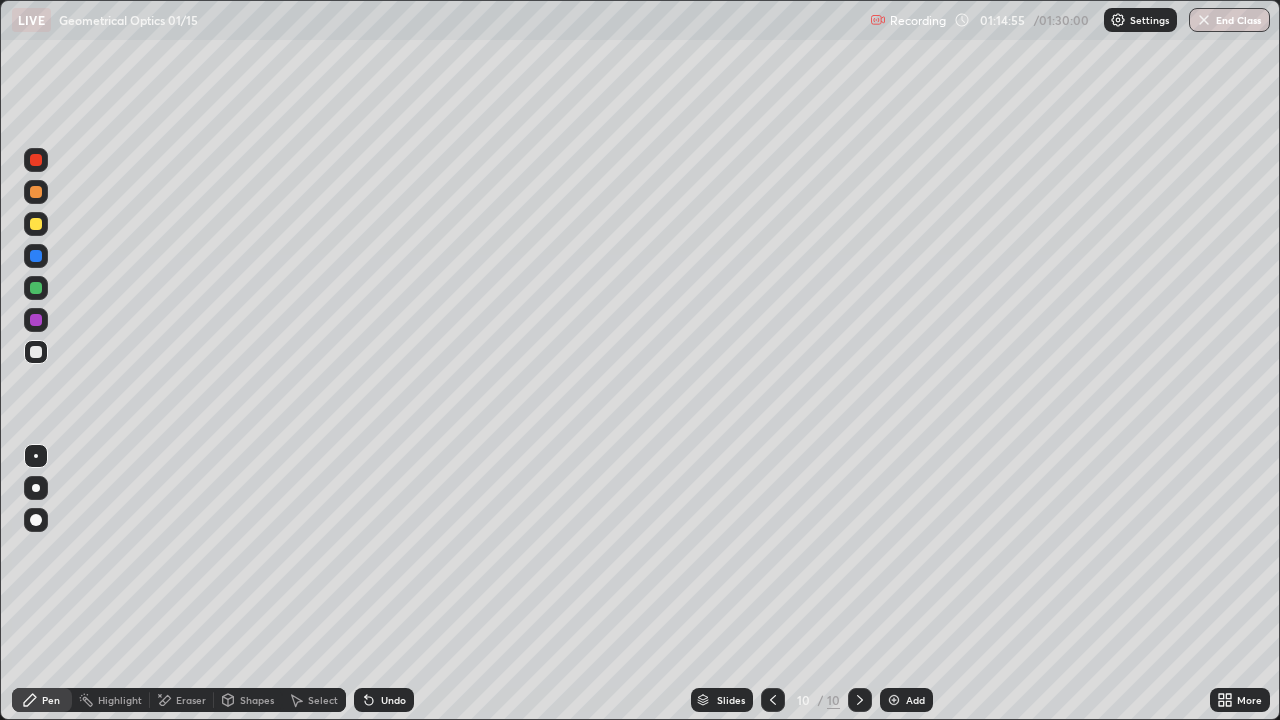 click at bounding box center (36, 224) 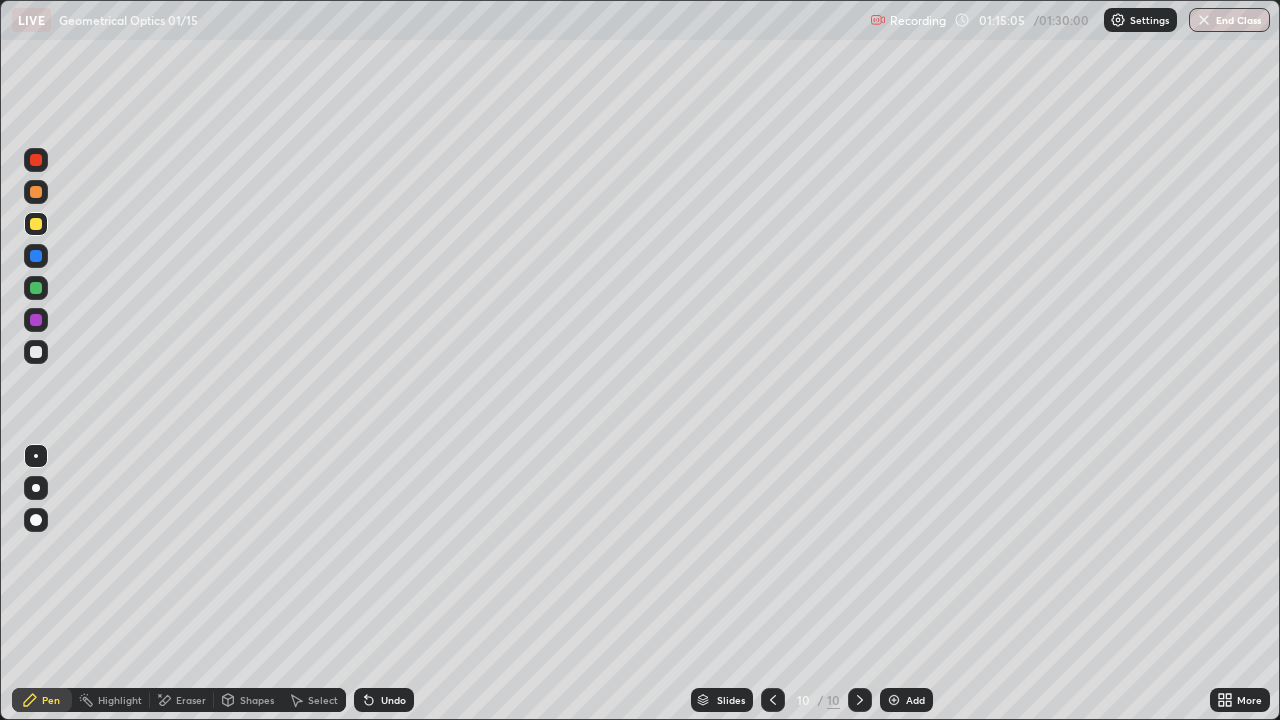 click at bounding box center [36, 352] 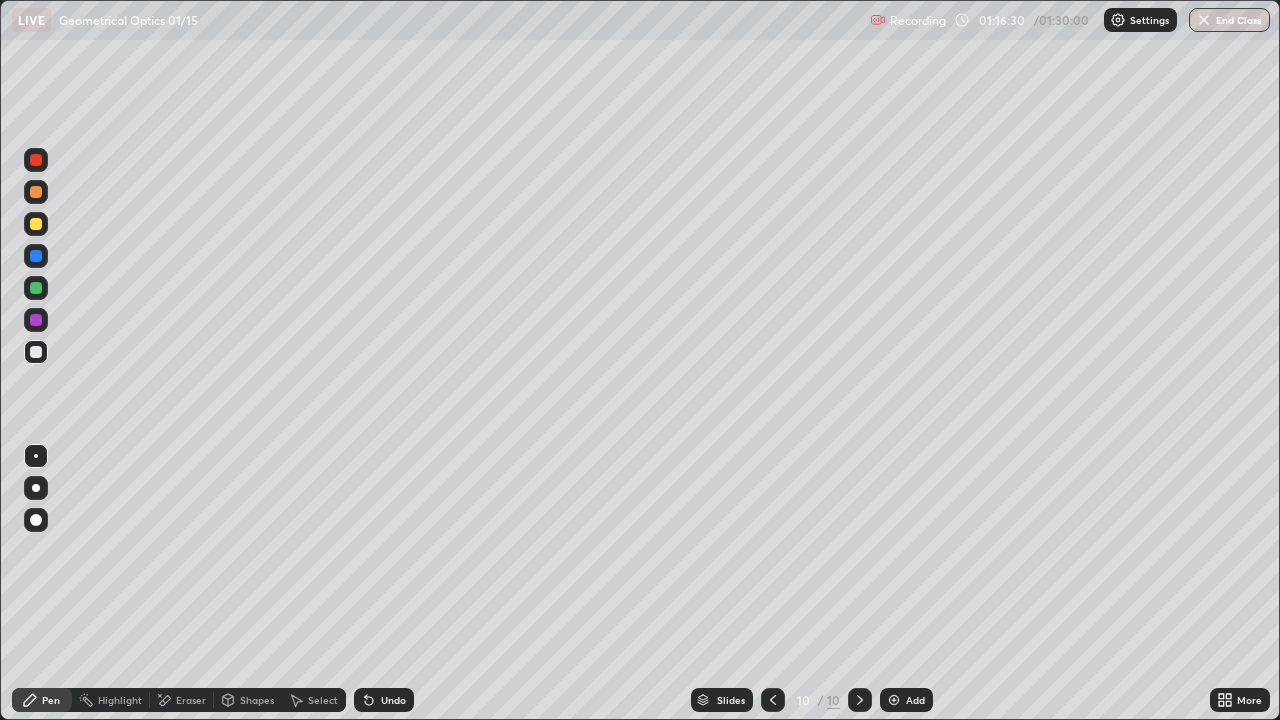 click on "Undo" at bounding box center (384, 700) 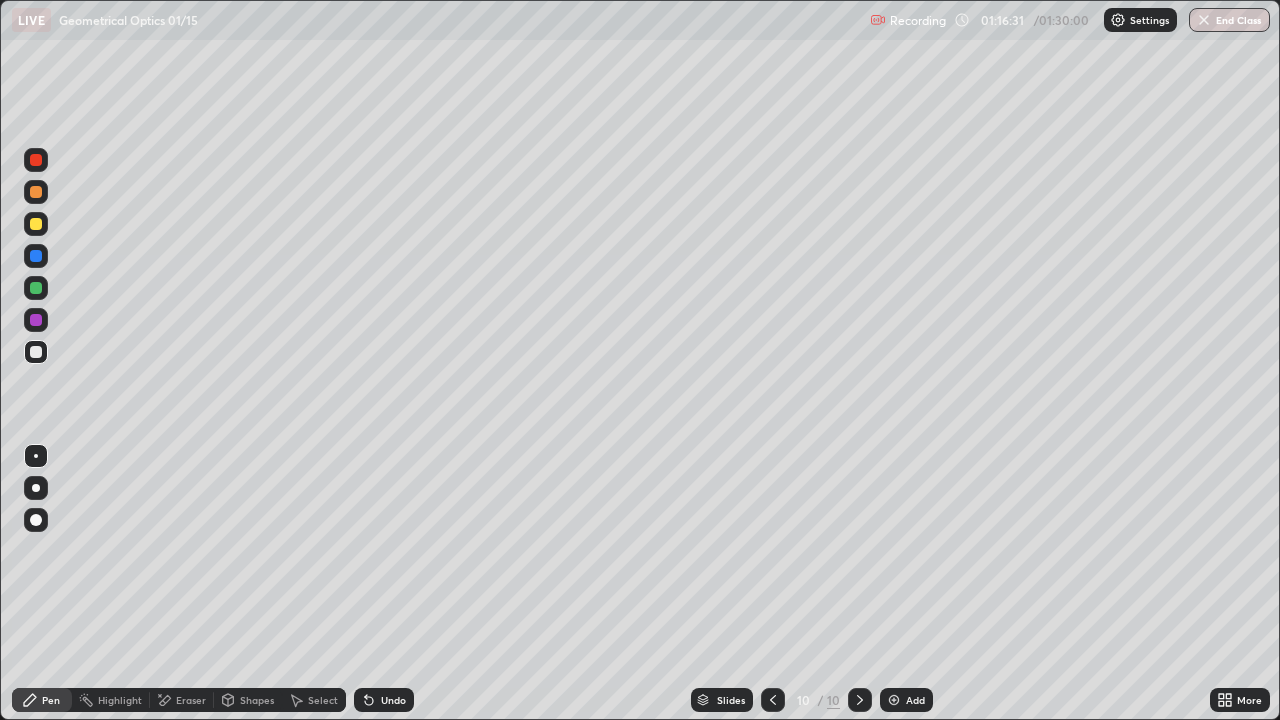 click on "Undo" at bounding box center (384, 700) 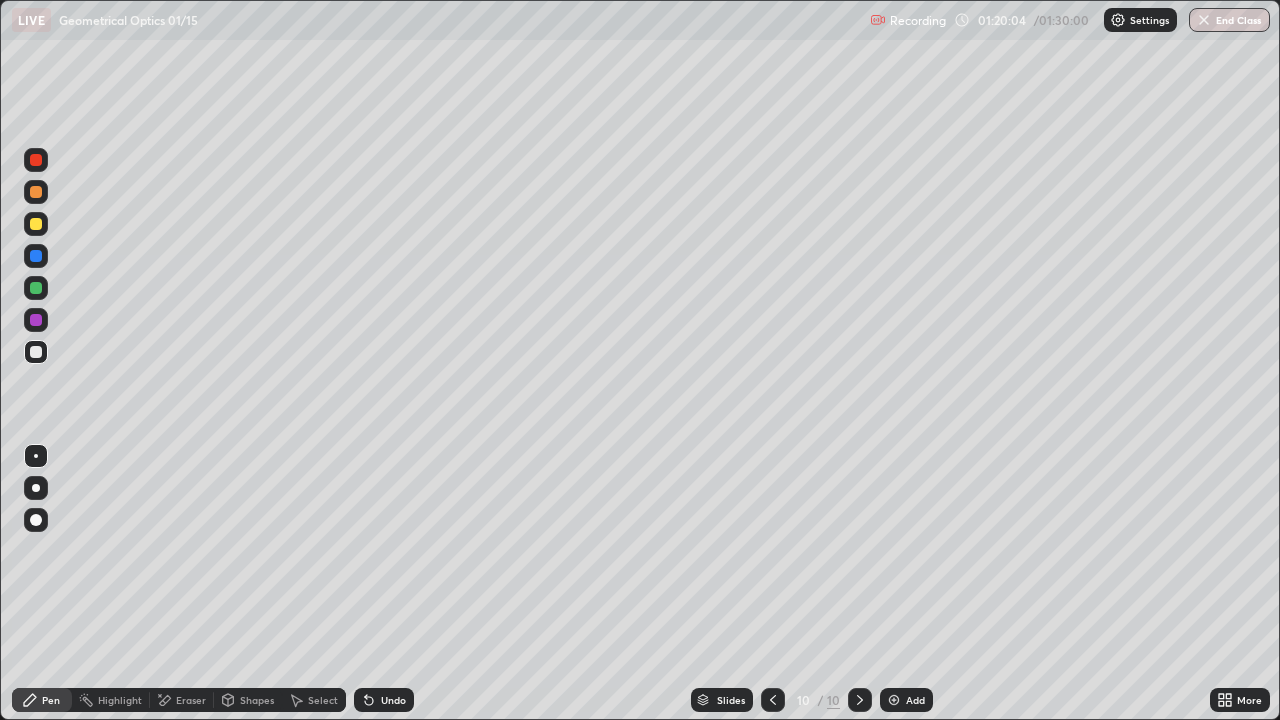 click 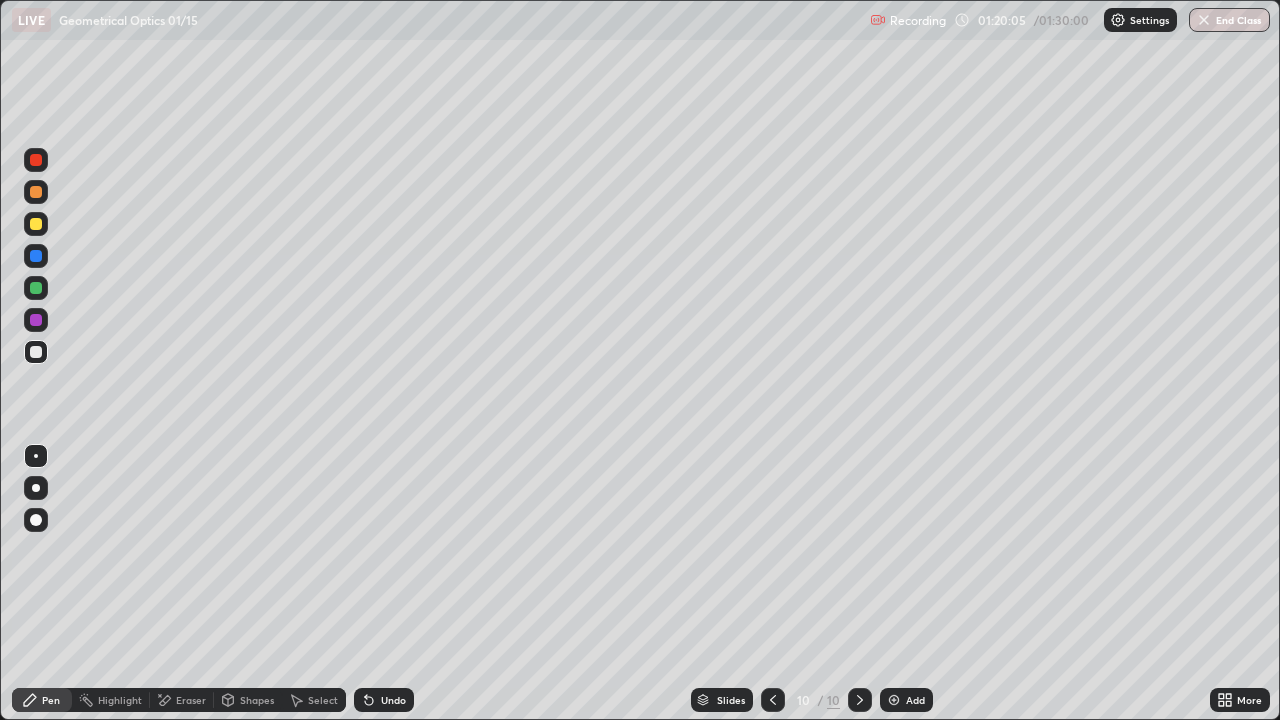 click on "Add" at bounding box center [906, 700] 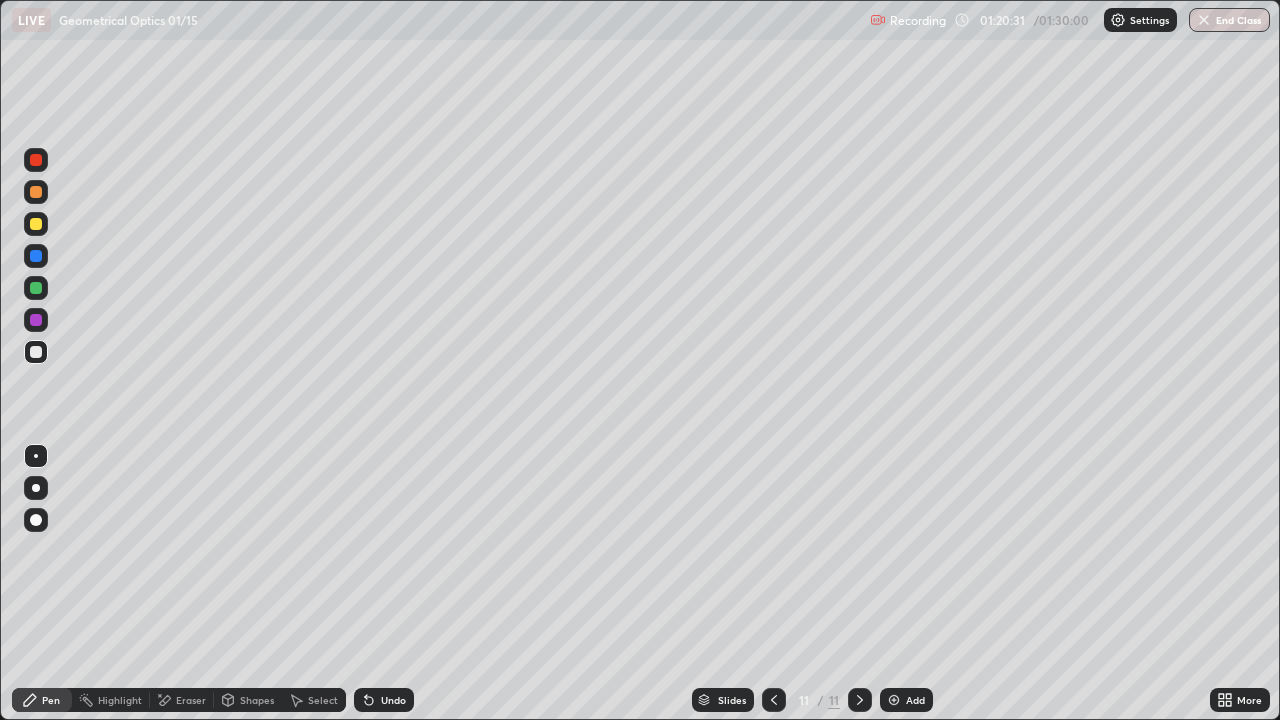 click at bounding box center (36, 352) 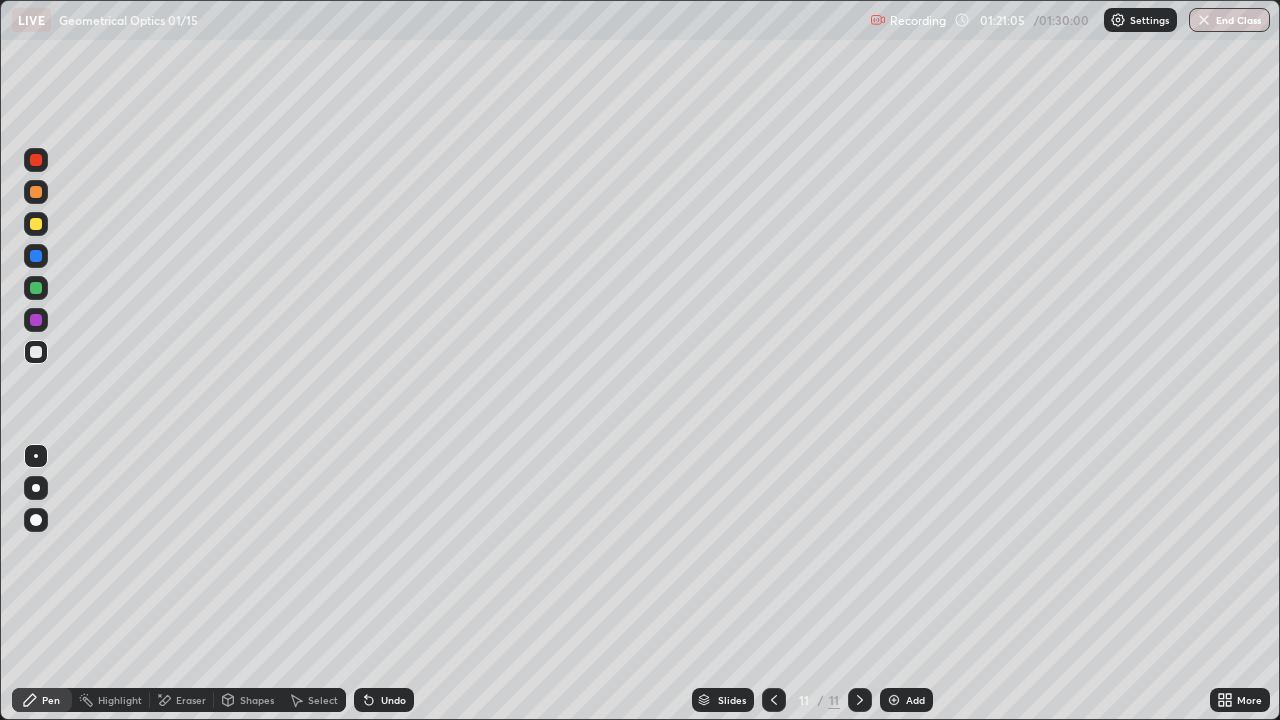 click at bounding box center (36, 224) 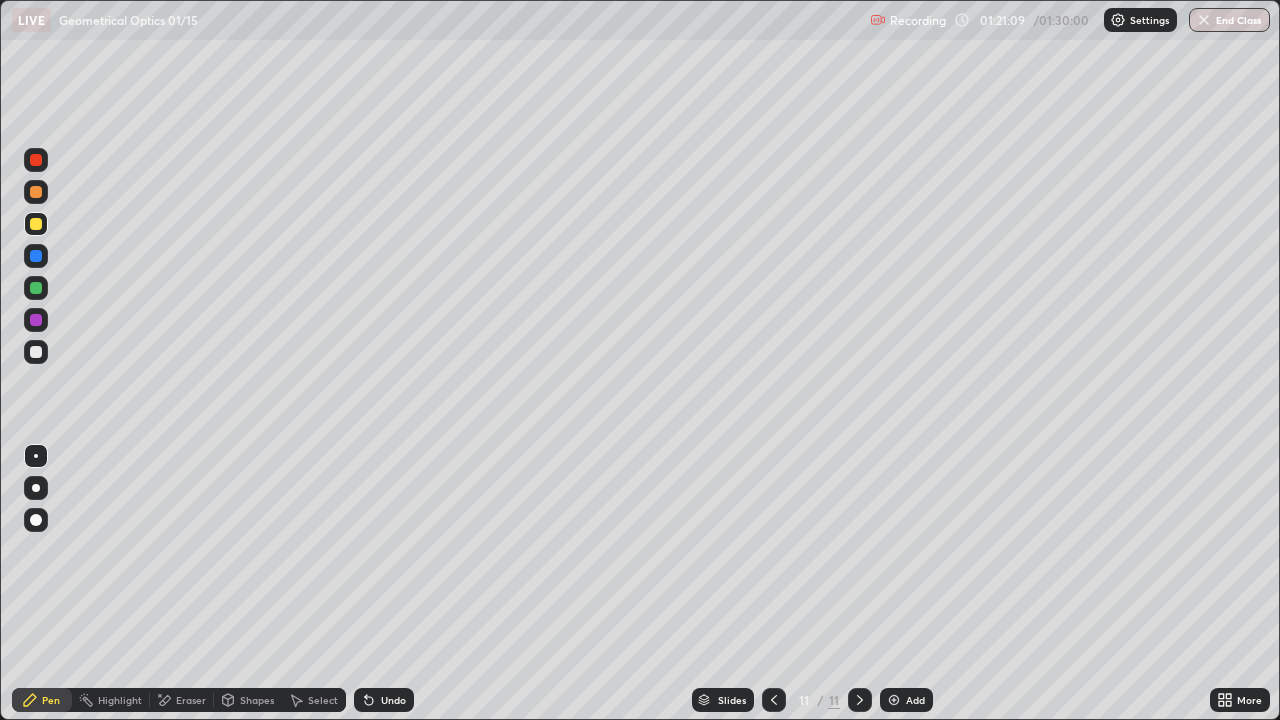 click 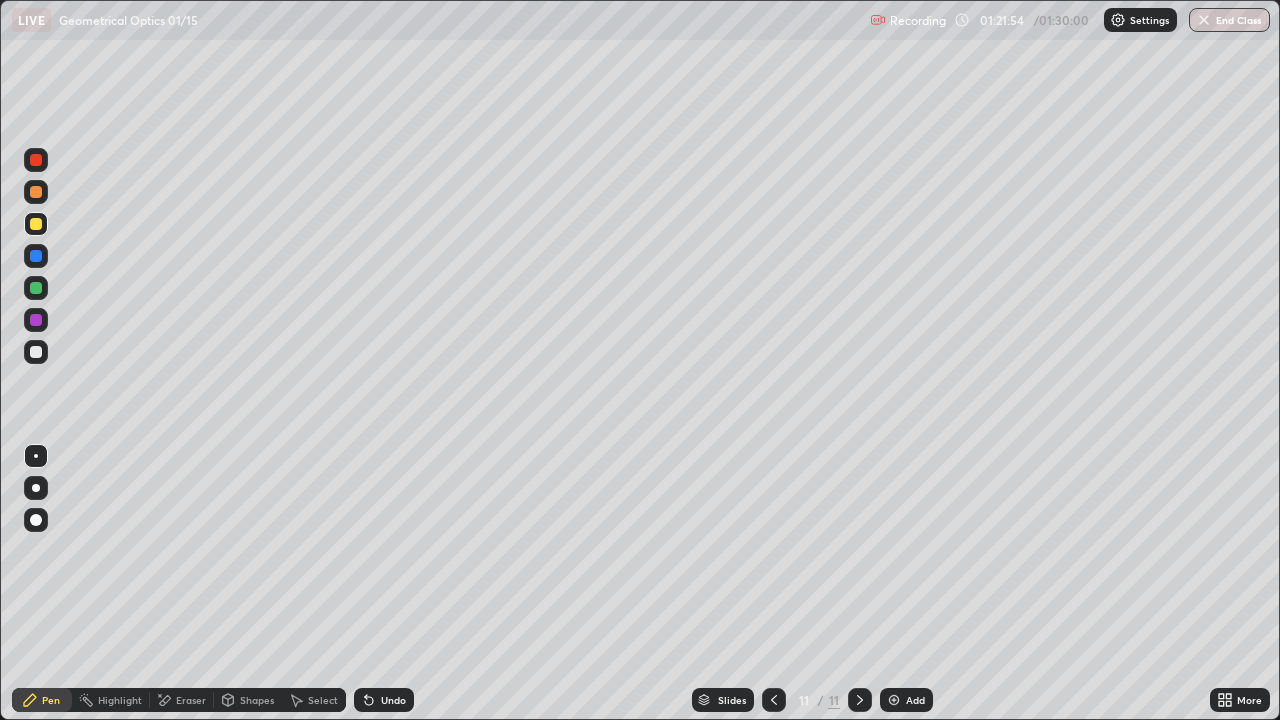 click at bounding box center [36, 352] 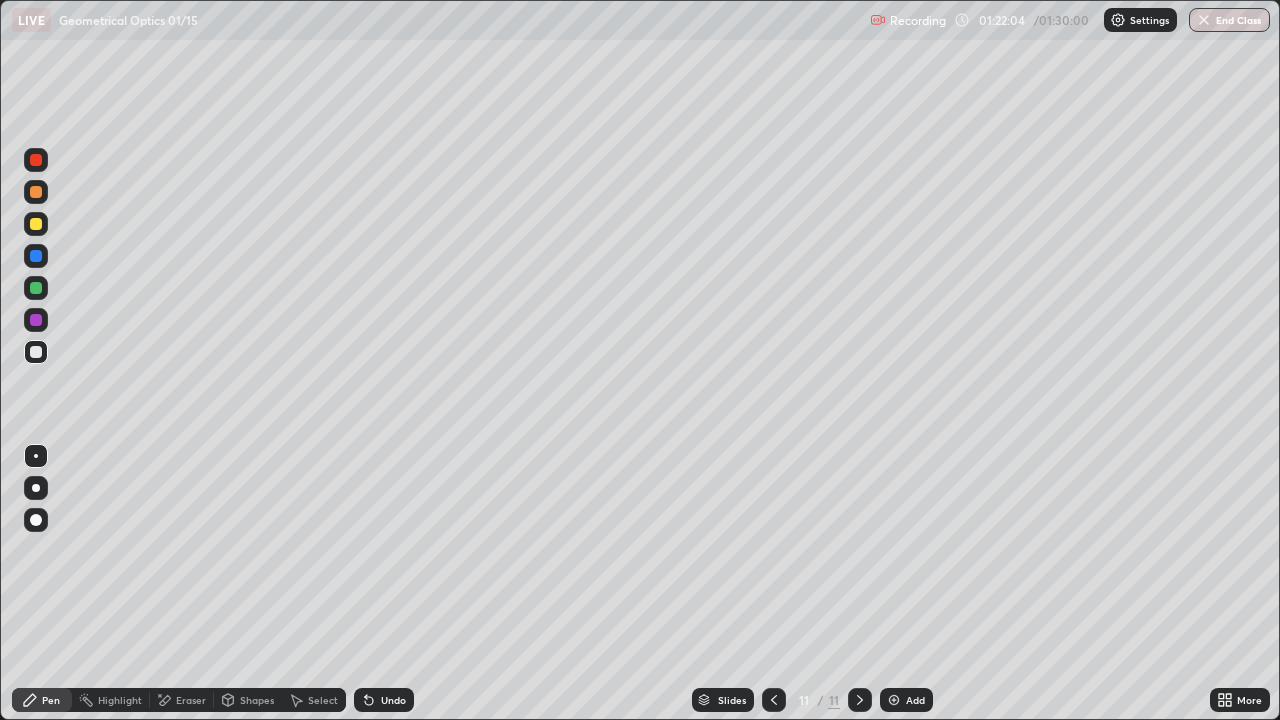 click on "Undo" at bounding box center [384, 700] 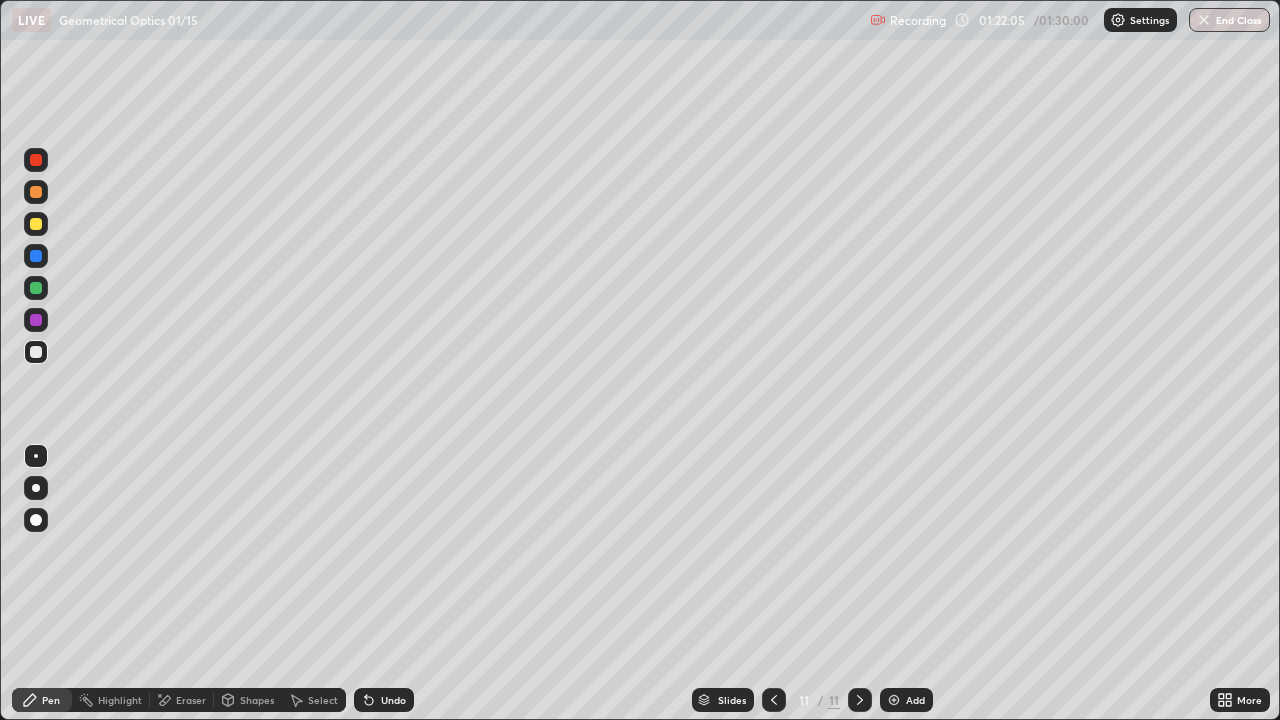 click 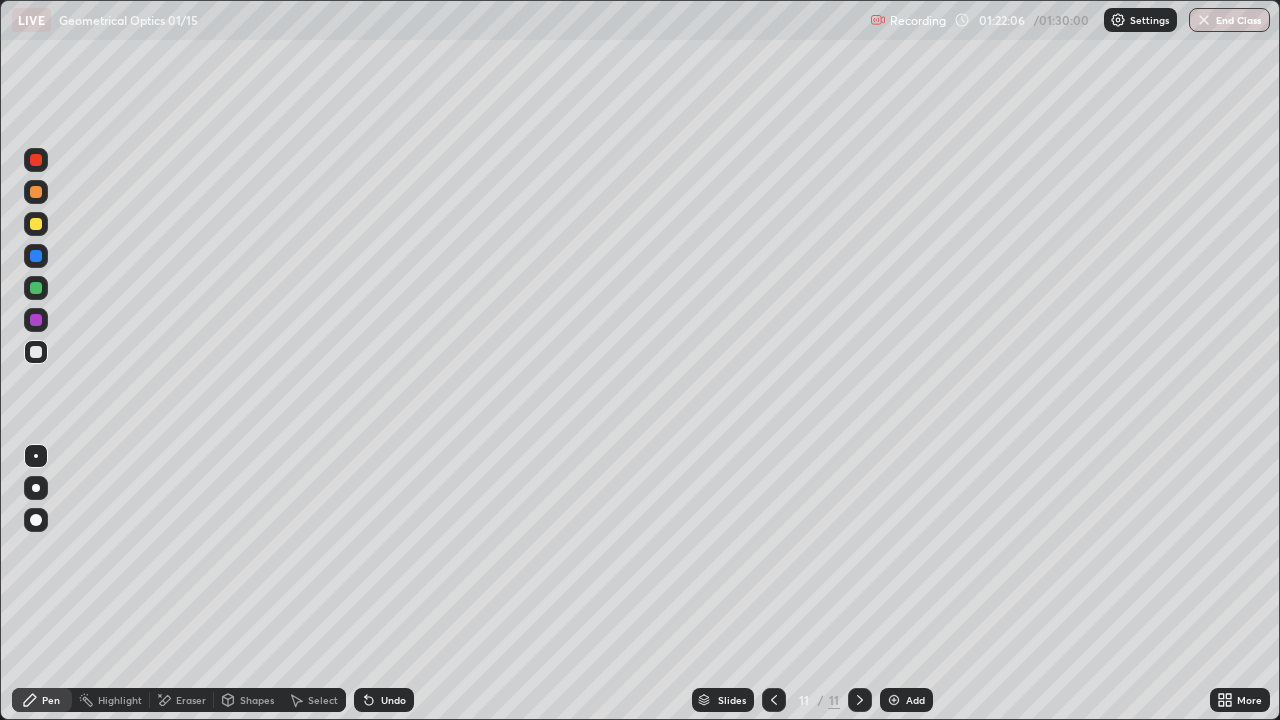click 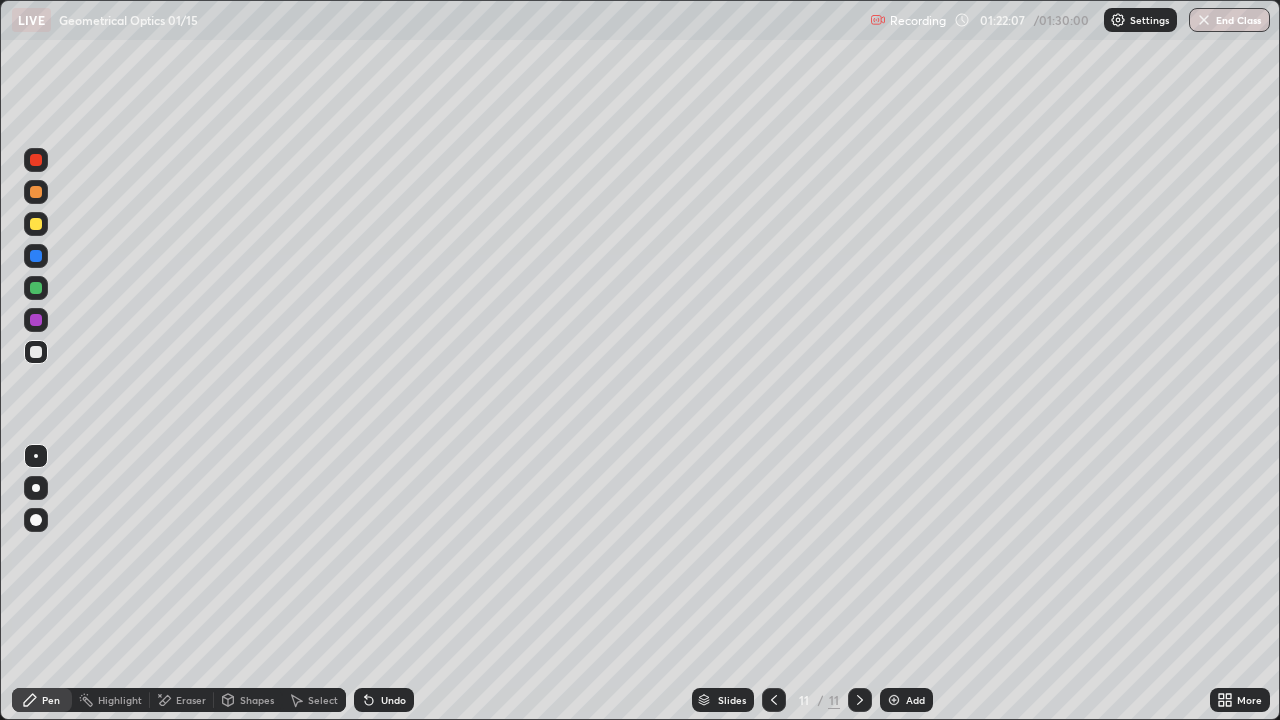 click on "Undo" at bounding box center (384, 700) 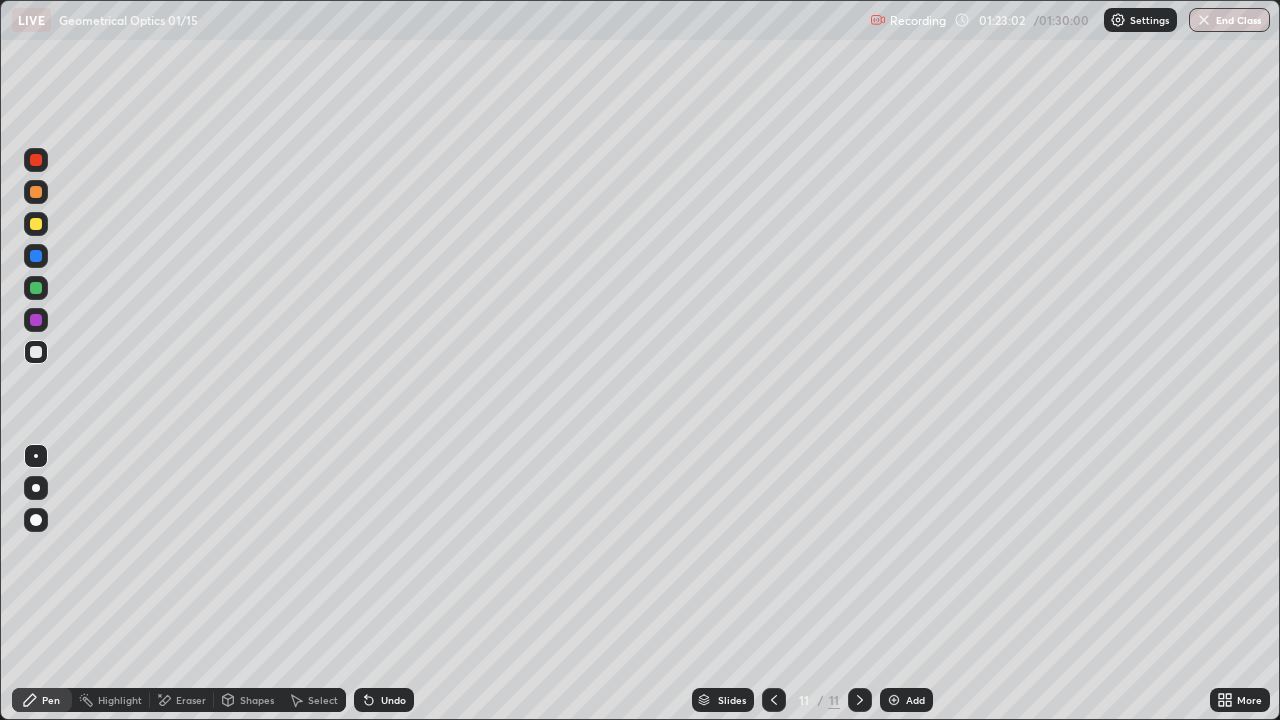 click at bounding box center (36, 224) 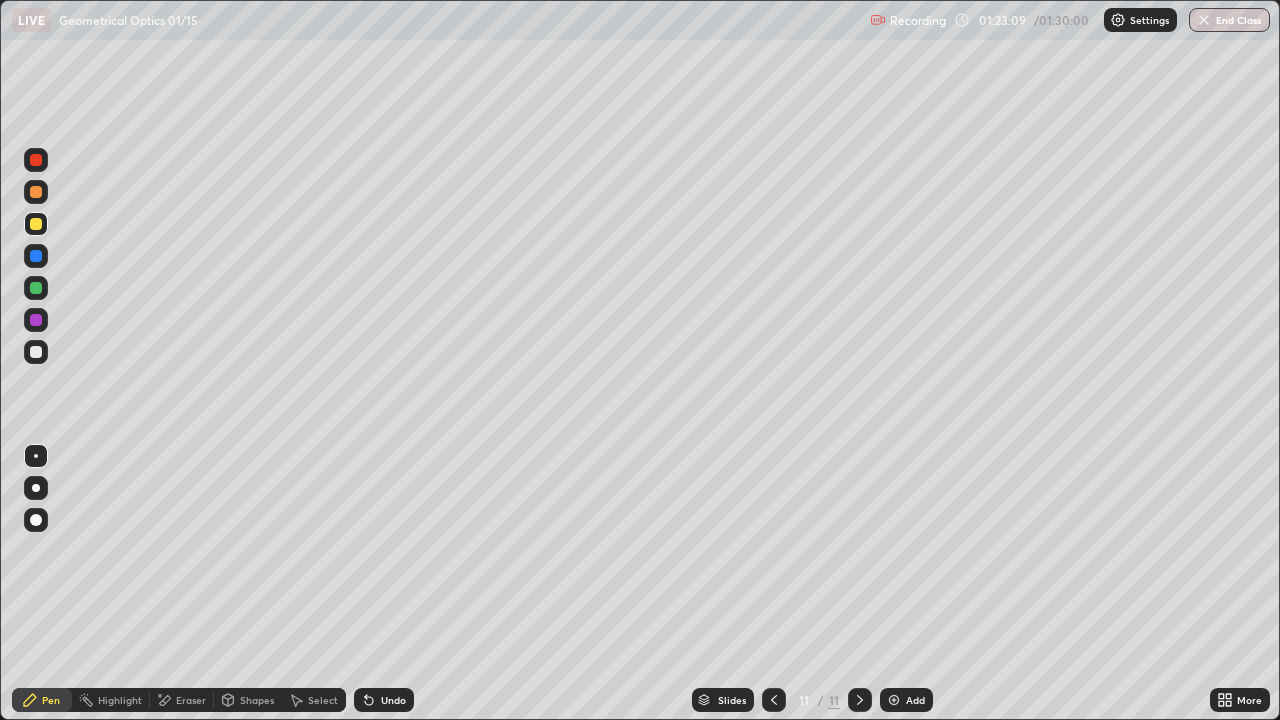 click at bounding box center [36, 224] 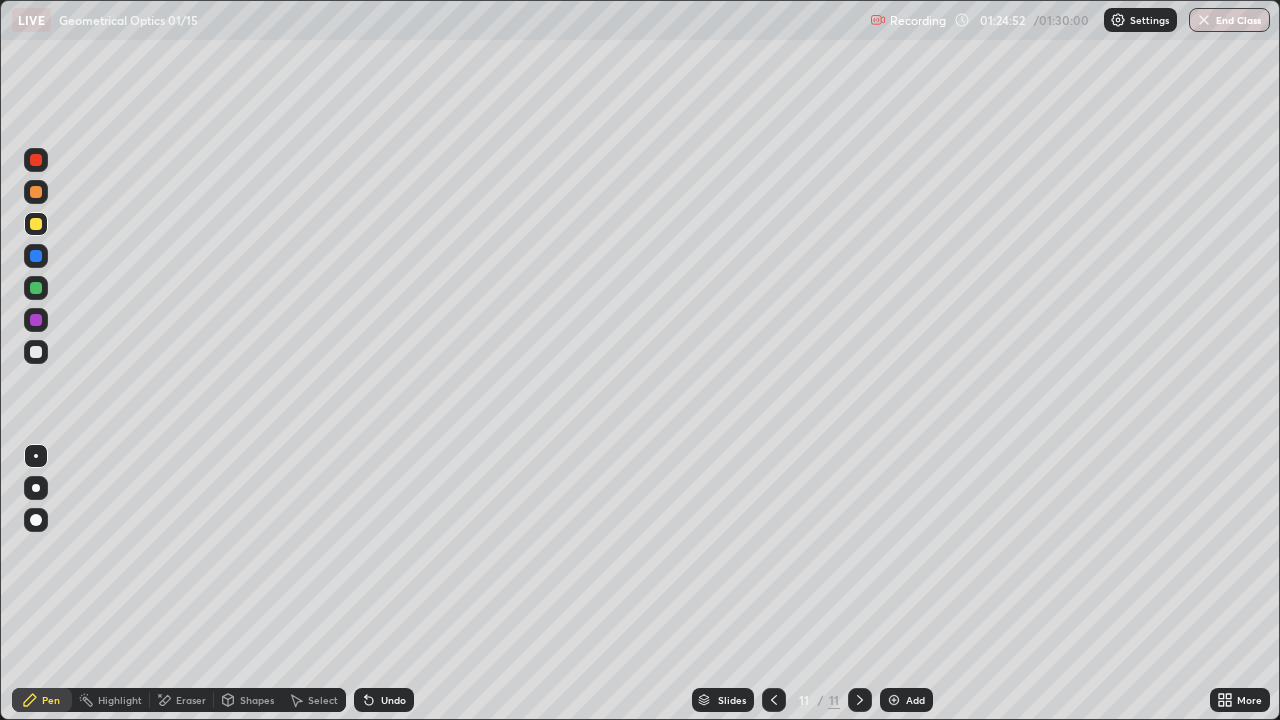 click at bounding box center [36, 352] 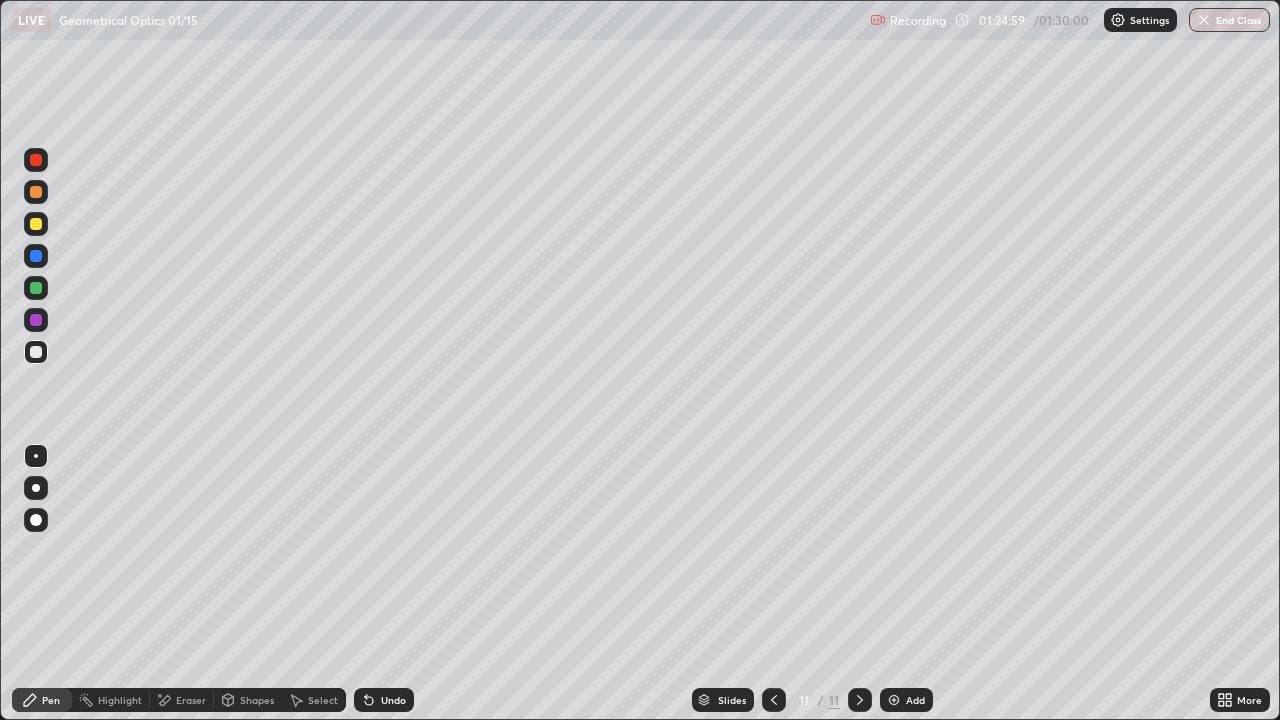 click on "Undo" at bounding box center (393, 700) 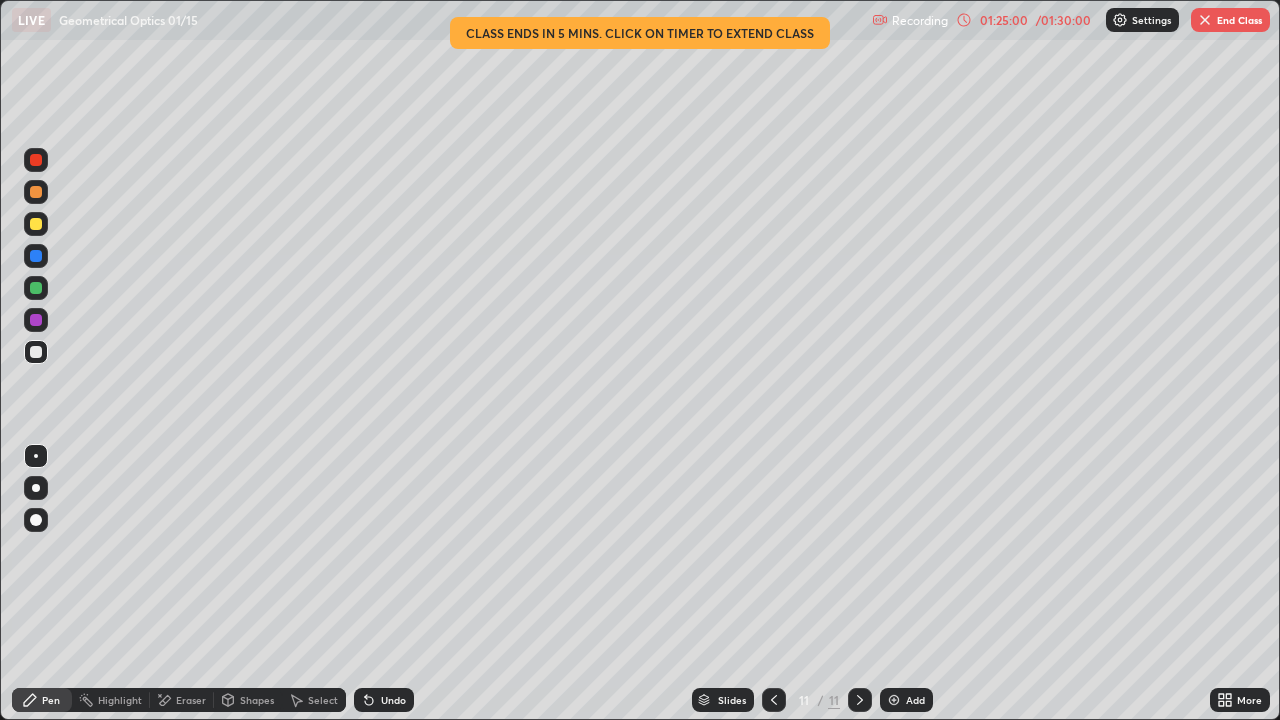 click on "Undo" at bounding box center (393, 700) 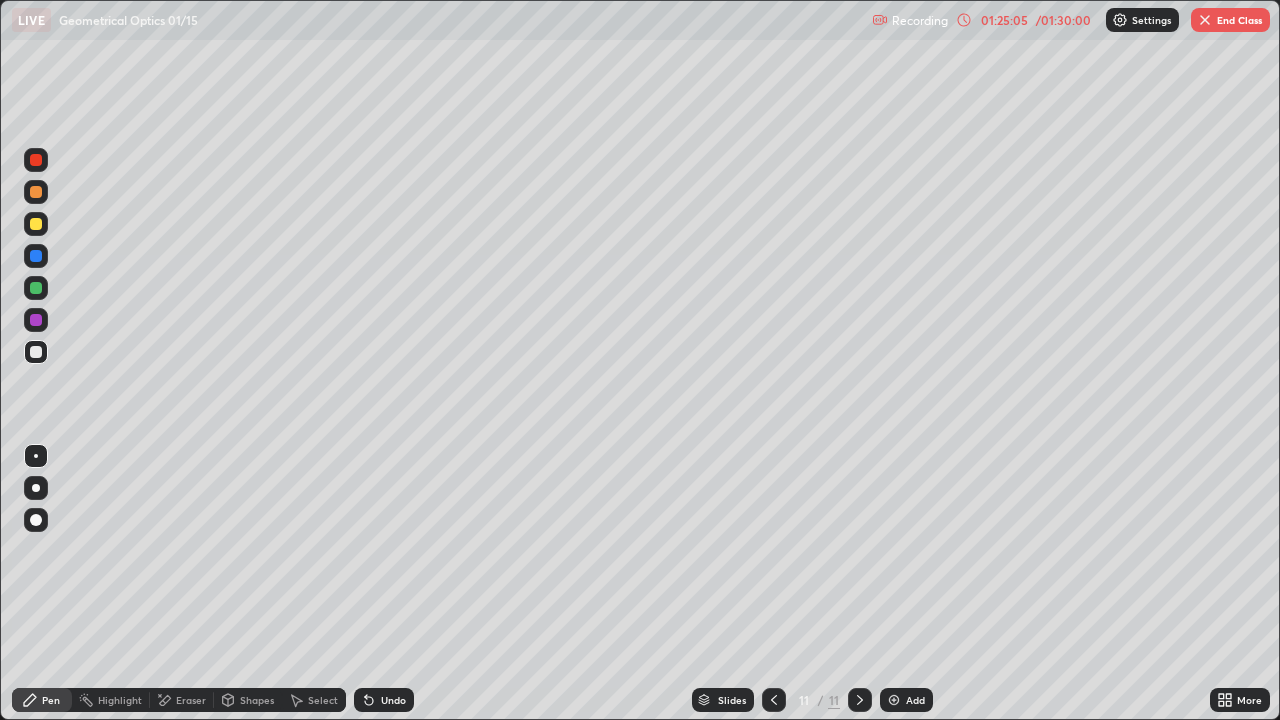 click on "Undo" at bounding box center [393, 700] 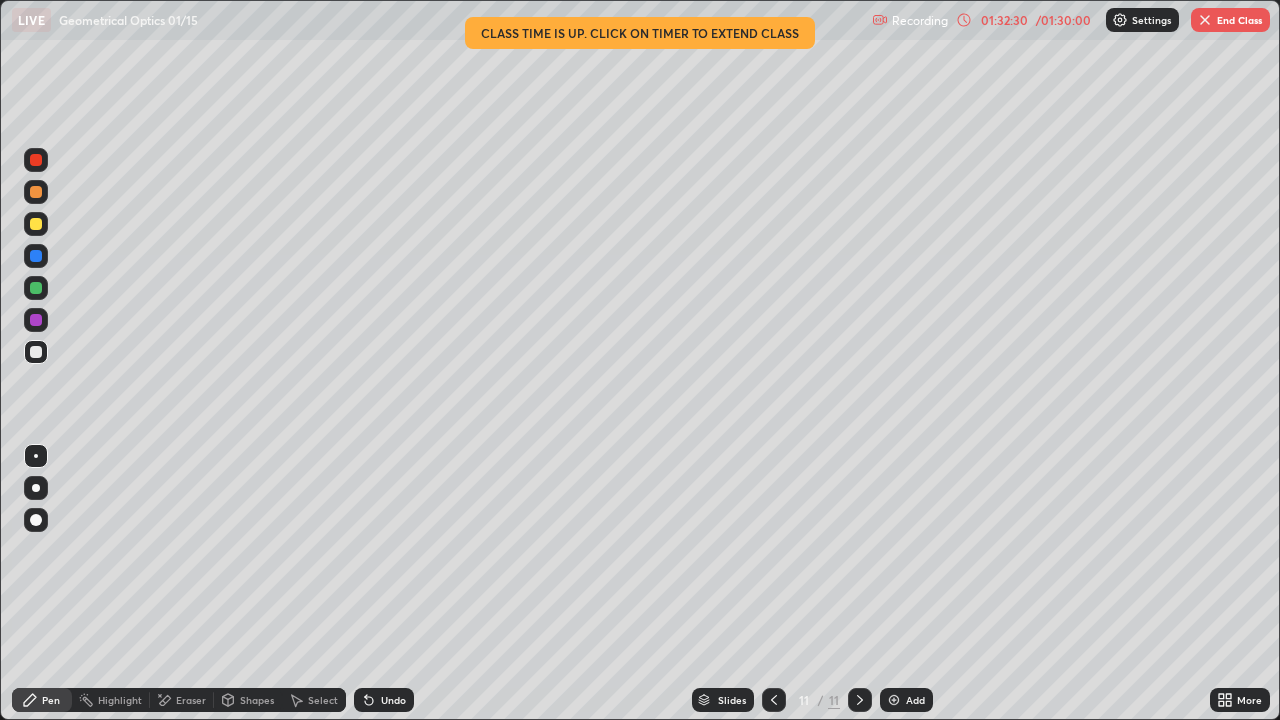 click on "End Class" at bounding box center [1230, 20] 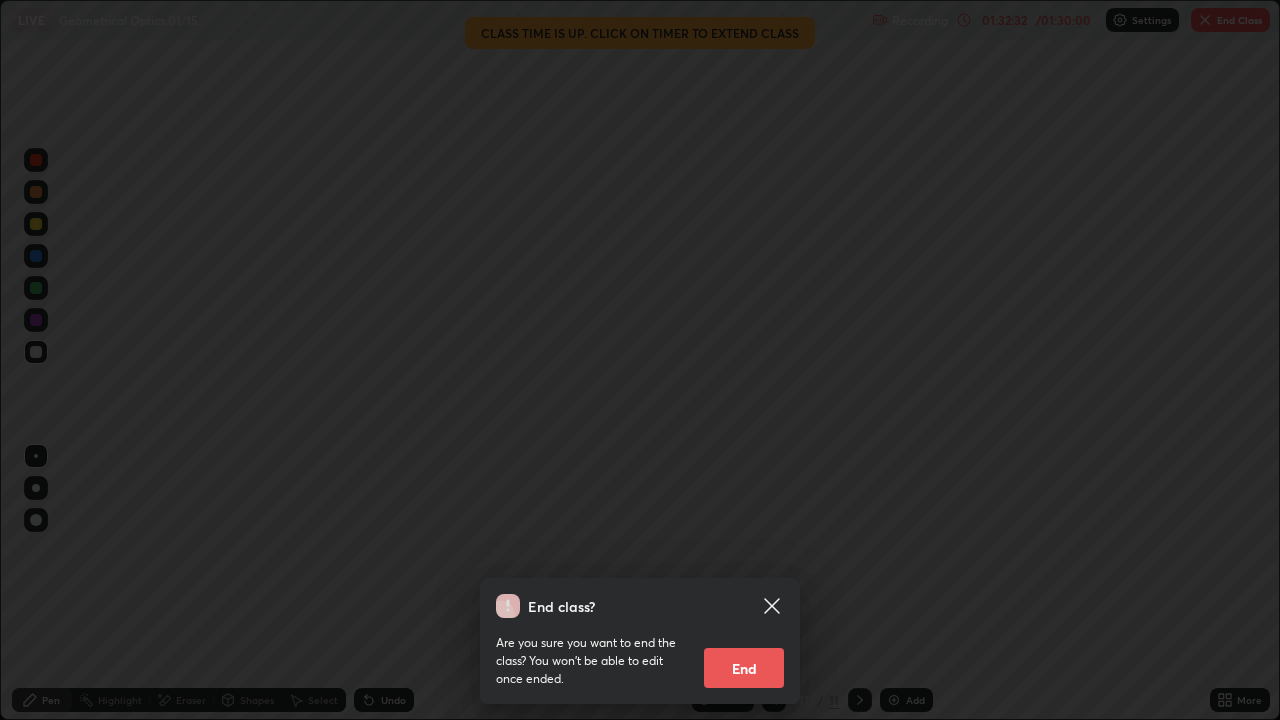 click on "End" at bounding box center (744, 668) 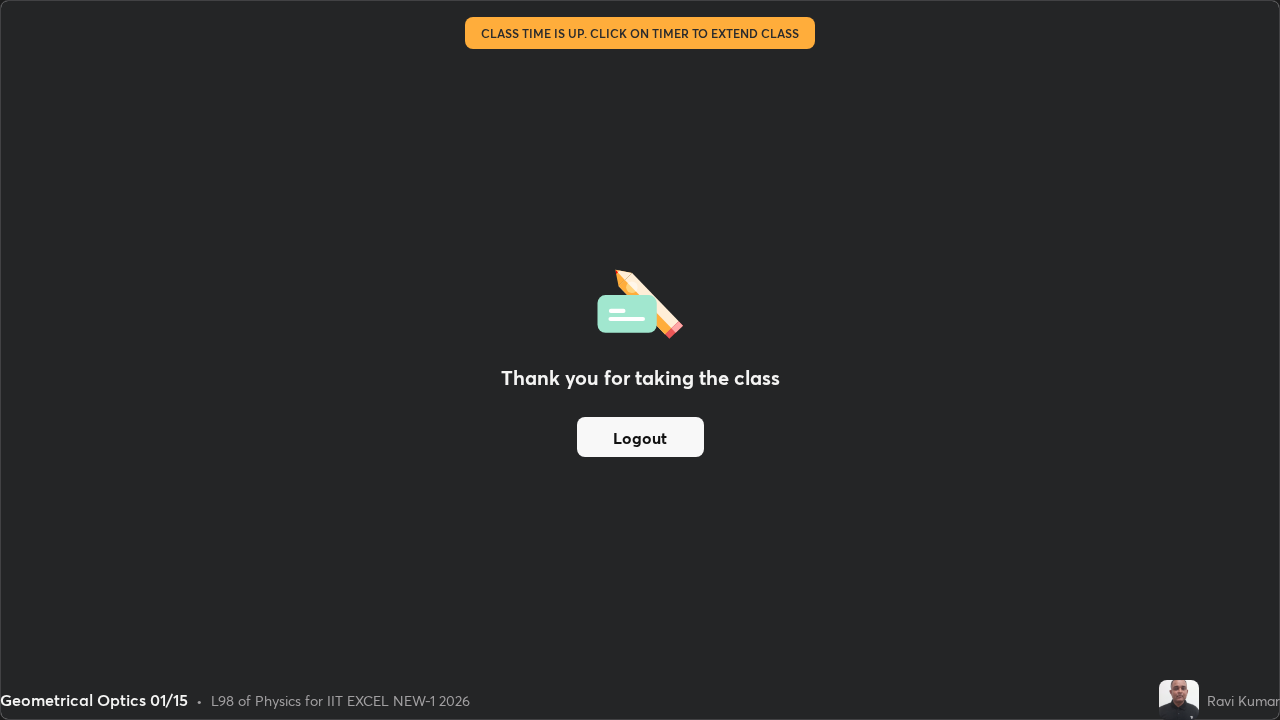 click on "Logout" at bounding box center (640, 437) 